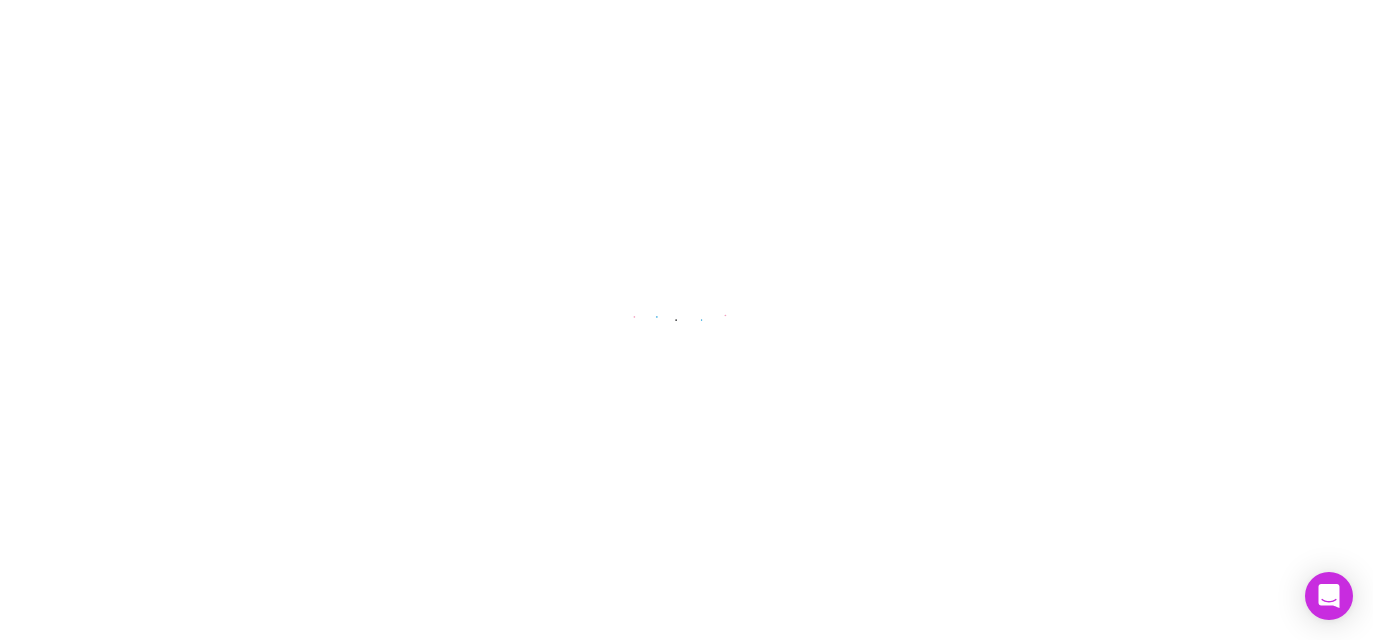 scroll, scrollTop: 0, scrollLeft: 0, axis: both 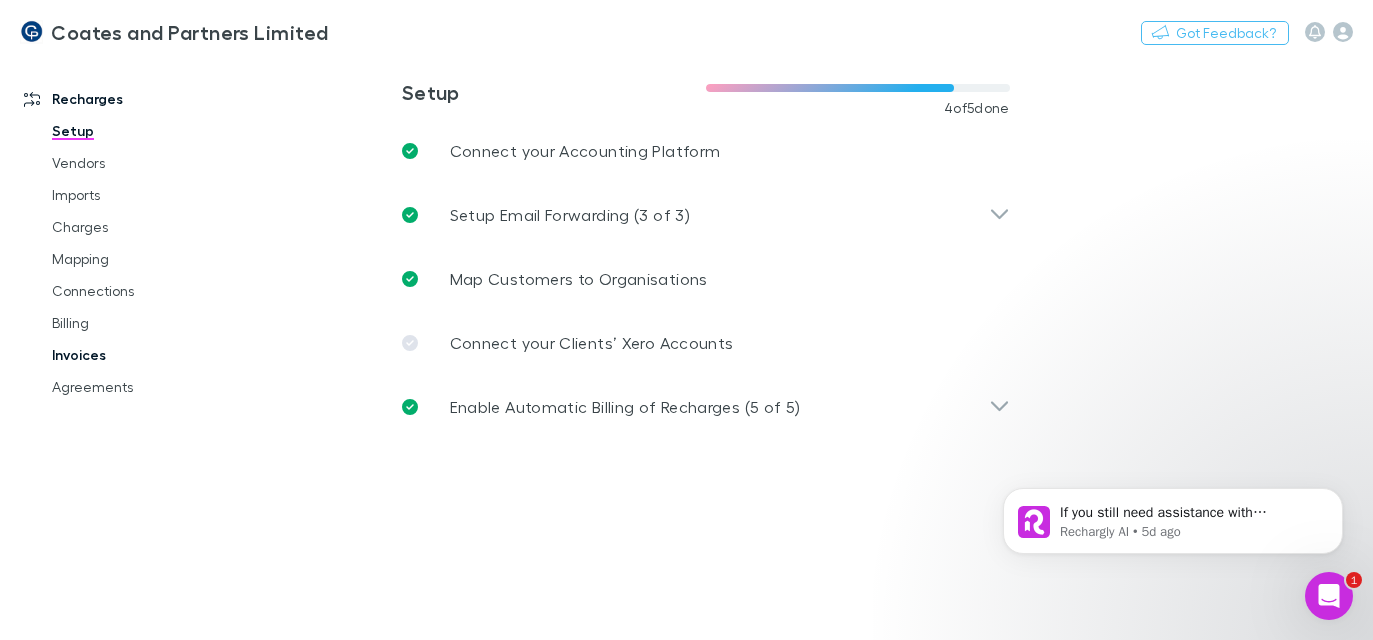 click on "Invoices" at bounding box center (144, 355) 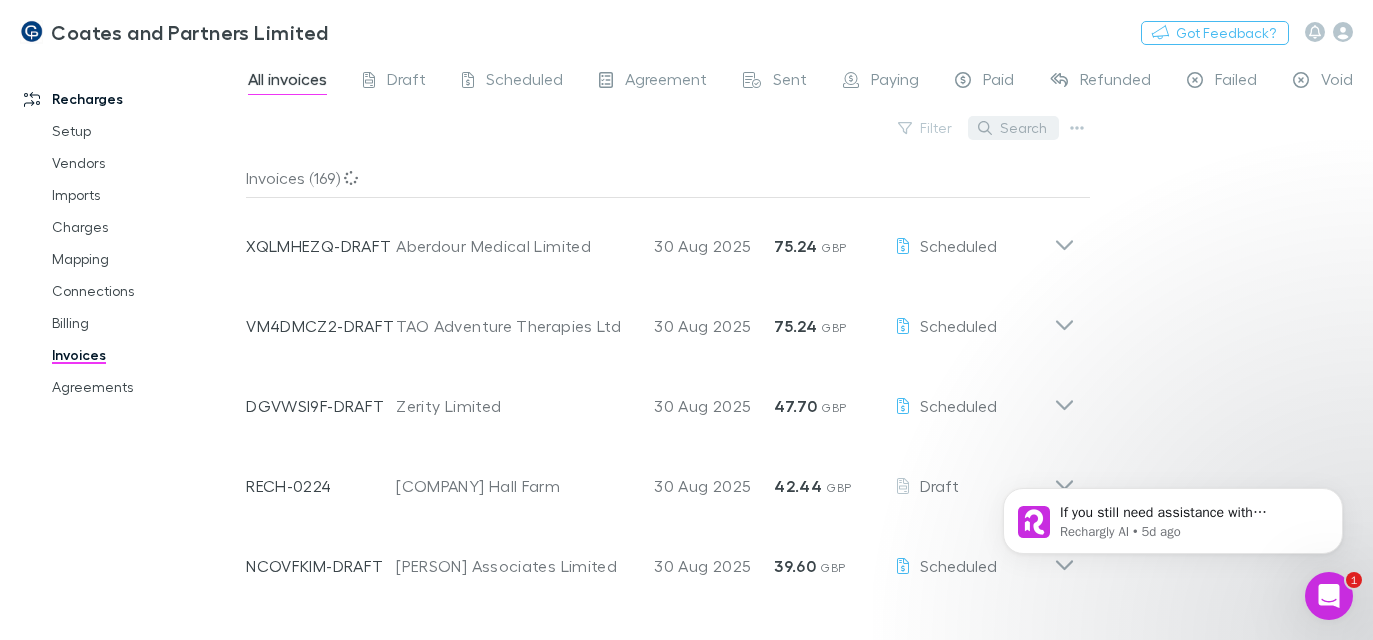 click on "Search" at bounding box center (1013, 128) 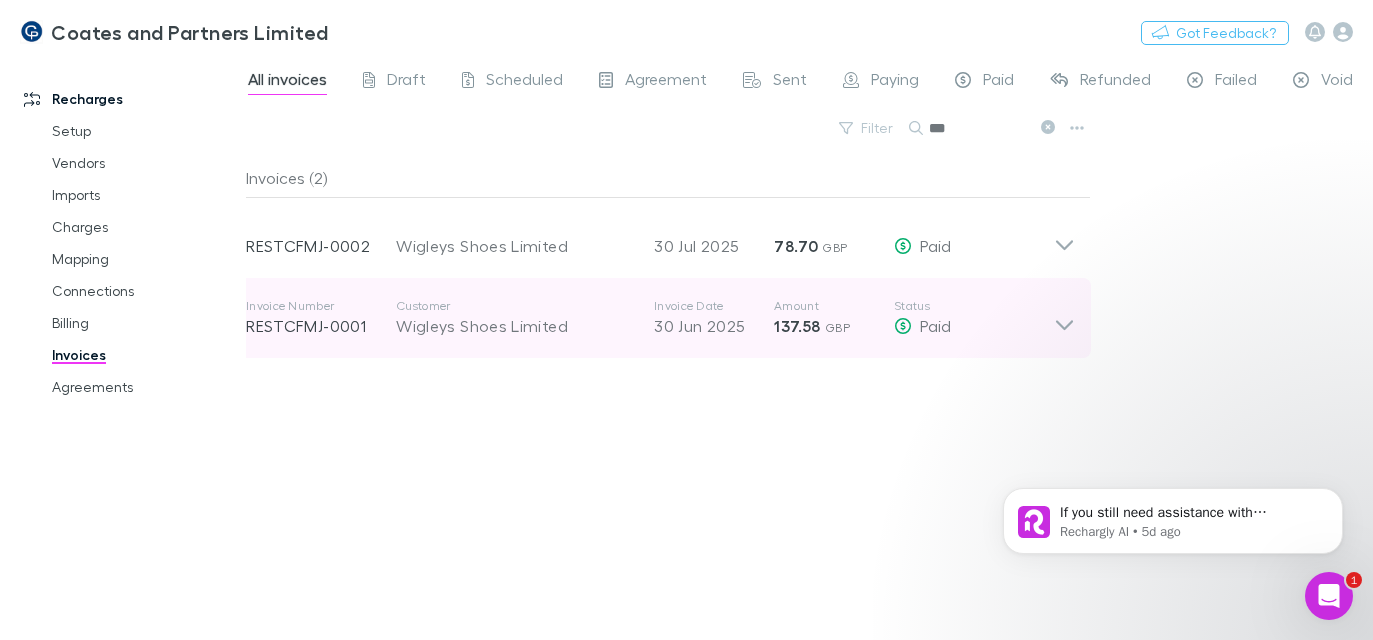click 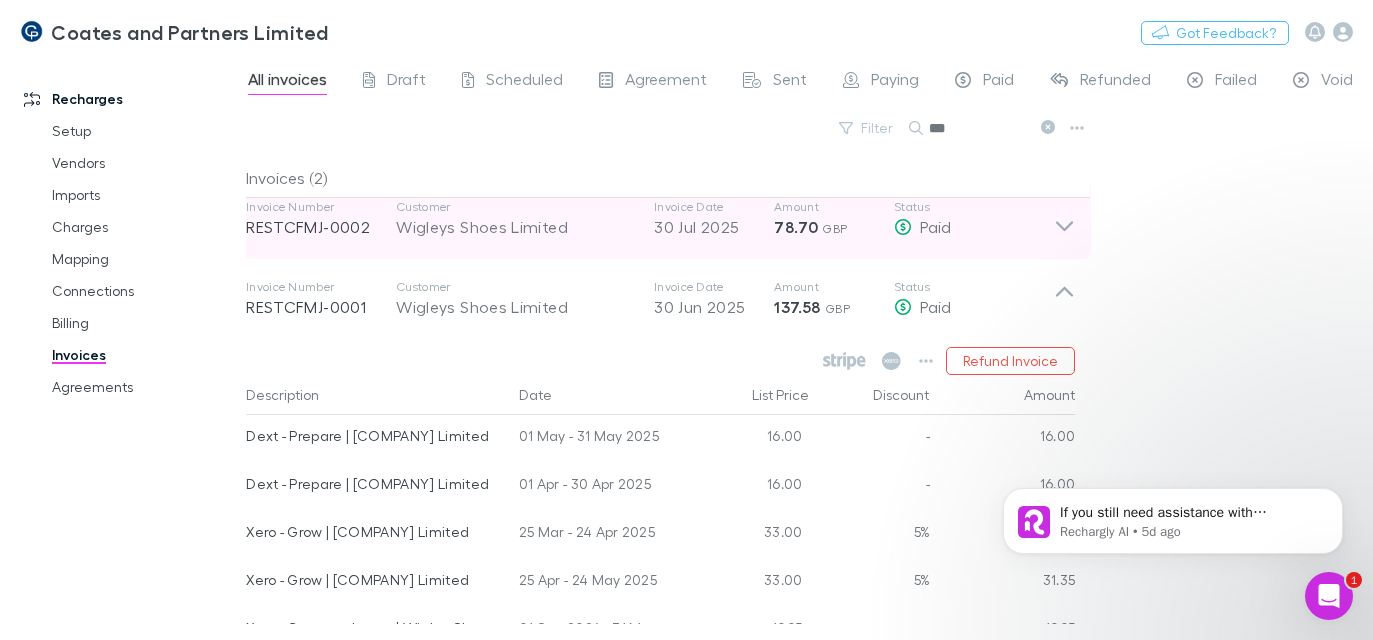 scroll, scrollTop: 0, scrollLeft: 0, axis: both 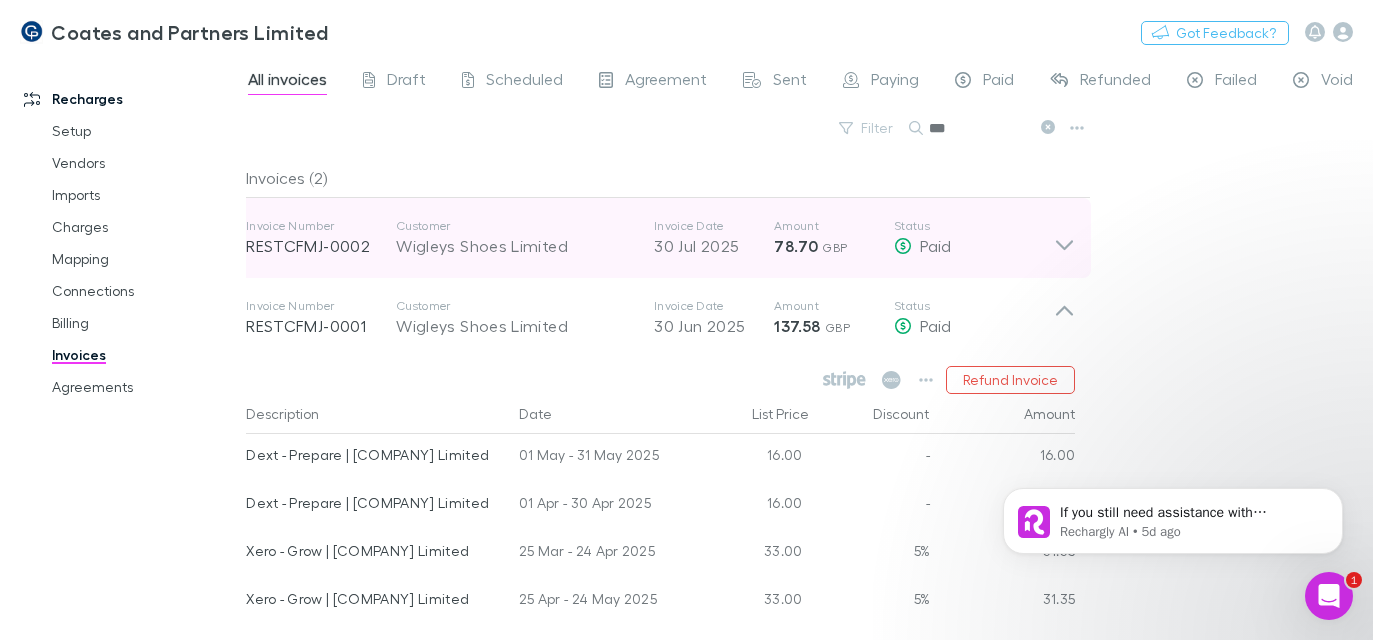 click 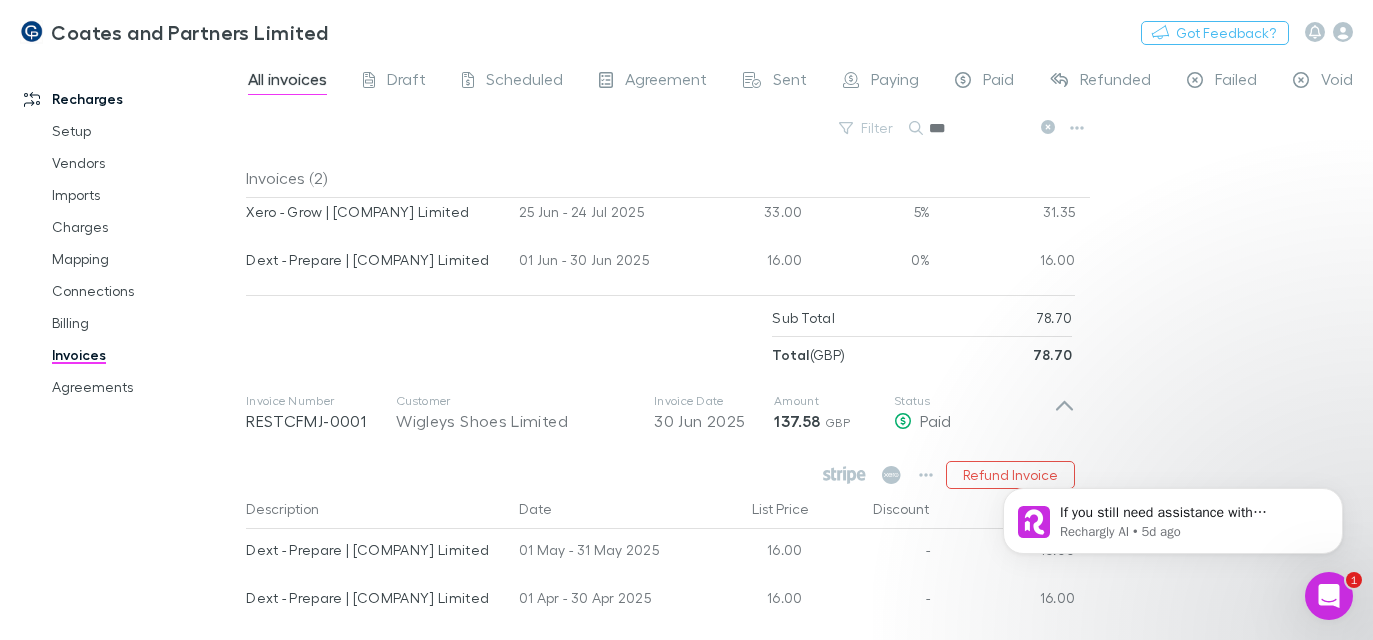 scroll, scrollTop: 78, scrollLeft: 0, axis: vertical 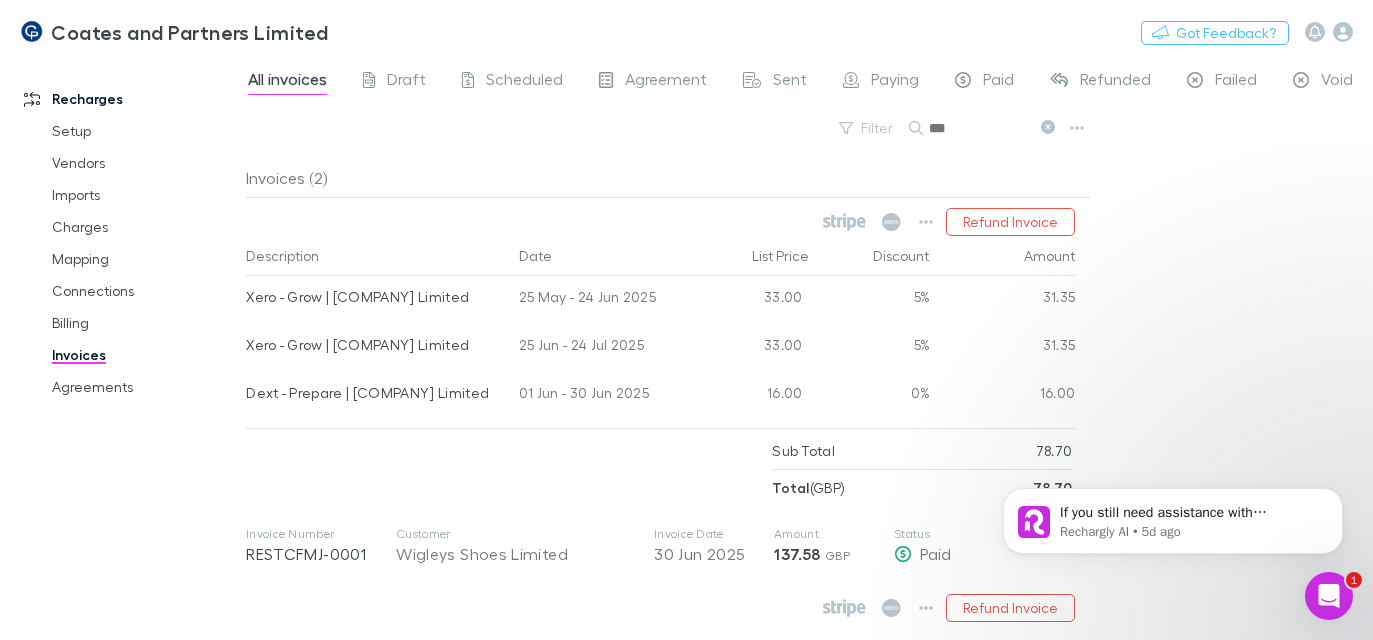 click on "All invoices   Draft   Scheduled   Agreement   Sent   Paying   Paid   Refunded   Failed   Void Filter Search *** Invoices (2)   Invoice Number RESTCFMJ-0002 Customer [COMPANY] Limited Invoice Date 30 Jul 2025 Amount 78.70   GBP Status Paid Refund Invoice Description   Date   List Price   Discount   Amount   Xero - Grow | [COMPANY] Limited 25 May - 24 Jun 2025 33.00 5% 31.35 Xero - Grow | [COMPANY] Limited 25 Jun - 24 Jul 2025 33.00 5% 31.35 Dext - Prepare | [COMPANY] Limited 01 Jun - 30 Jun 2025 16.00 0% 16.00 Sub Total 78.70 Total  ( GBP ) 78.70 Invoice Number RESTCFMJ-0001 Customer [COMPANY] Limited Invoice Date 30 Jun 2025 Amount 137.58   GBP Status Paid Refund Invoice Description   Date   List Price   Discount   Amount   Dext - Prepare | [COMPANY] Limited 01 May - 31 May 2025 16.00 - 16.00 Dext - Prepare | [COMPANY] Limited 01 Apr - 30 Apr 2025 16.00 - 16.00 Xero - Grow | [COMPANY] Limited 25 Mar - 24 Apr 2025 33.00 5% 31.35 Xero - Grow | [COMPANY] Limited 33.00 5% -  (" at bounding box center [809, 348] 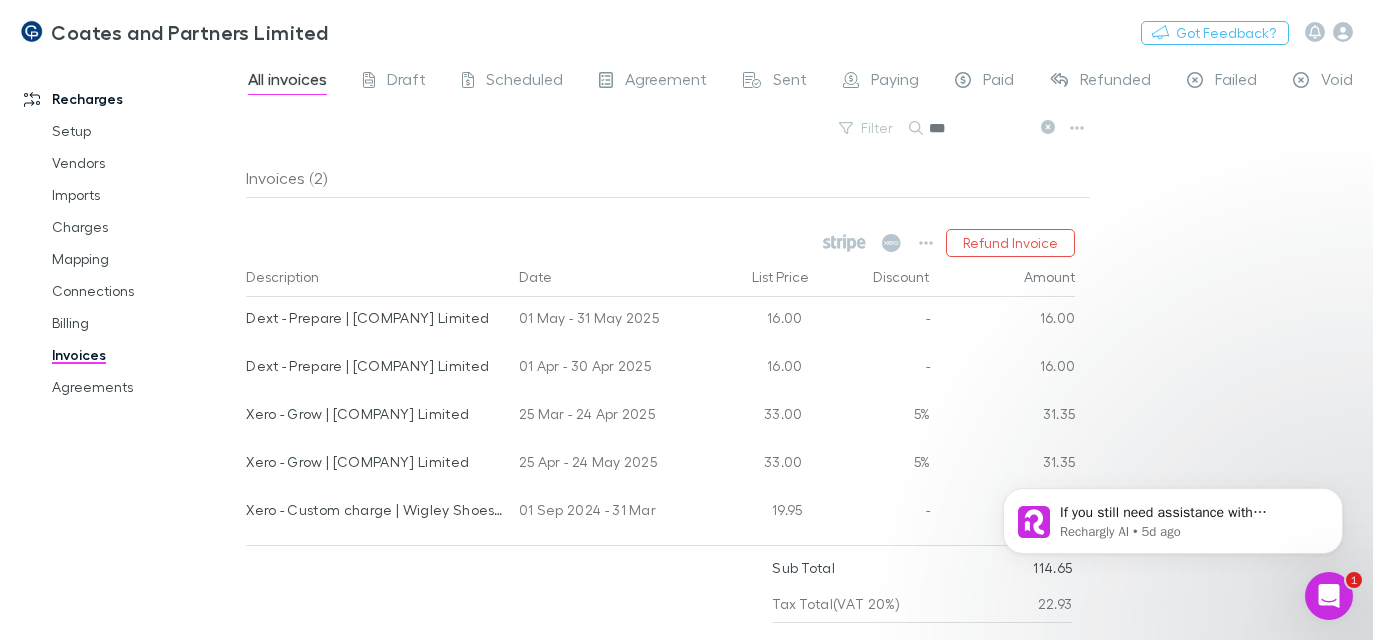 scroll, scrollTop: 478, scrollLeft: 0, axis: vertical 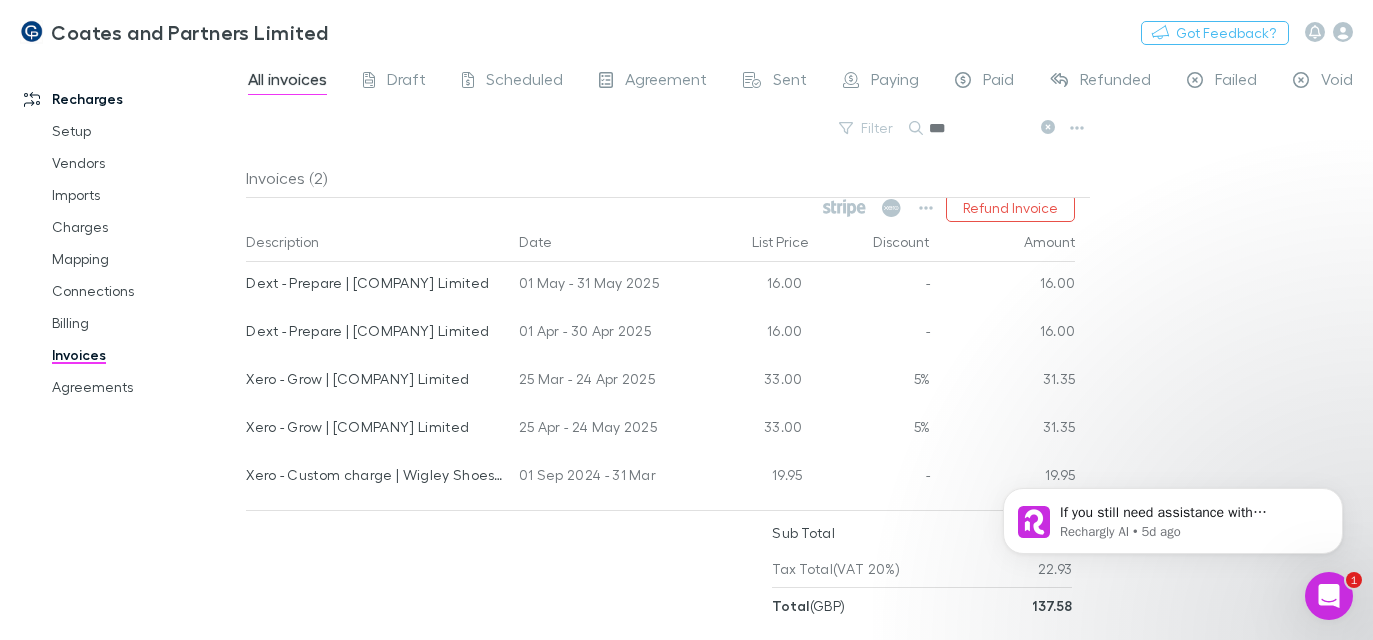 click at bounding box center [509, 569] 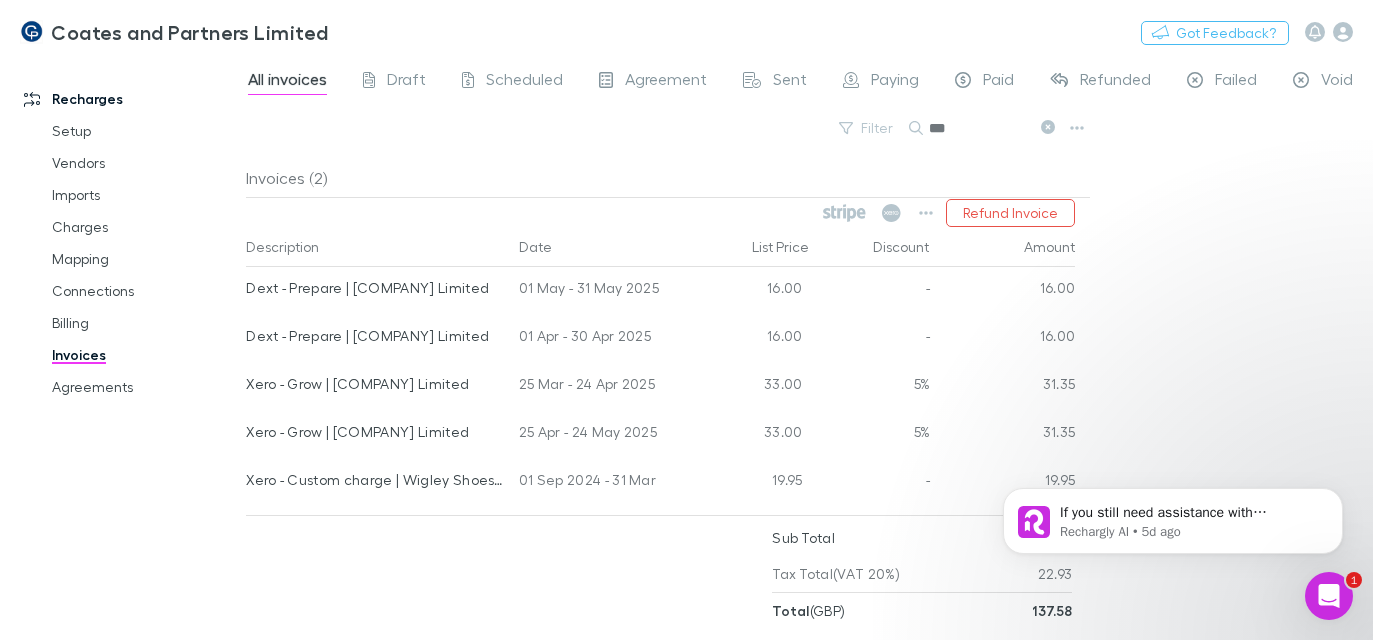 scroll, scrollTop: 478, scrollLeft: 0, axis: vertical 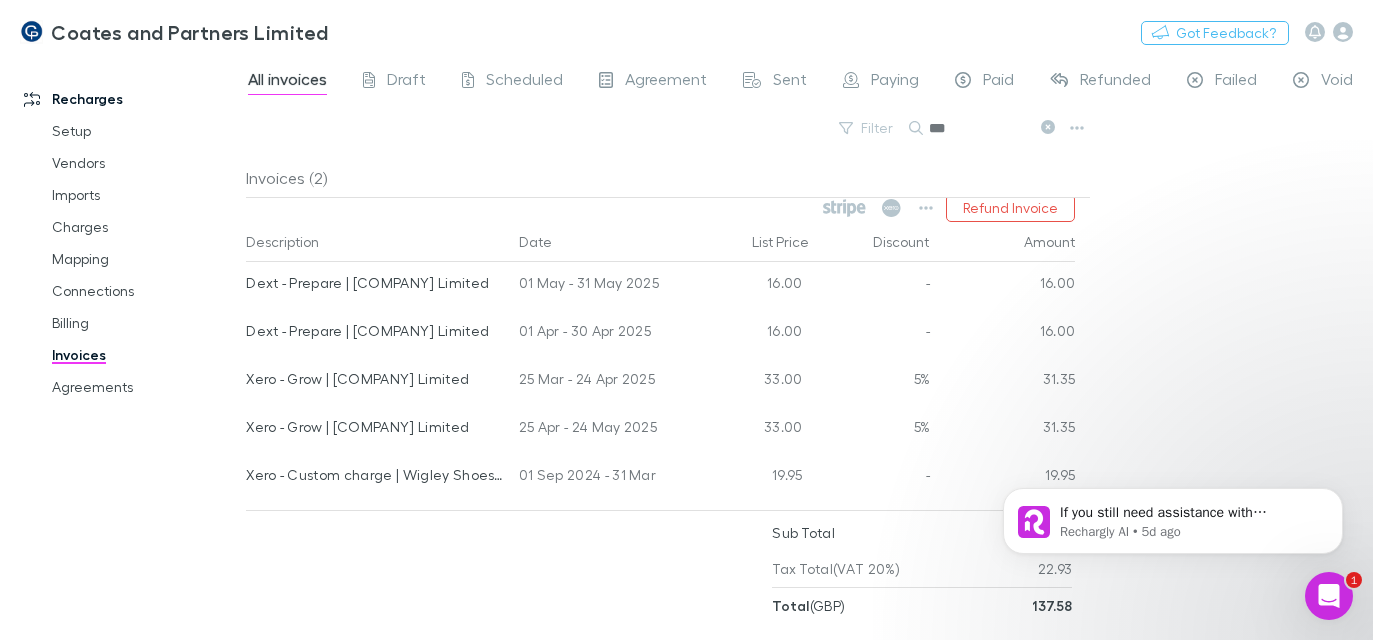 drag, startPoint x: 949, startPoint y: 133, endPoint x: 914, endPoint y: 124, distance: 36.138622 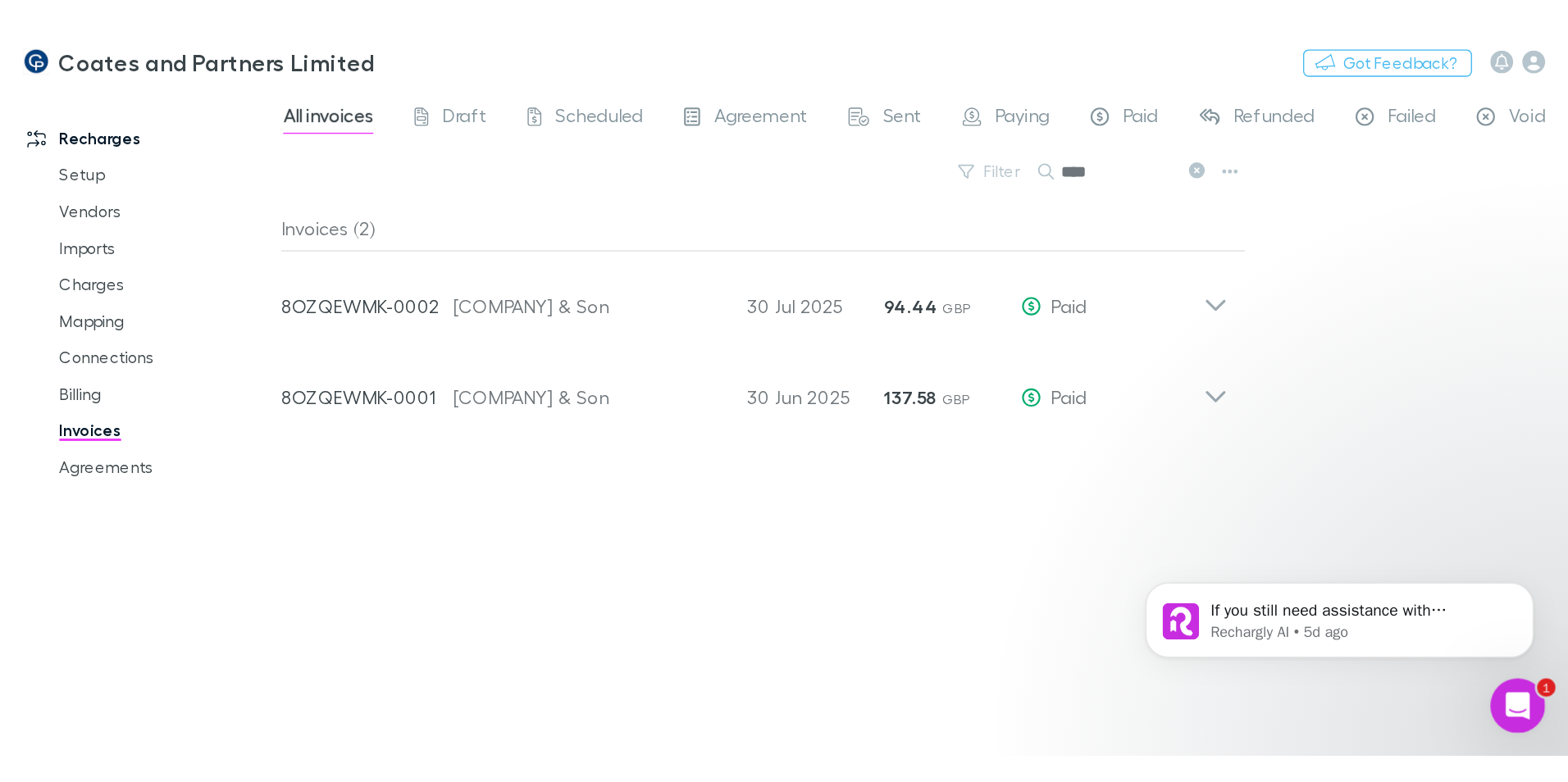 scroll, scrollTop: 0, scrollLeft: 0, axis: both 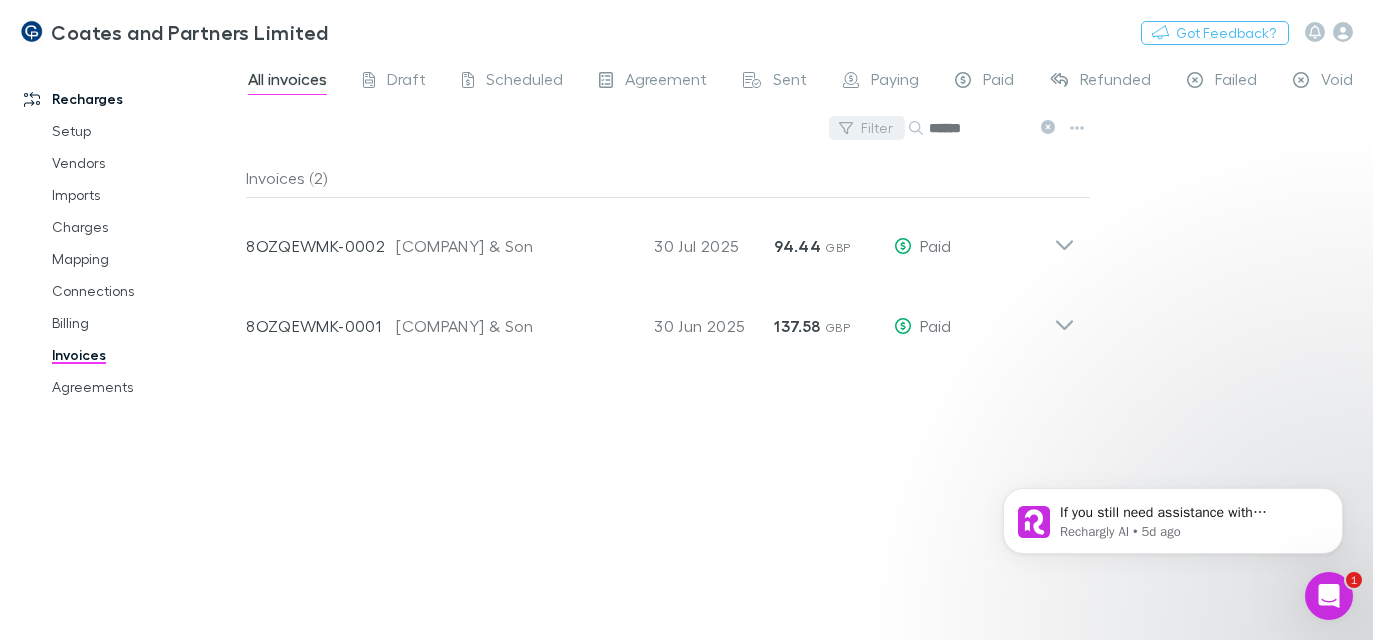 drag, startPoint x: 930, startPoint y: 121, endPoint x: 902, endPoint y: 121, distance: 28 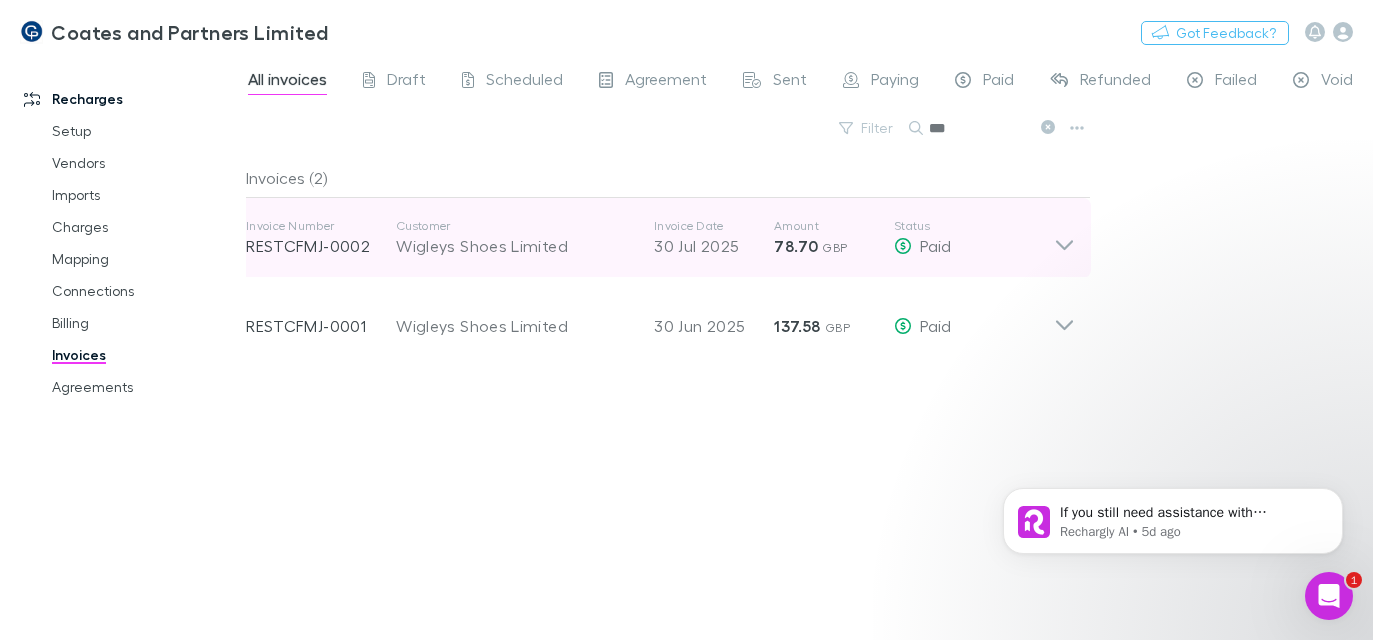 click 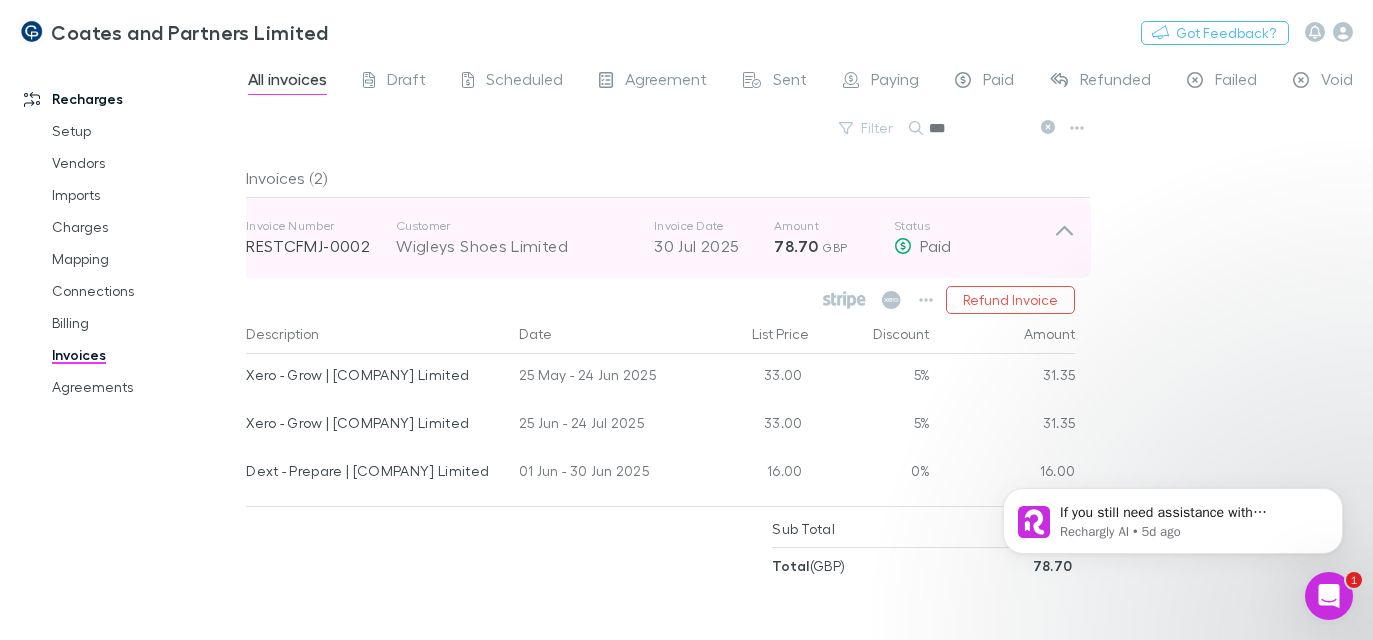 click 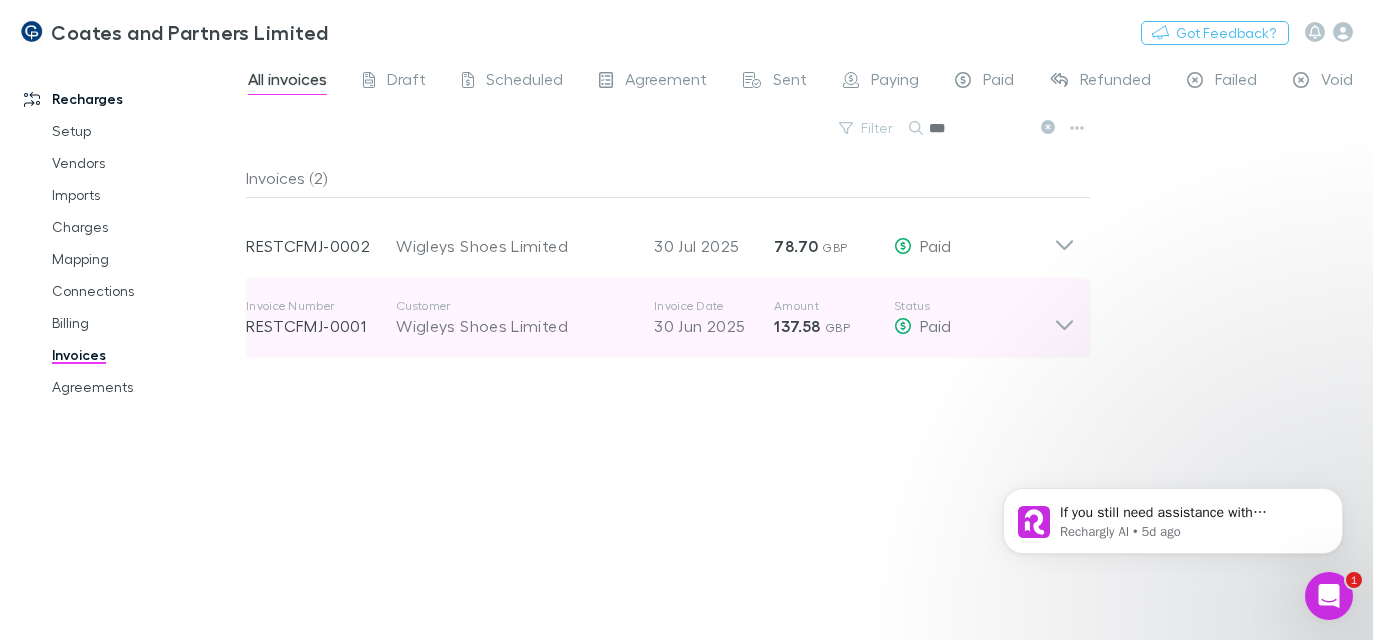 click 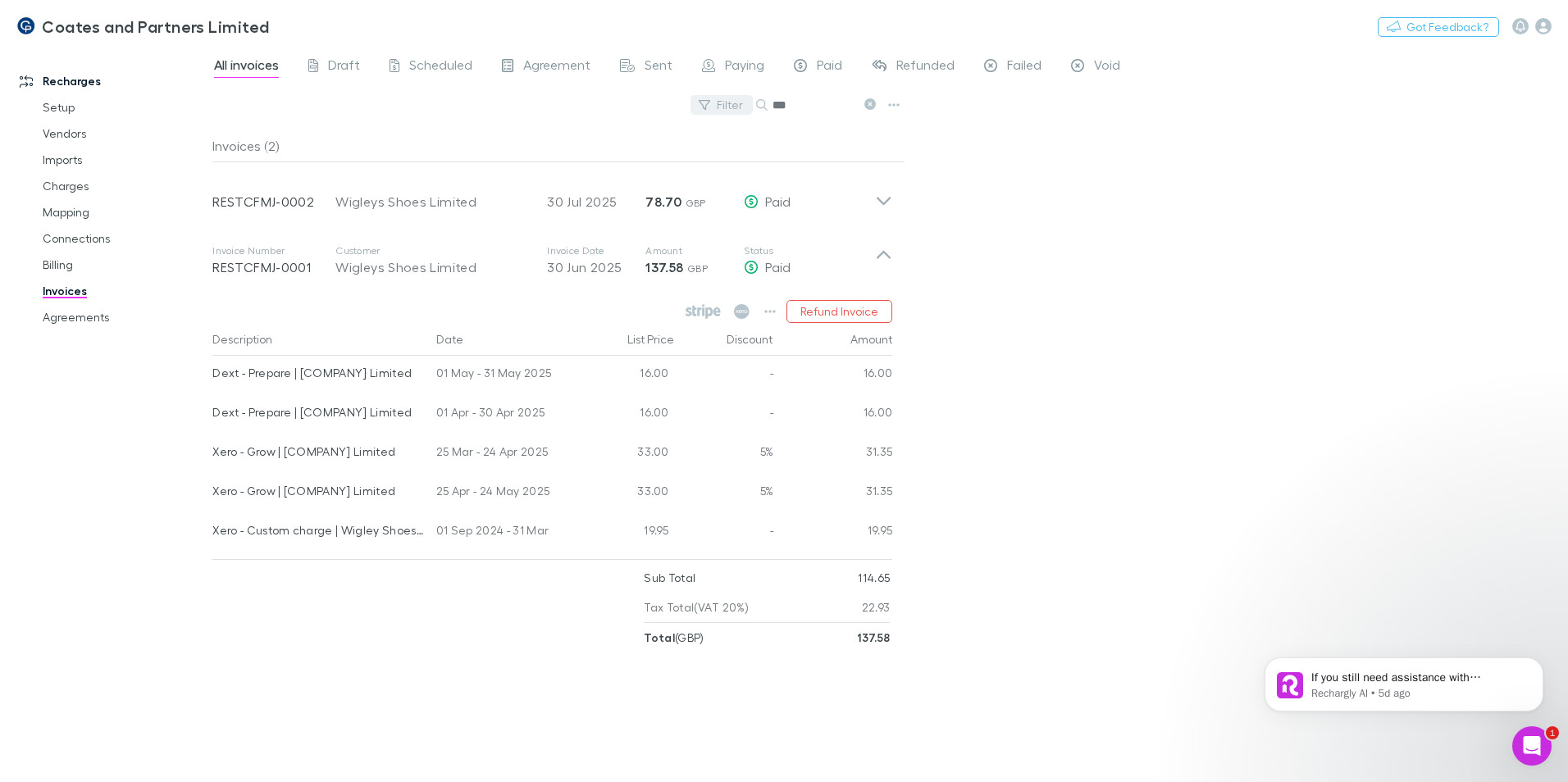 drag, startPoint x: 759, startPoint y: 100, endPoint x: 732, endPoint y: 98, distance: 27.07397 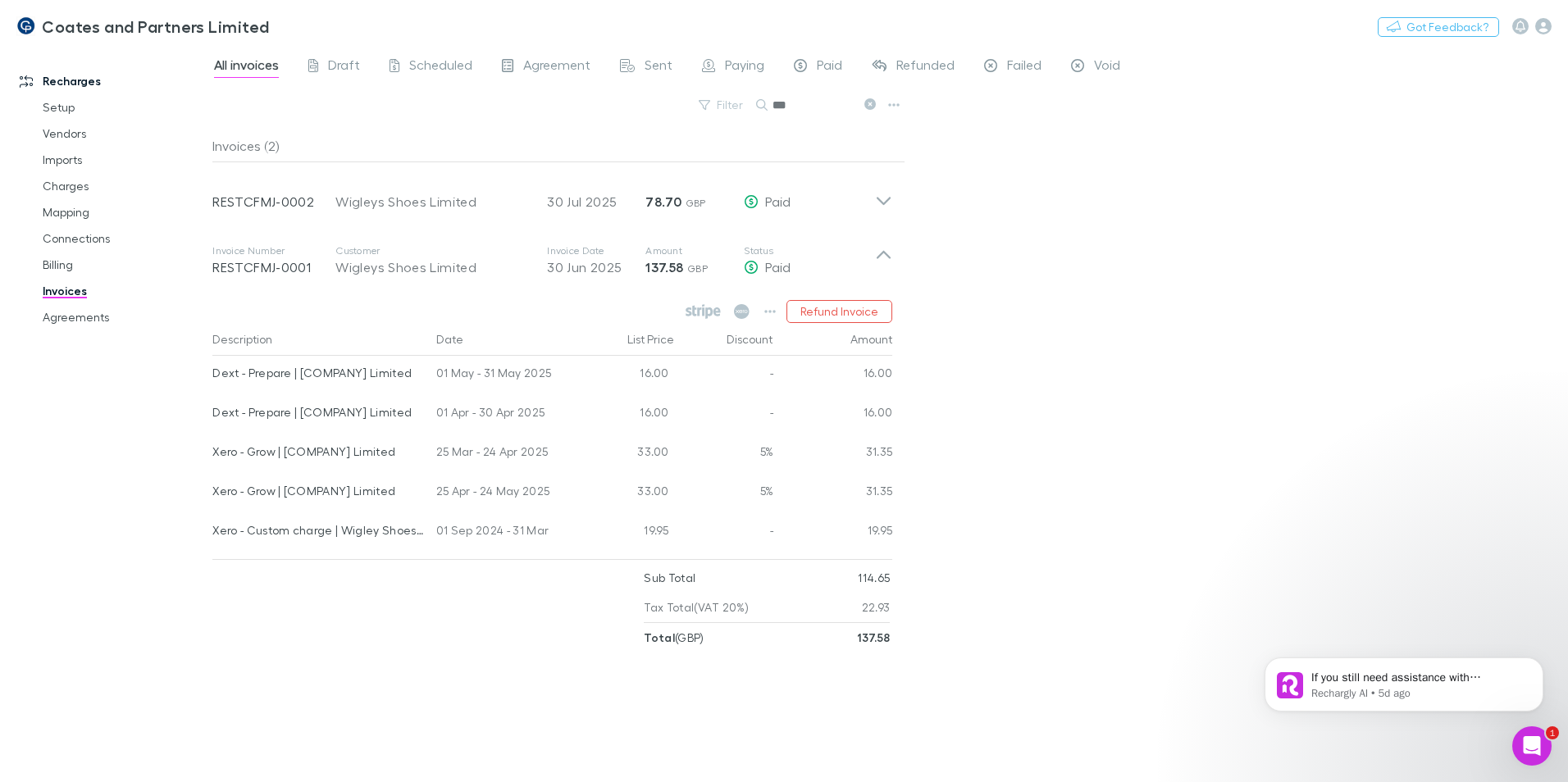 click on "***" at bounding box center [814, 105] 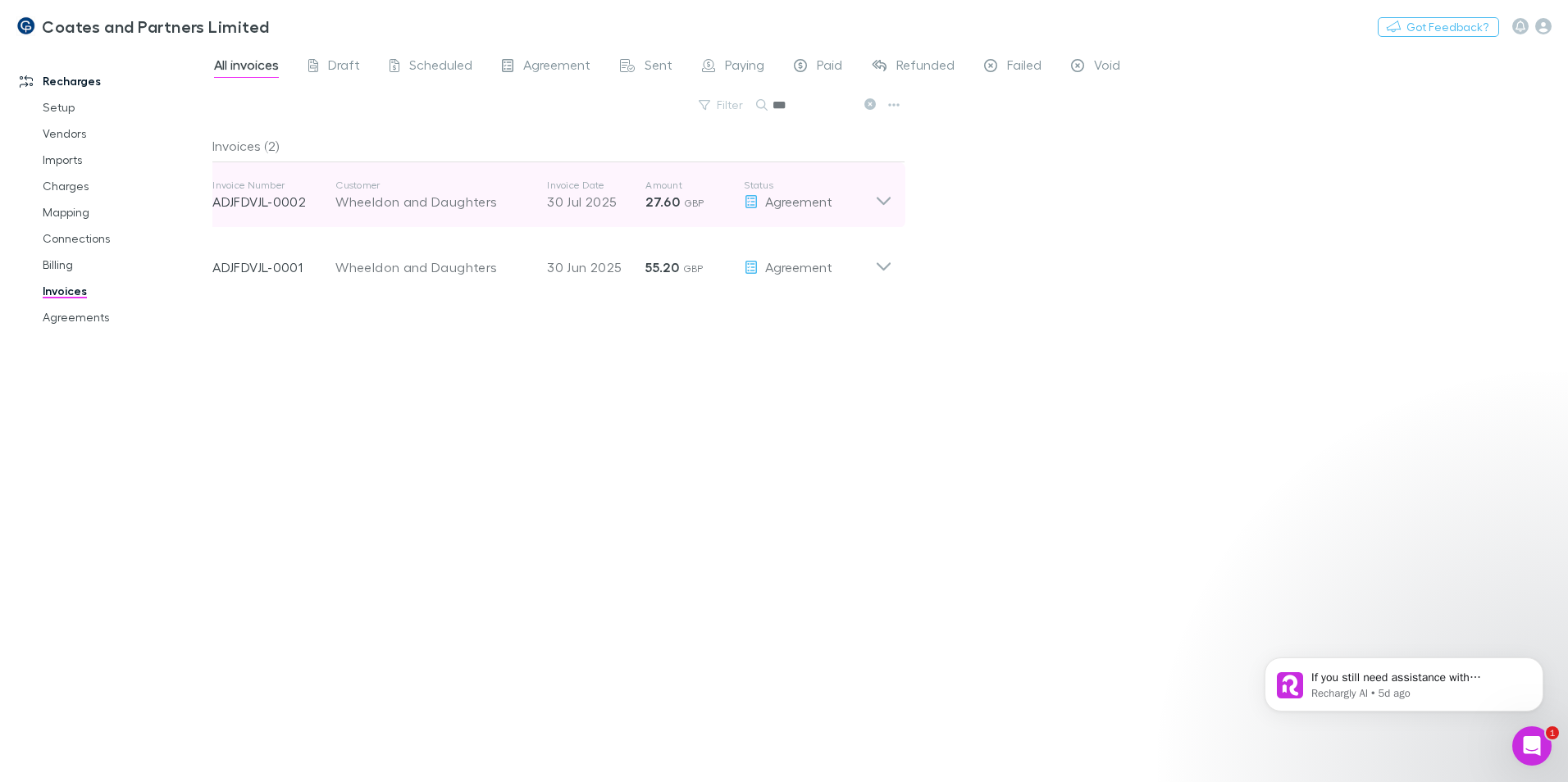 click 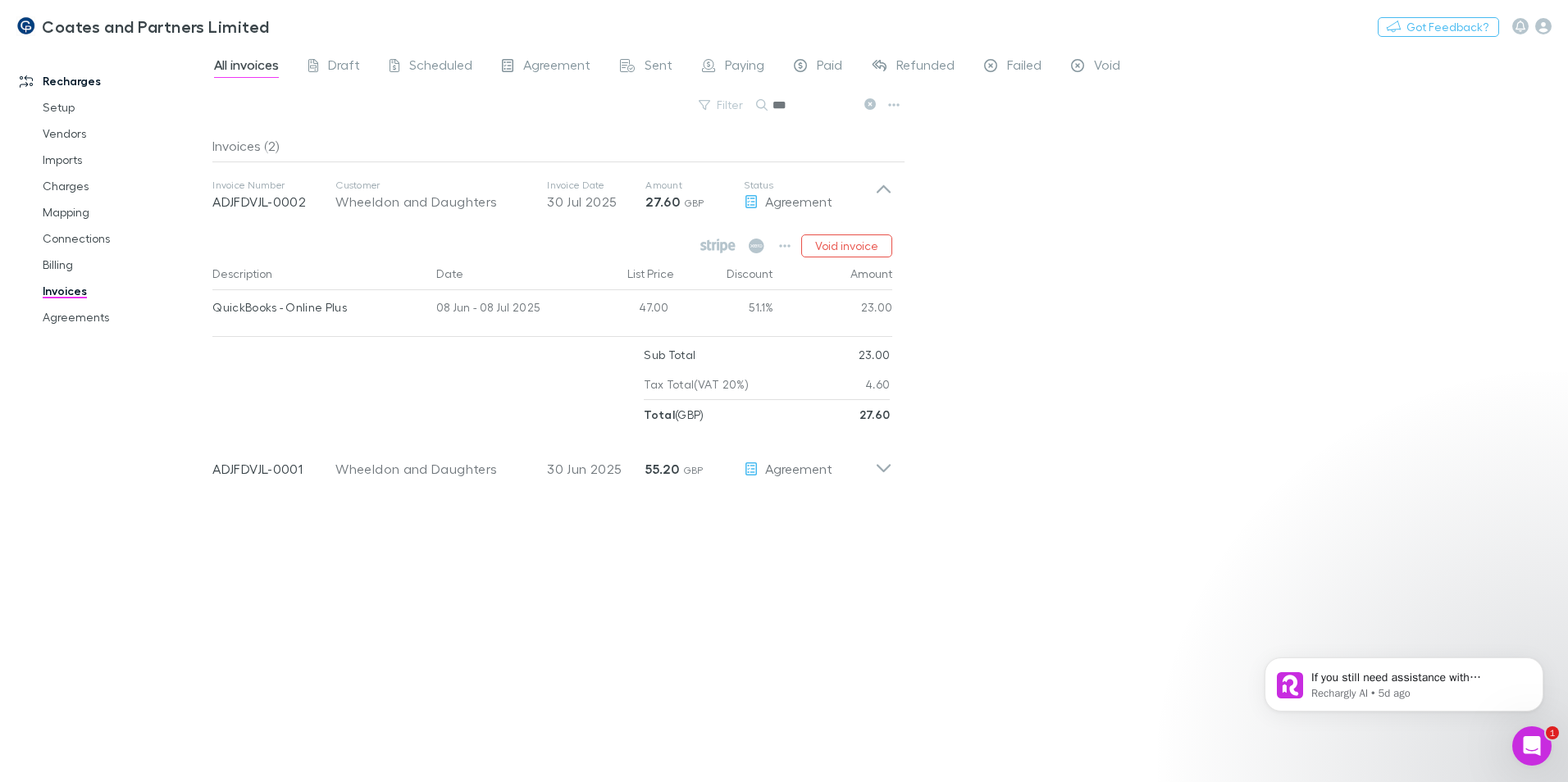drag, startPoint x: 808, startPoint y: 107, endPoint x: 754, endPoint y: 99, distance: 54.58938 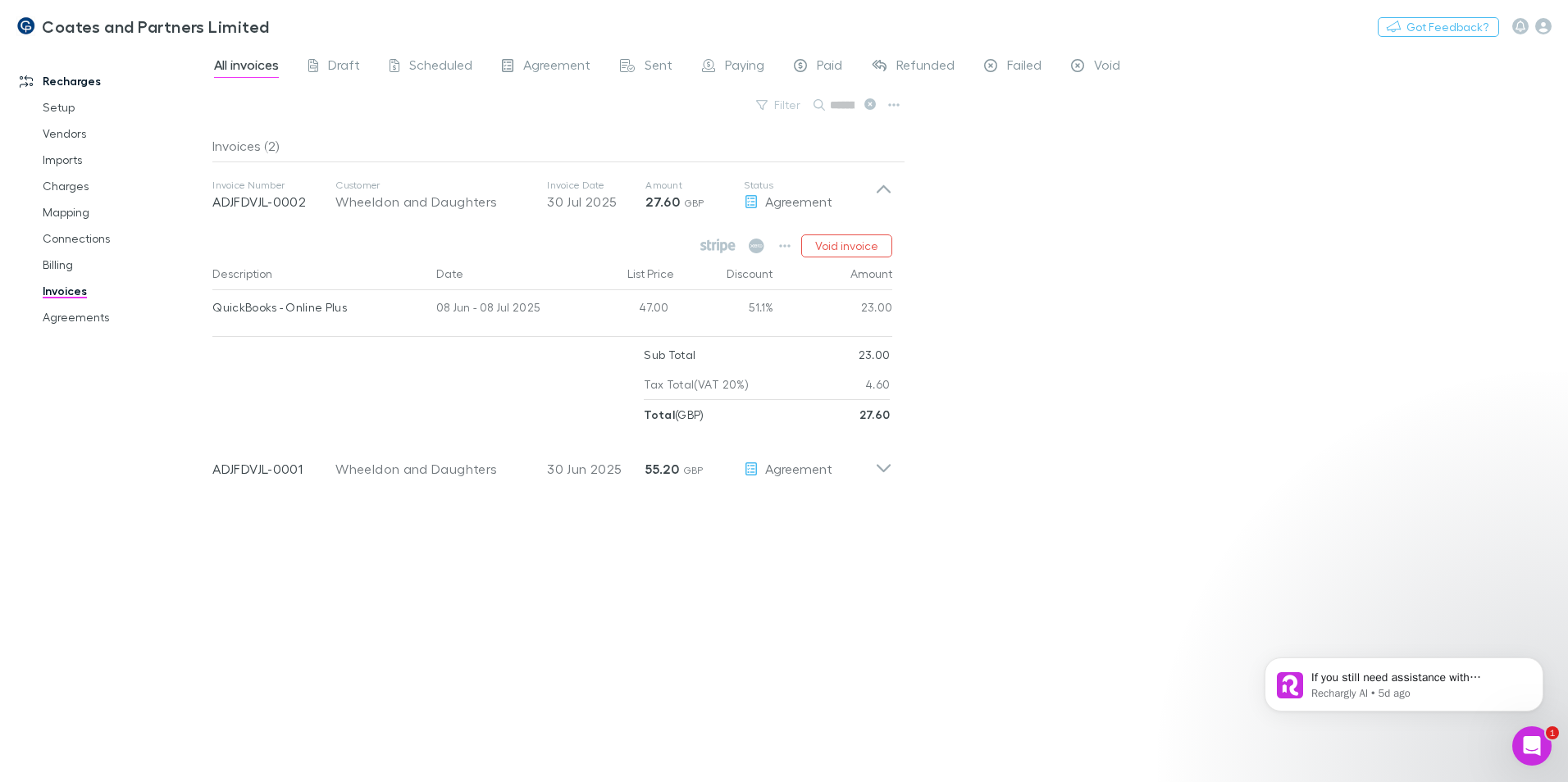 click on "Search" at bounding box center [846, 105] 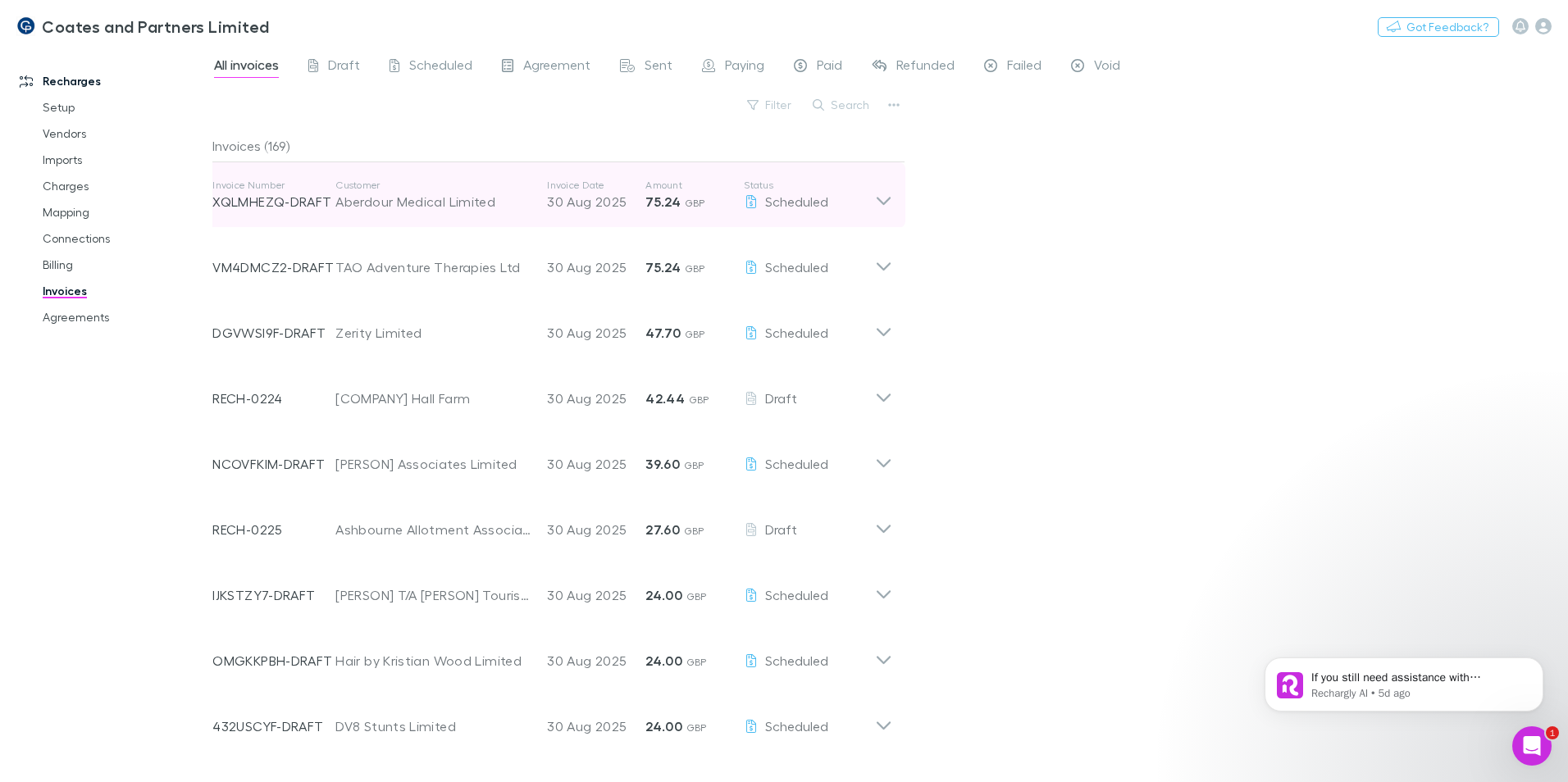 click 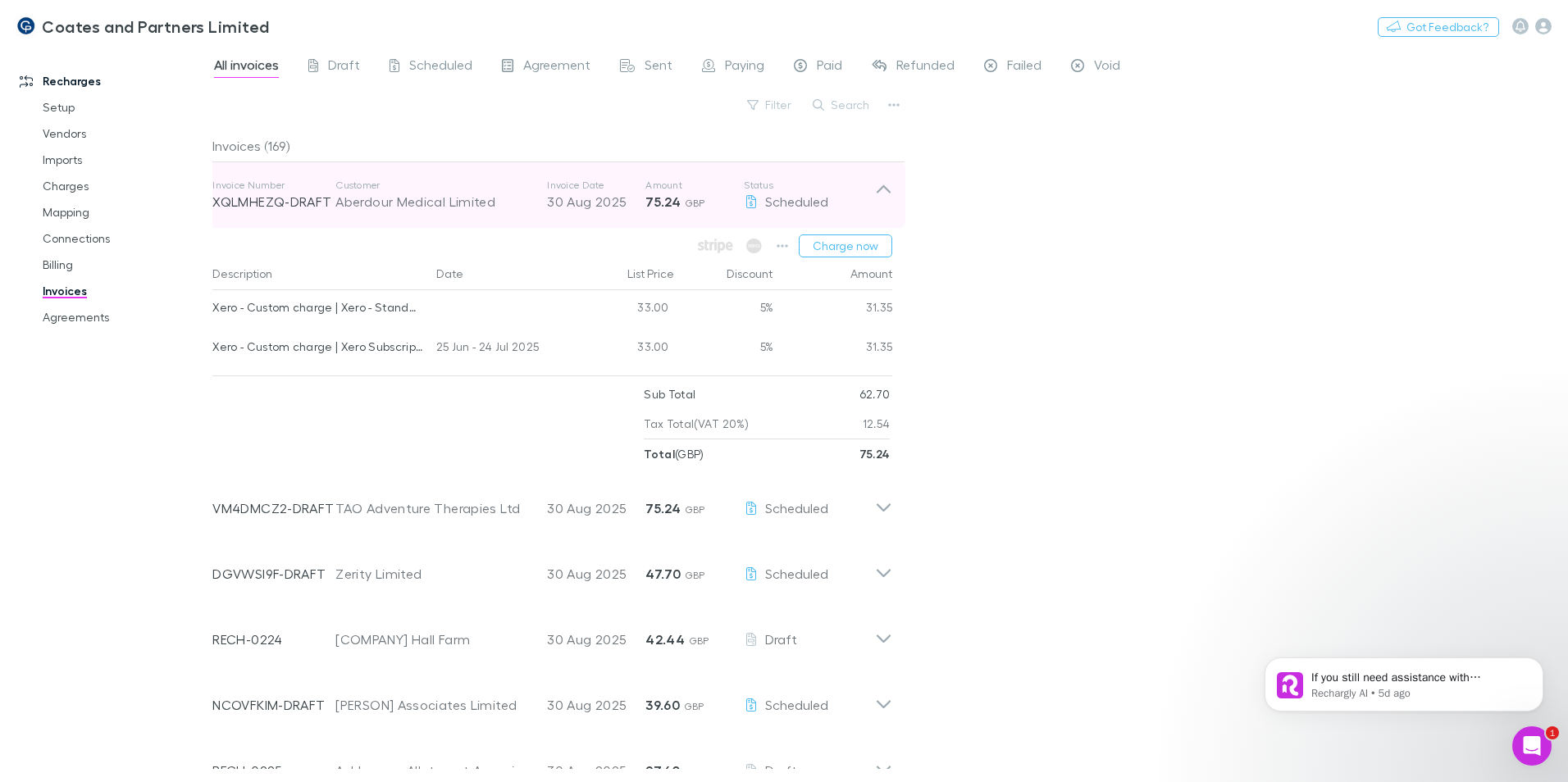 click 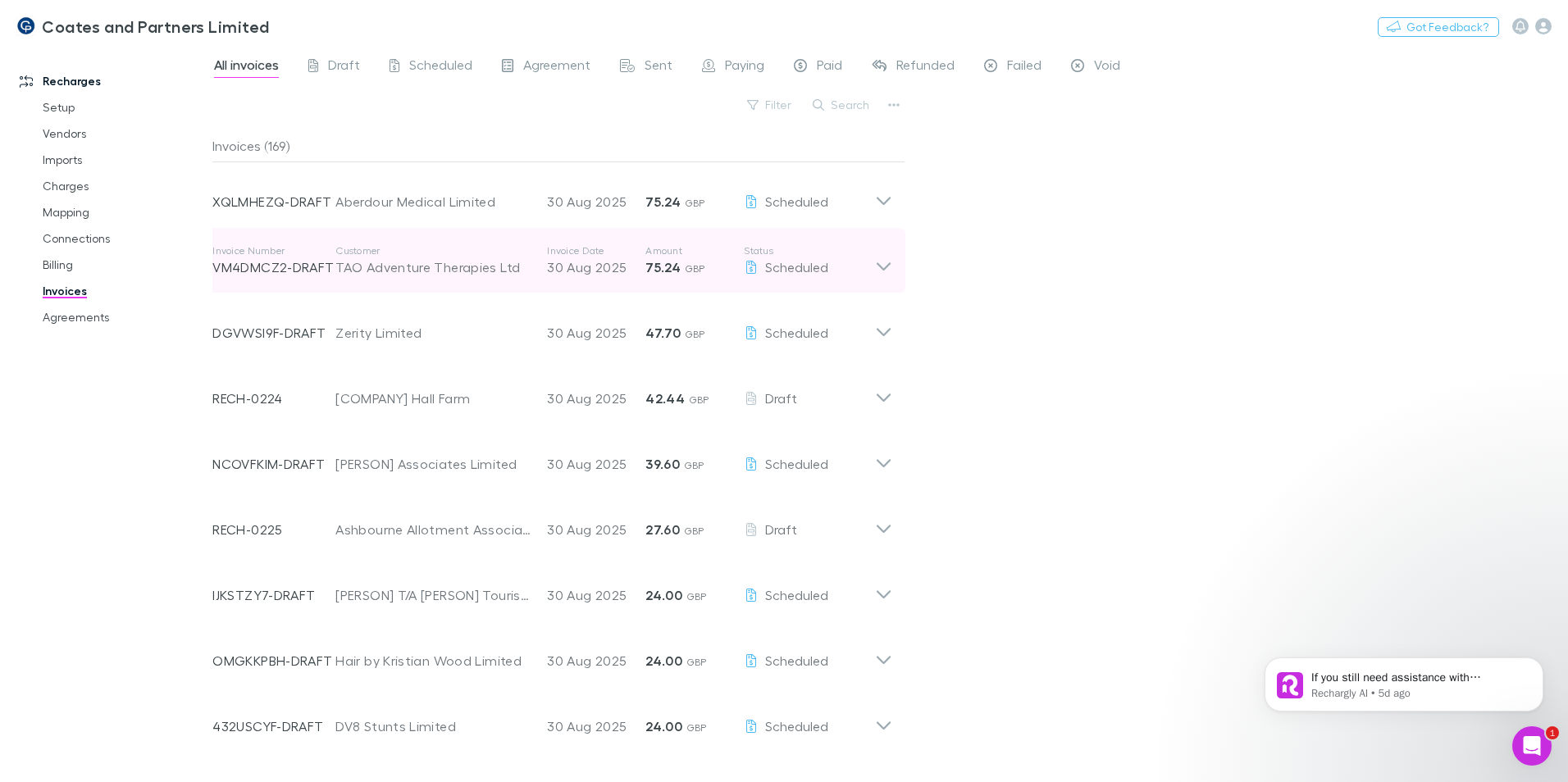 click 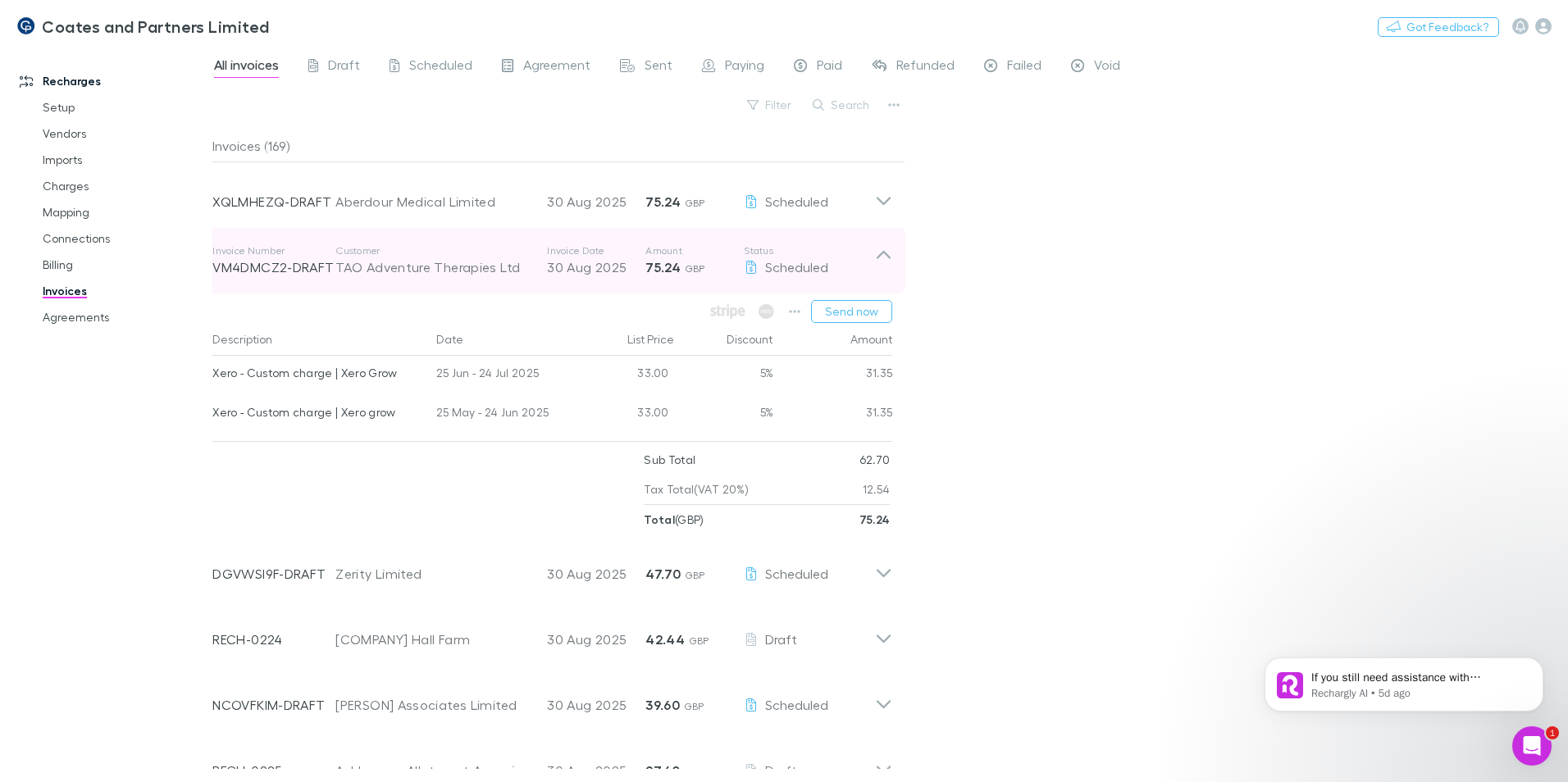 click 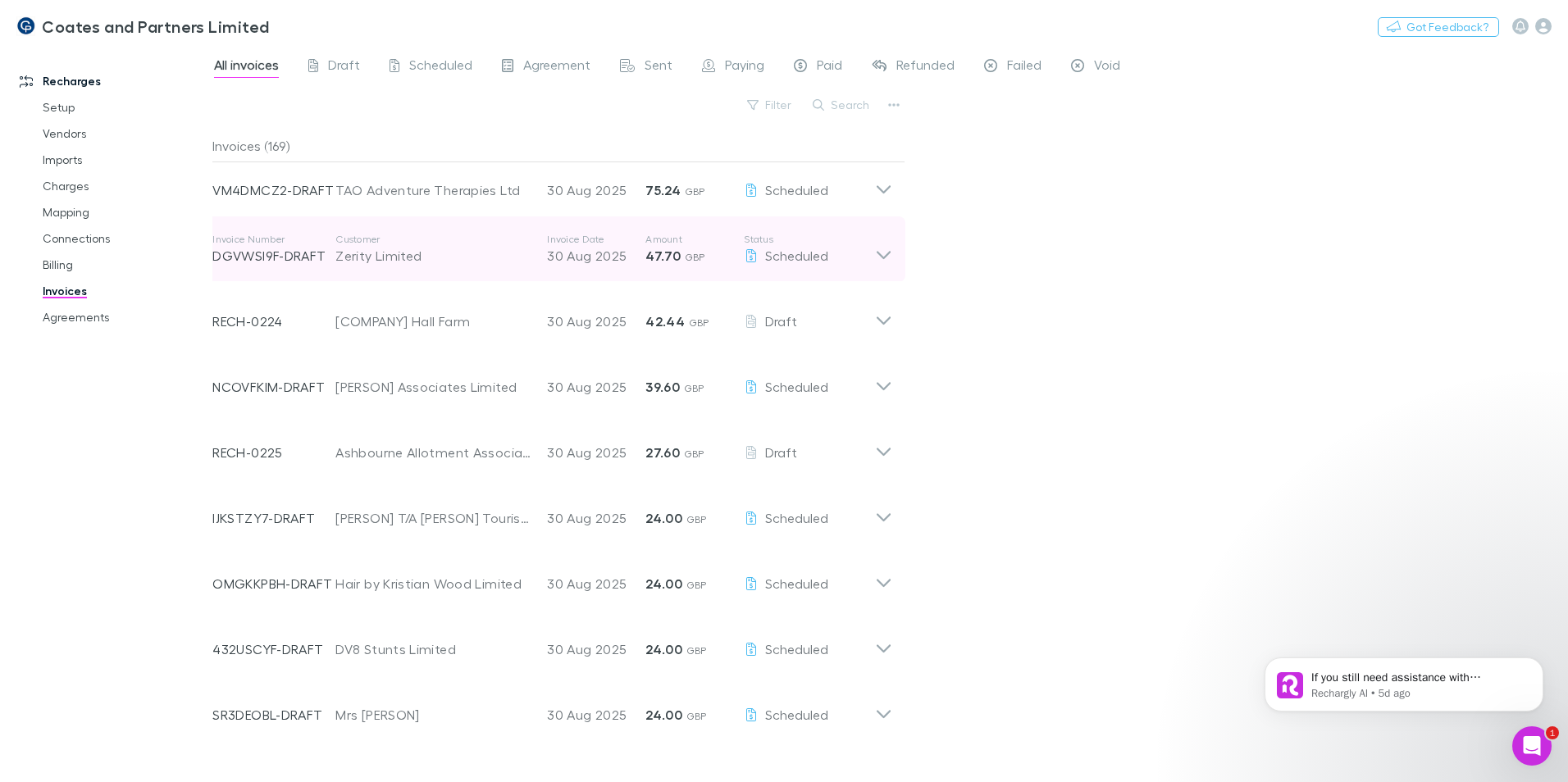 scroll, scrollTop: 82, scrollLeft: 0, axis: vertical 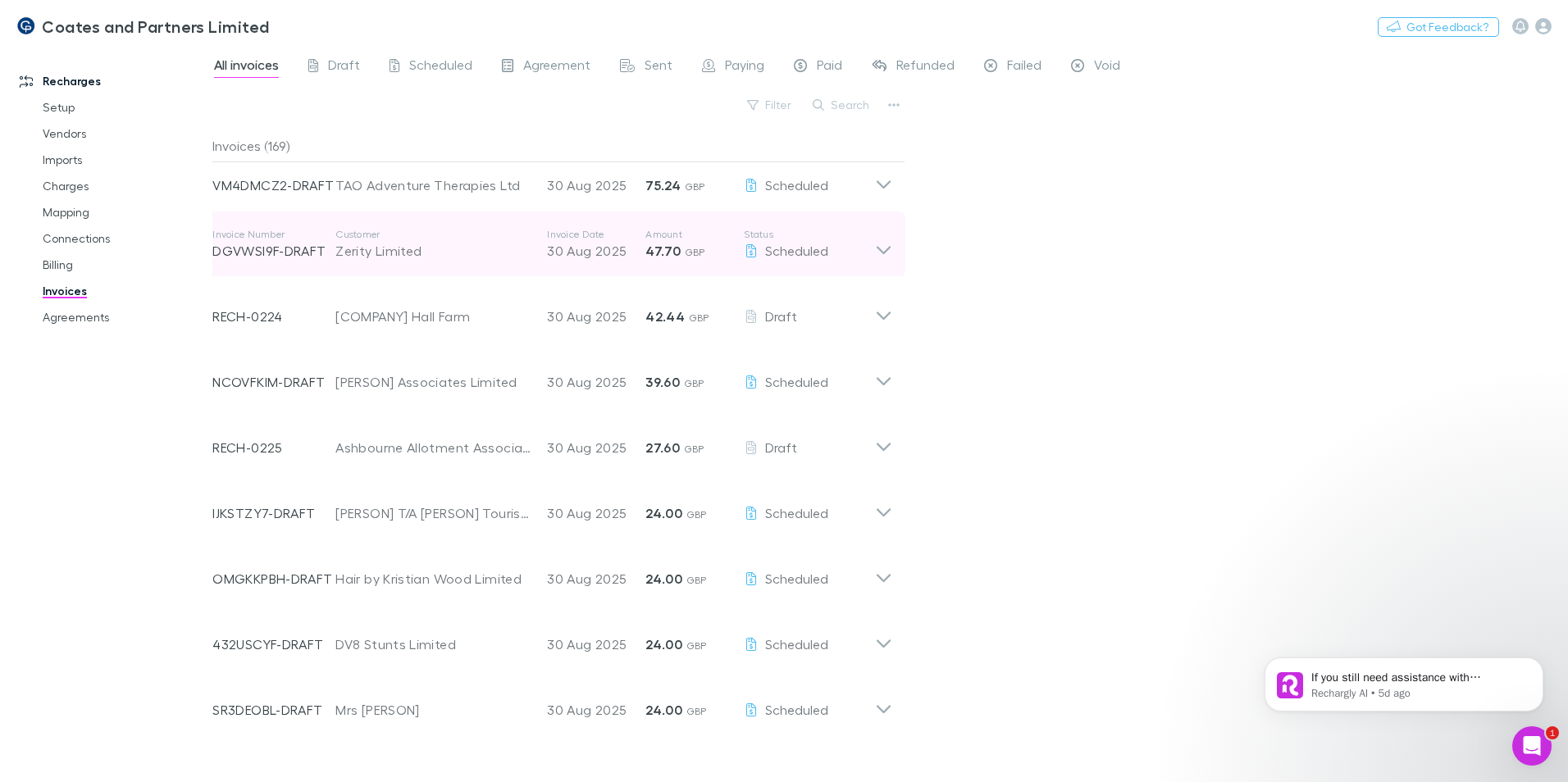 click 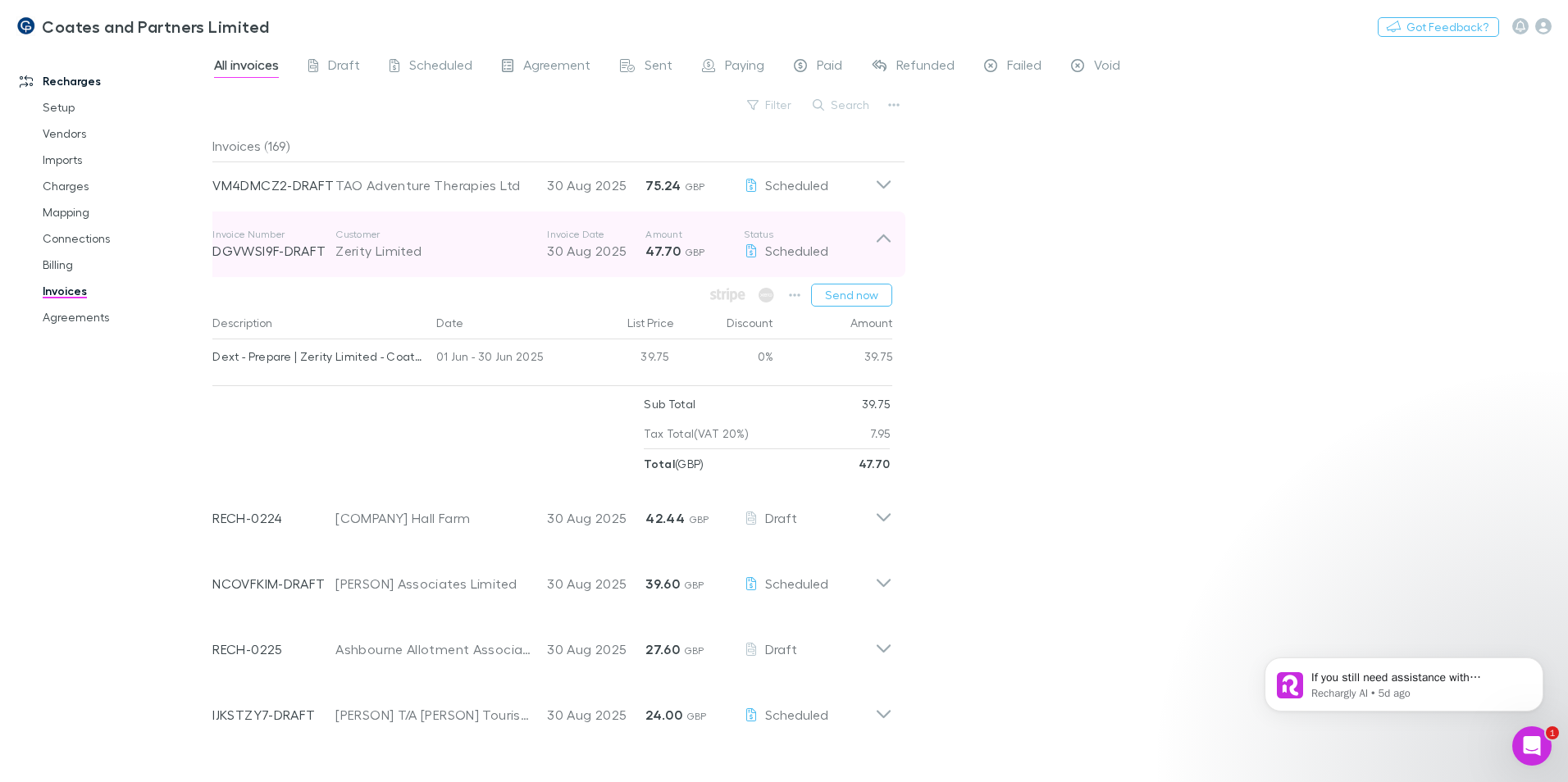 click 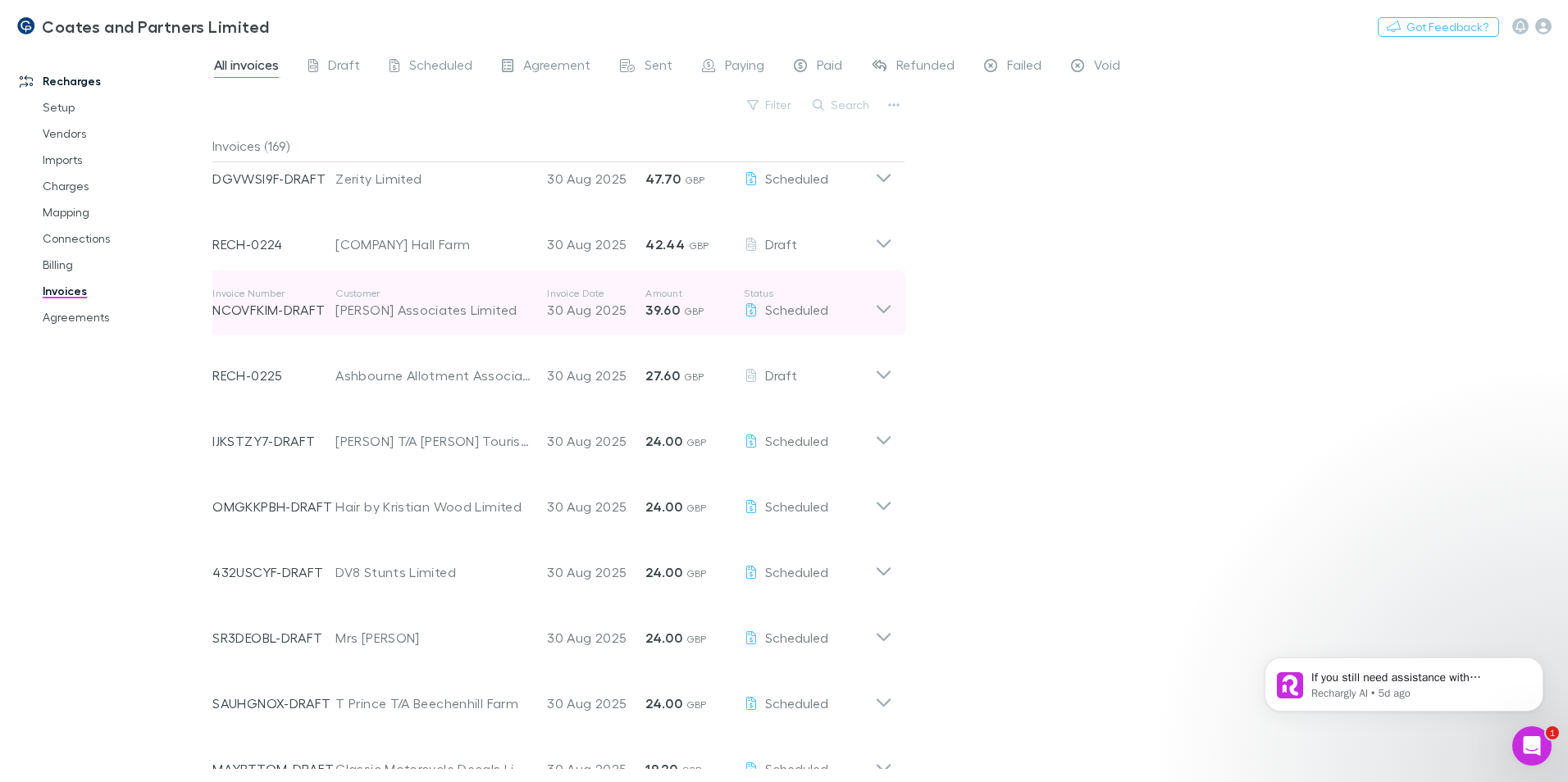 scroll, scrollTop: 164, scrollLeft: 0, axis: vertical 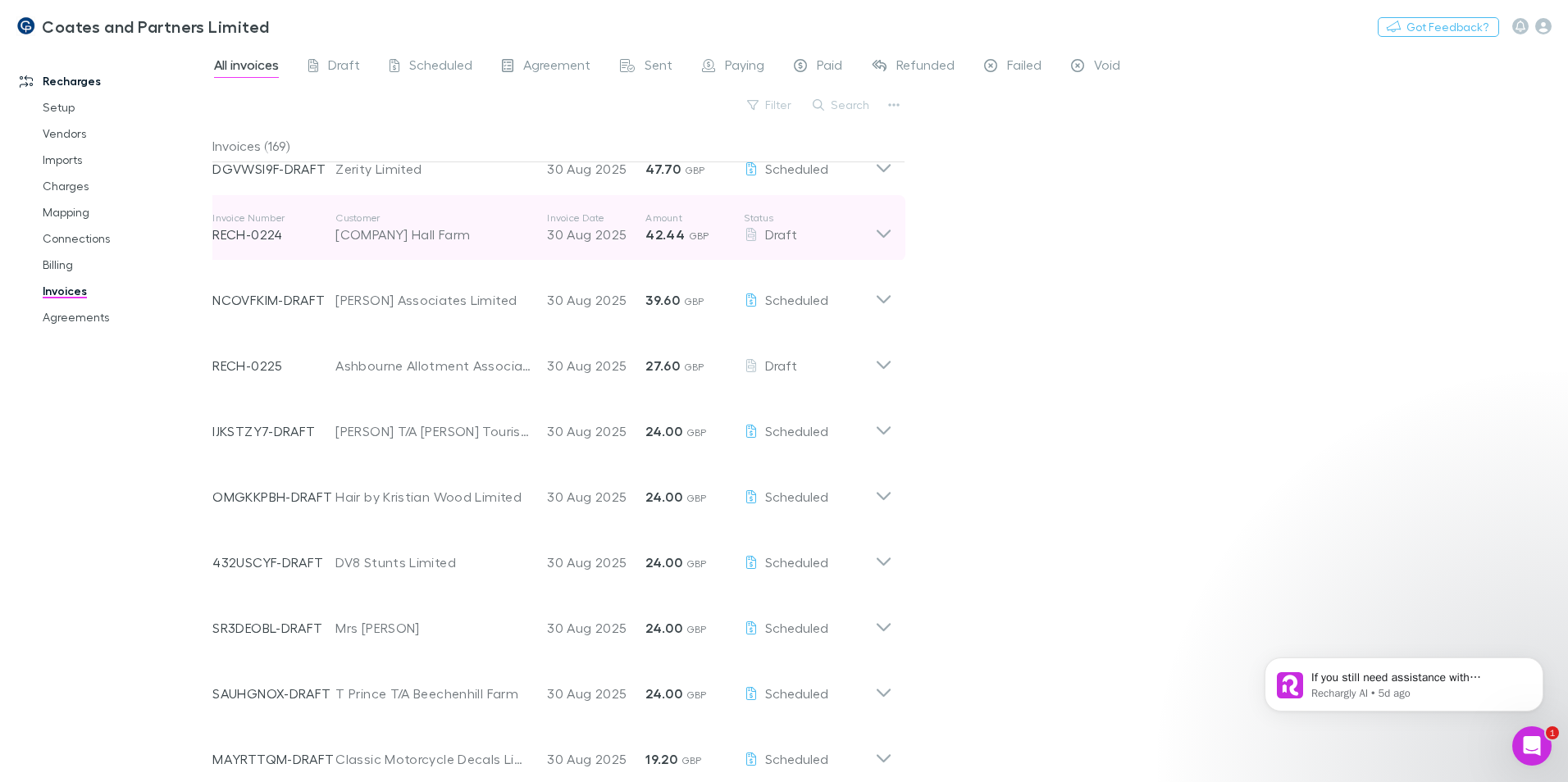 click 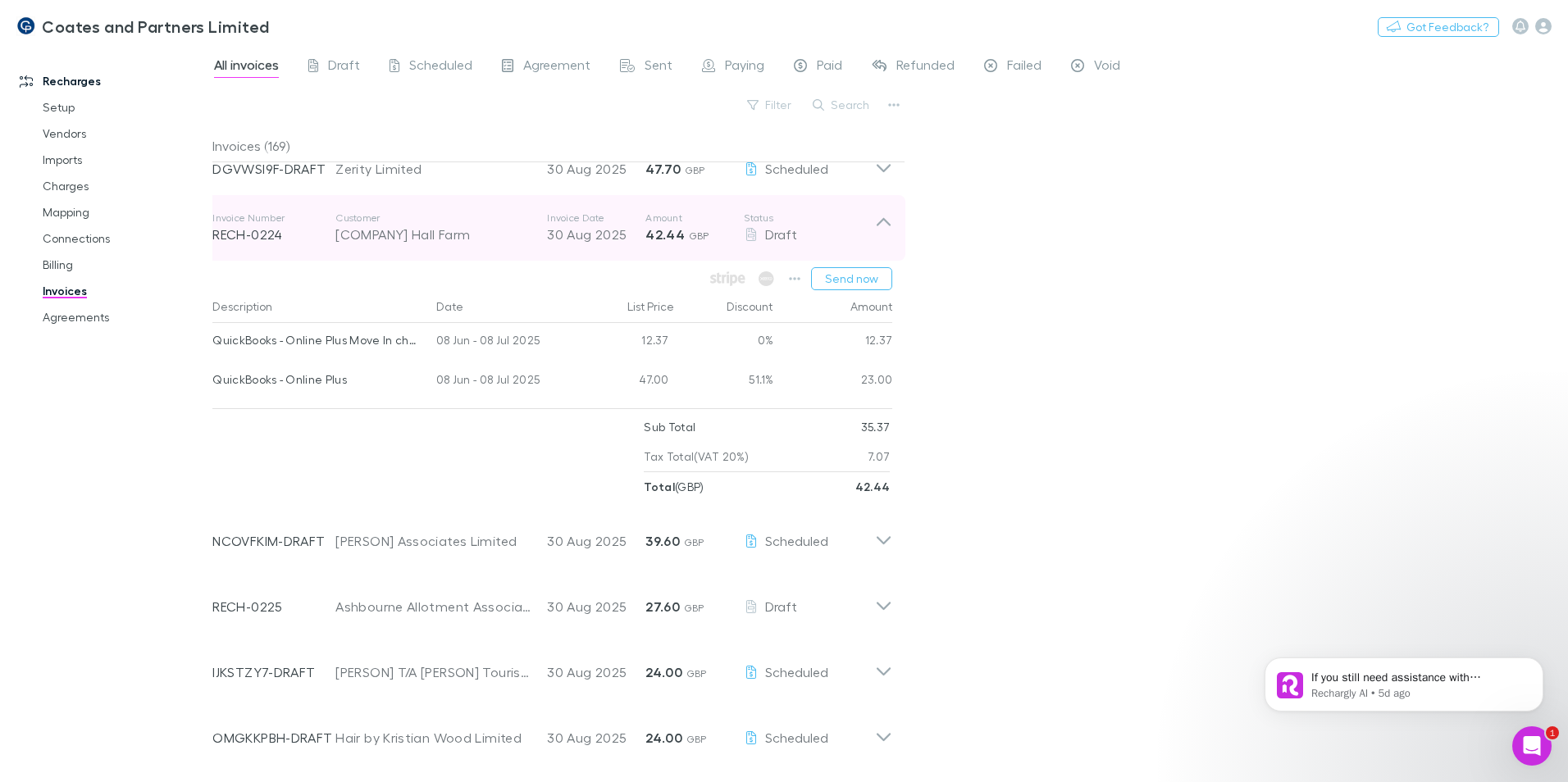 click 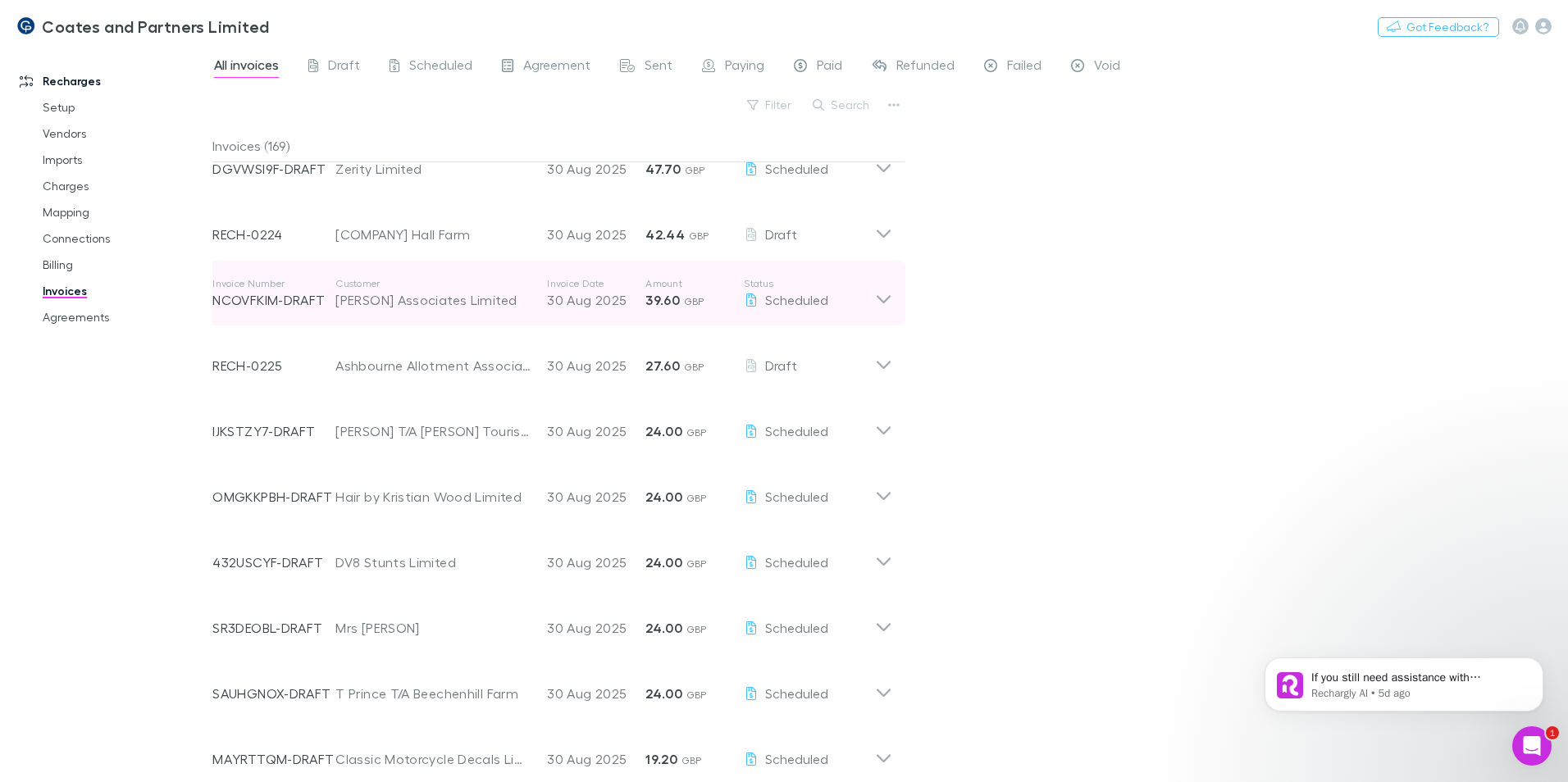 click 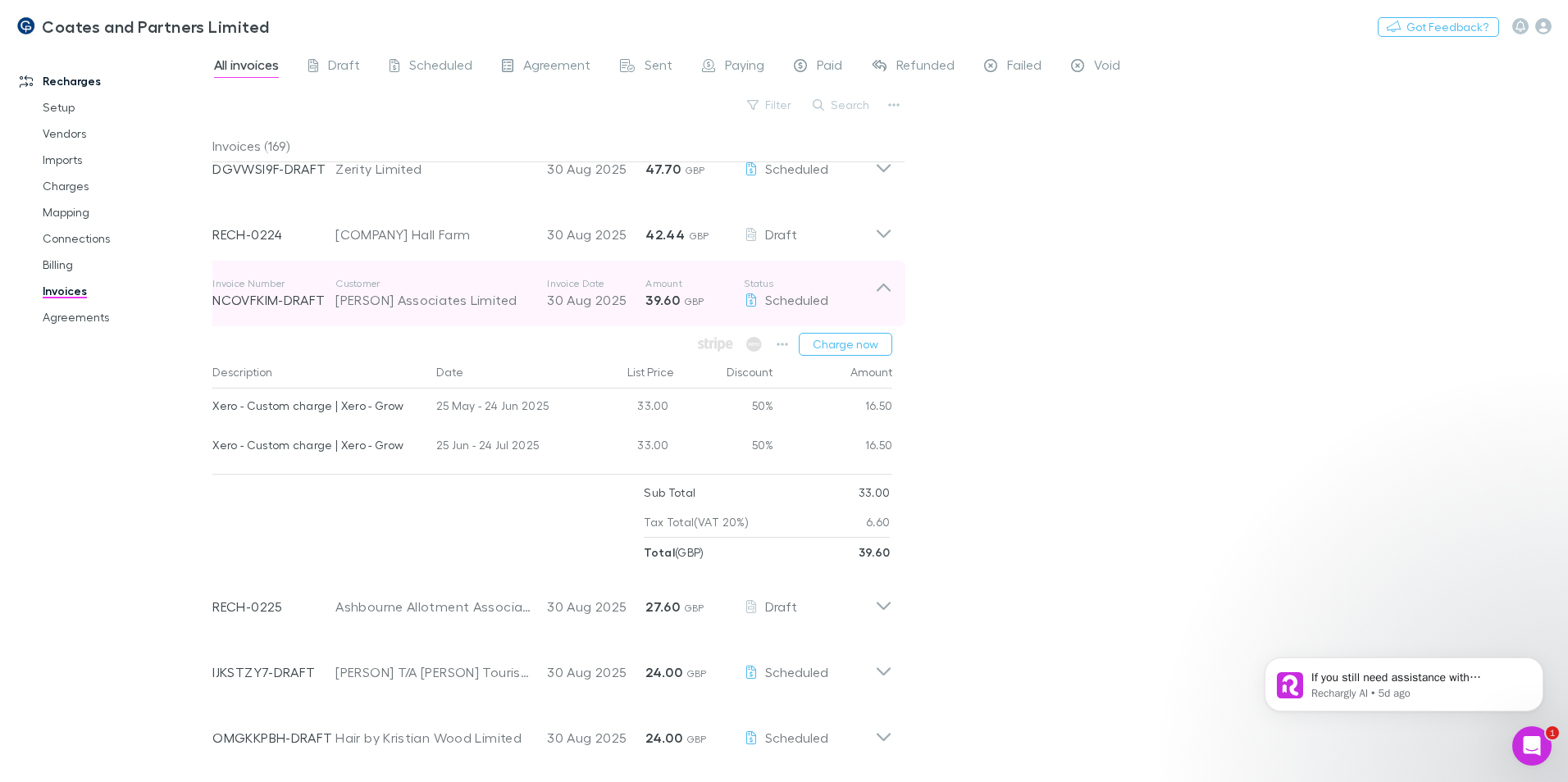 click 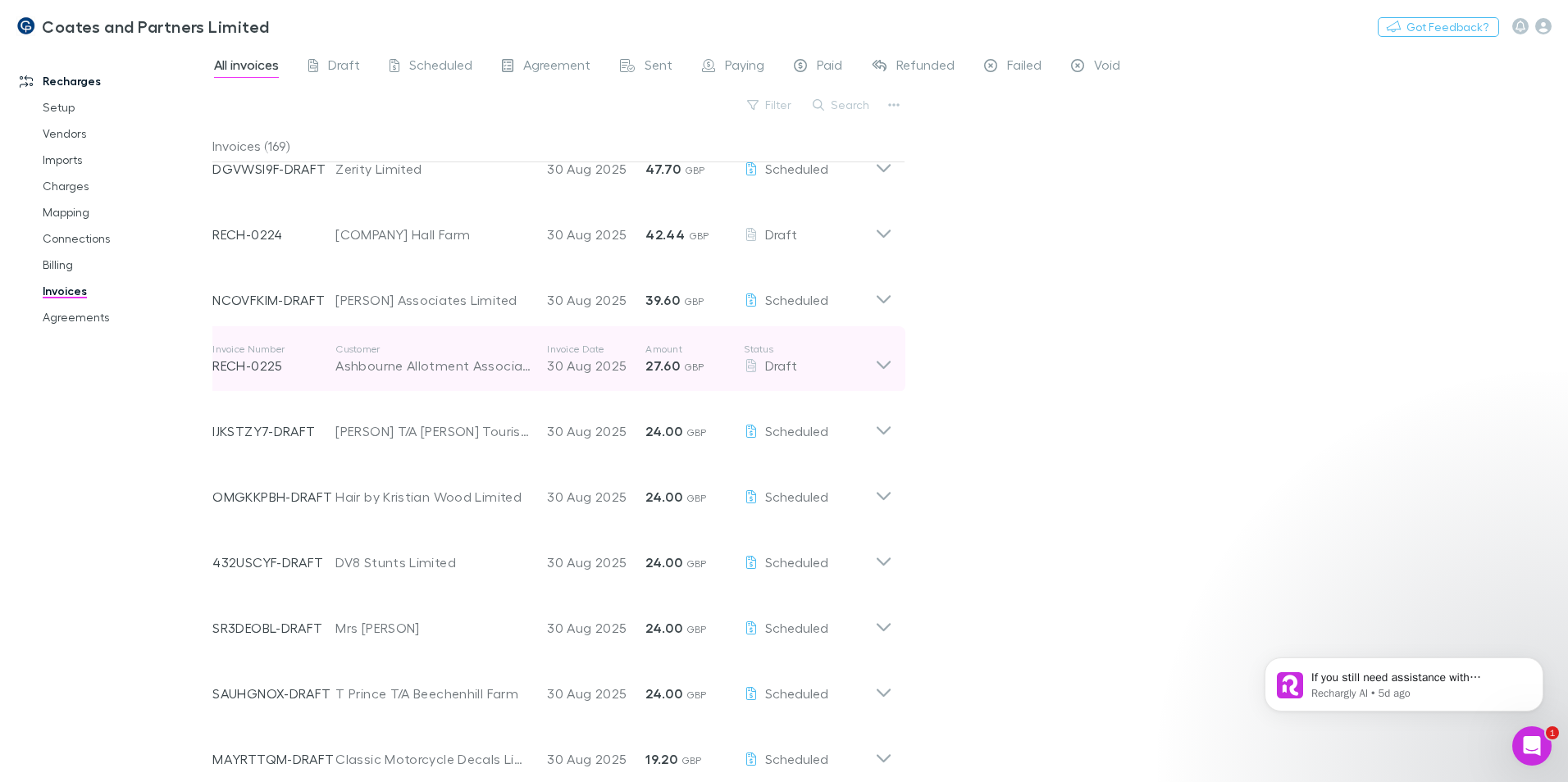 click 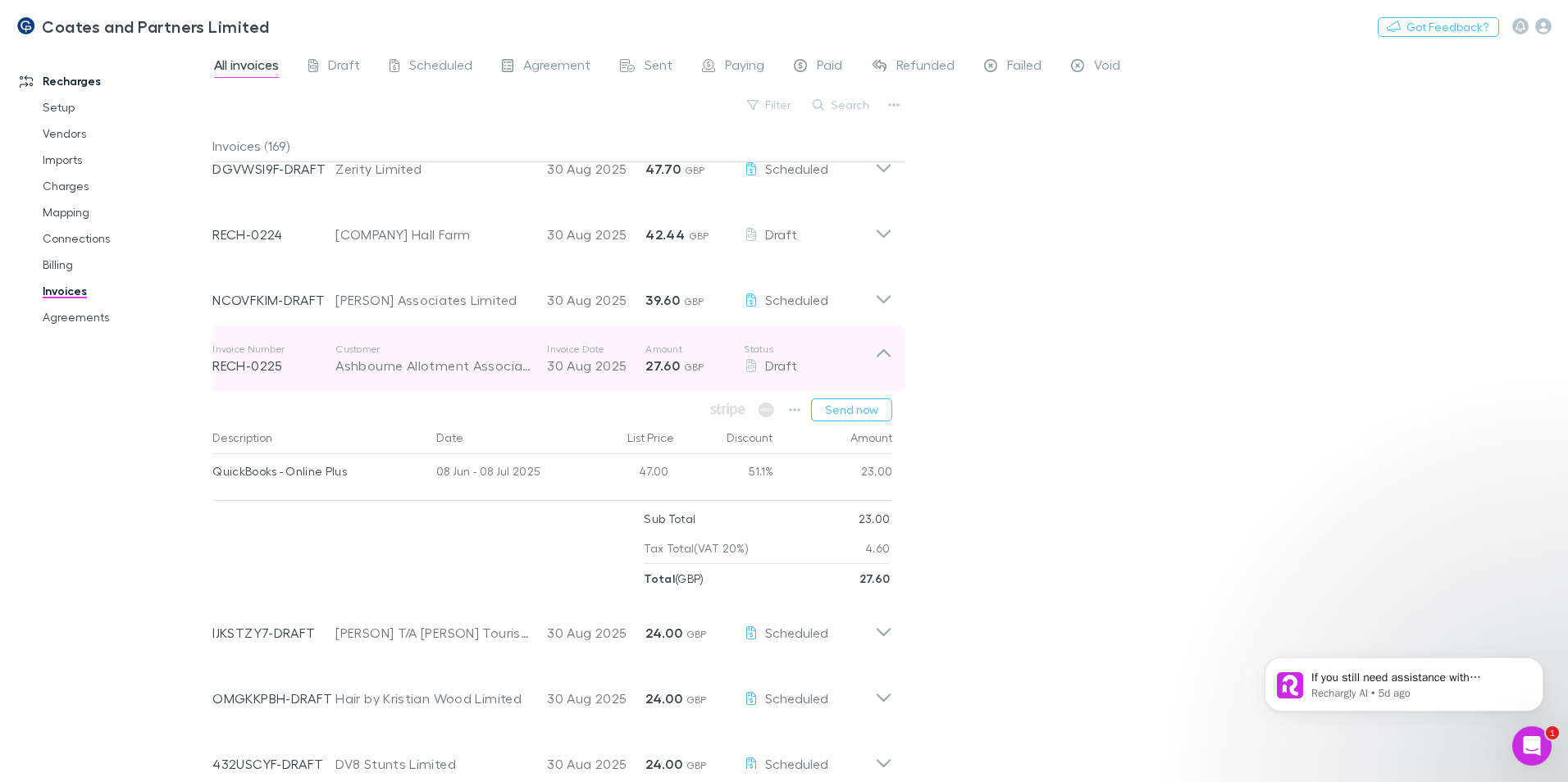 click 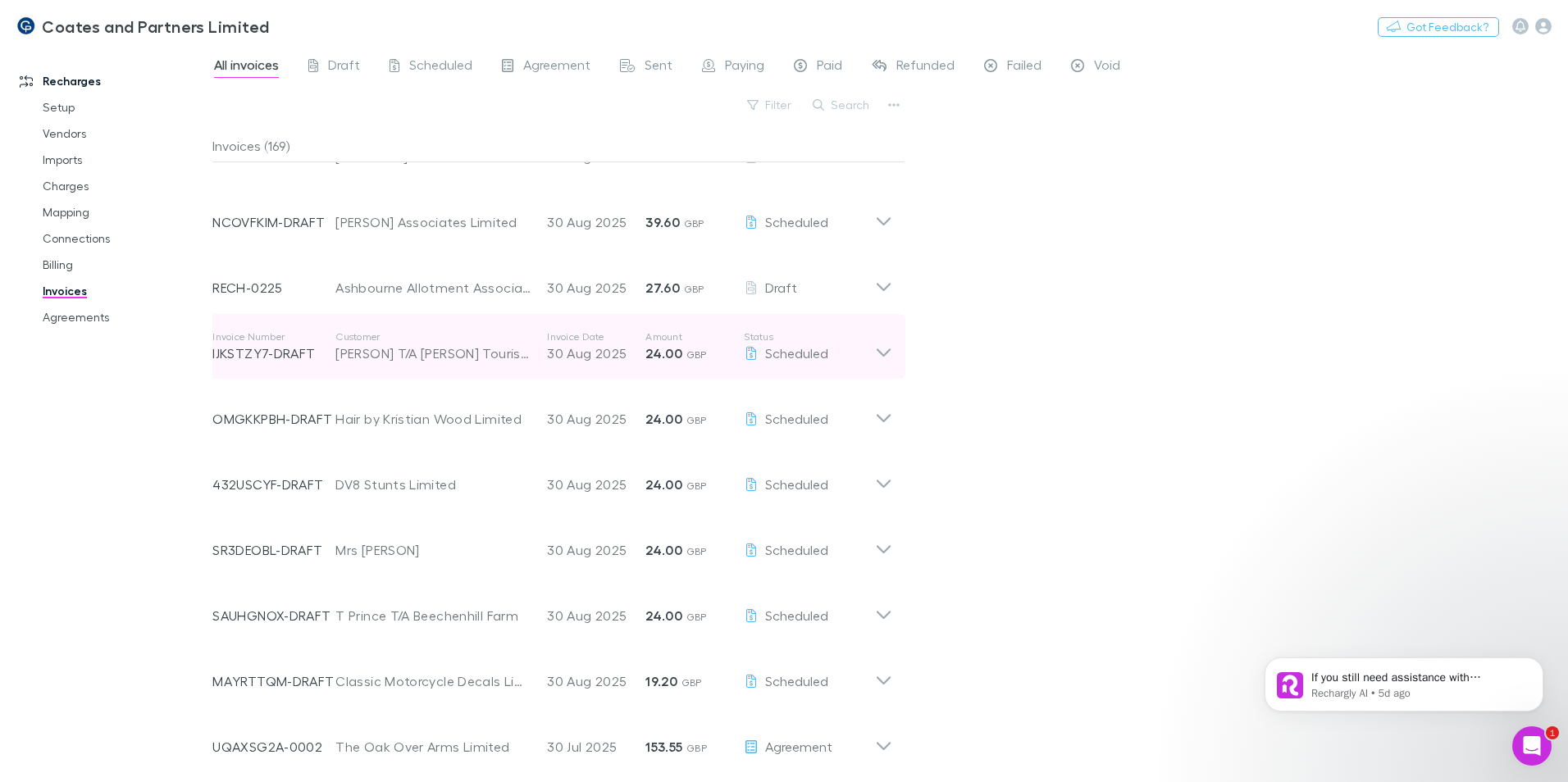 scroll, scrollTop: 246, scrollLeft: 0, axis: vertical 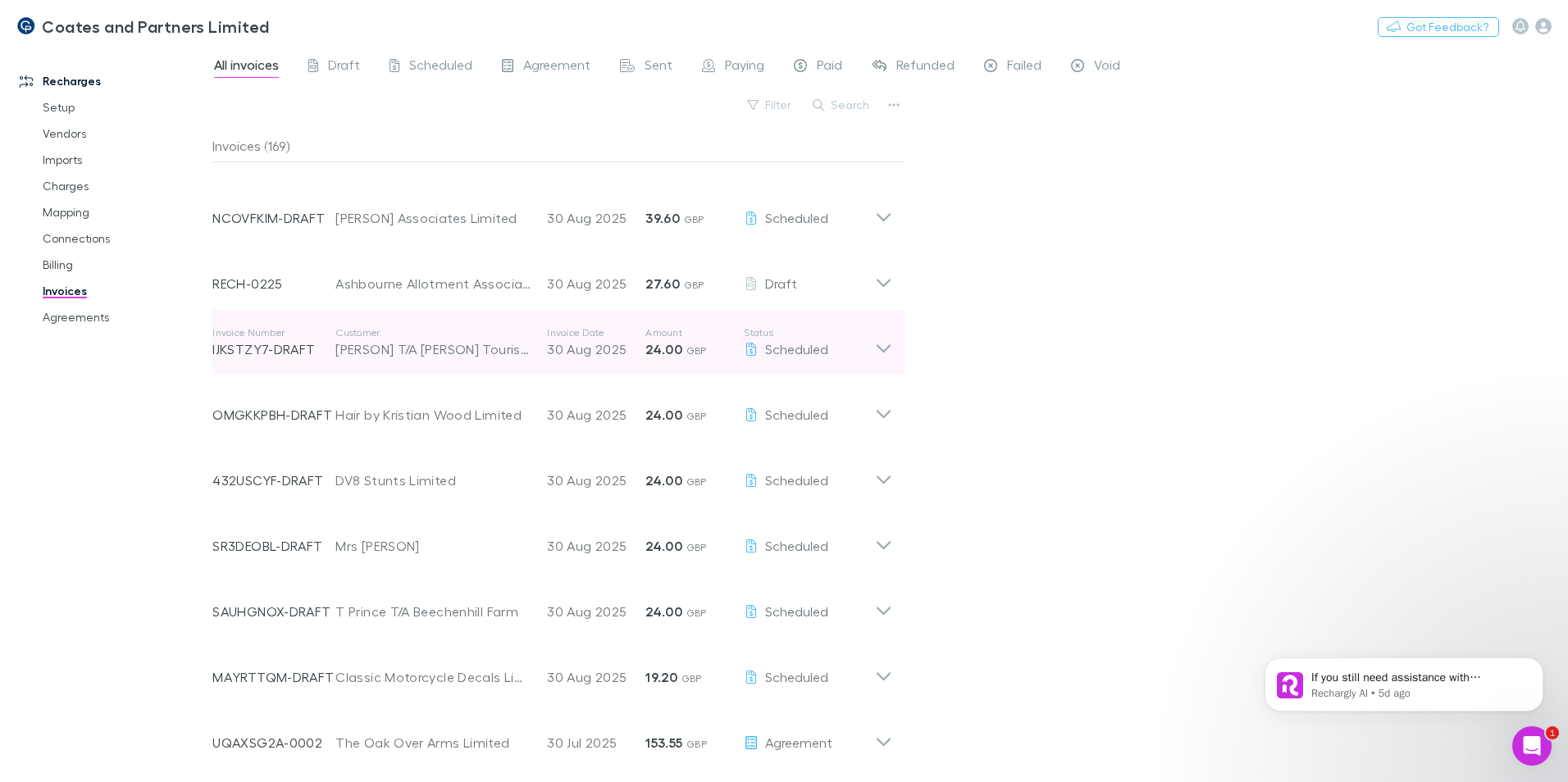 click 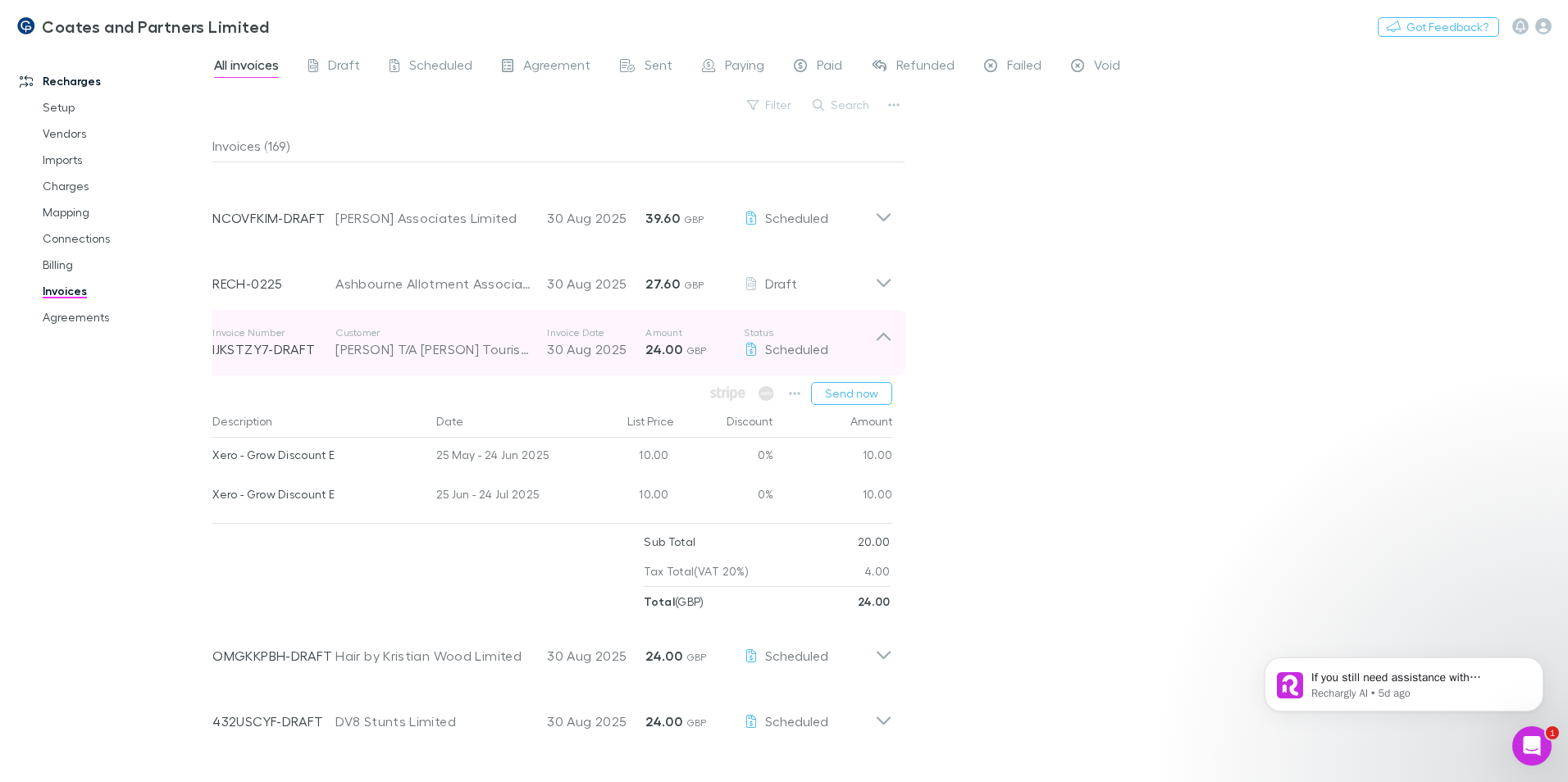 click 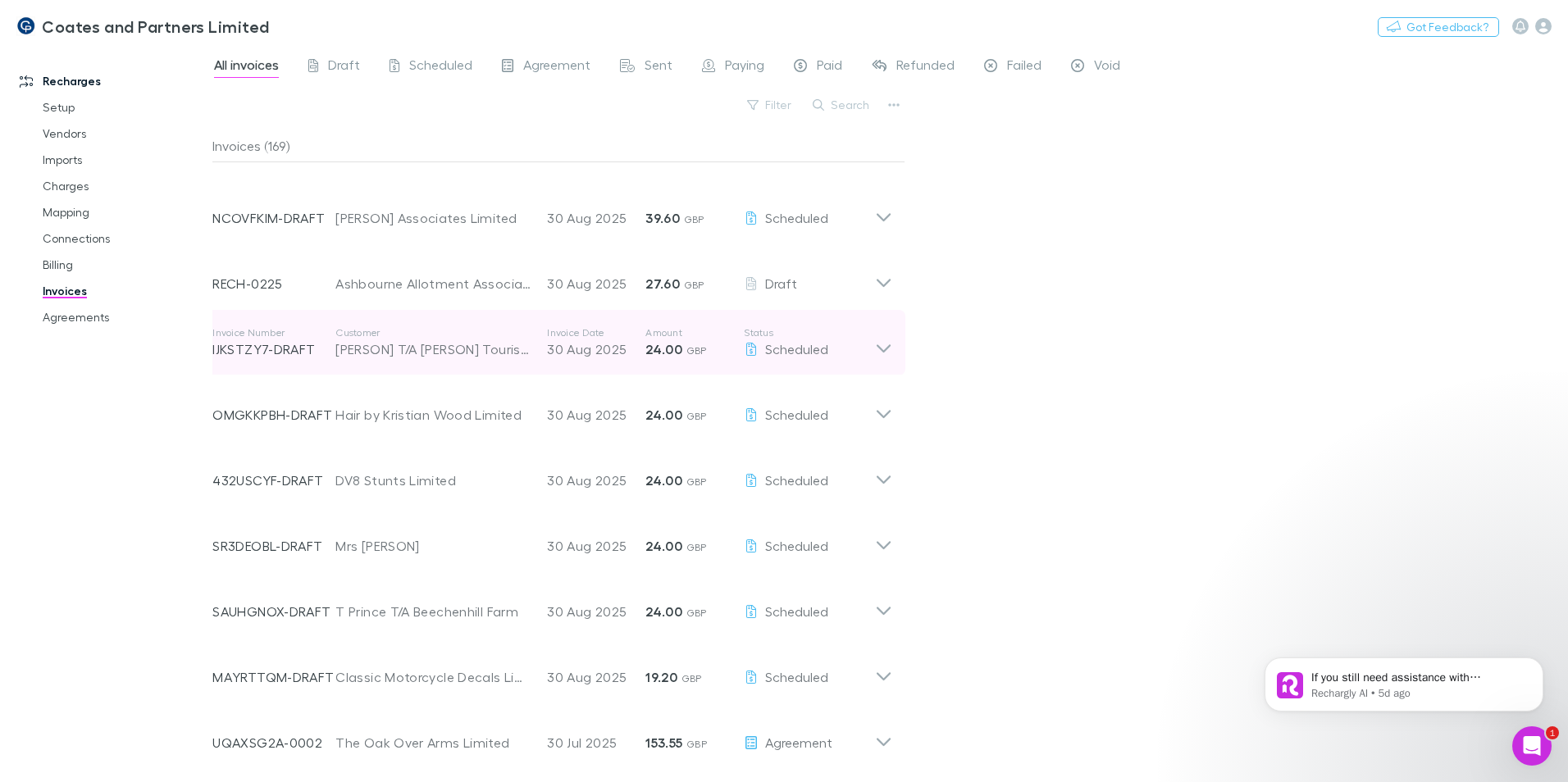scroll, scrollTop: 328, scrollLeft: 0, axis: vertical 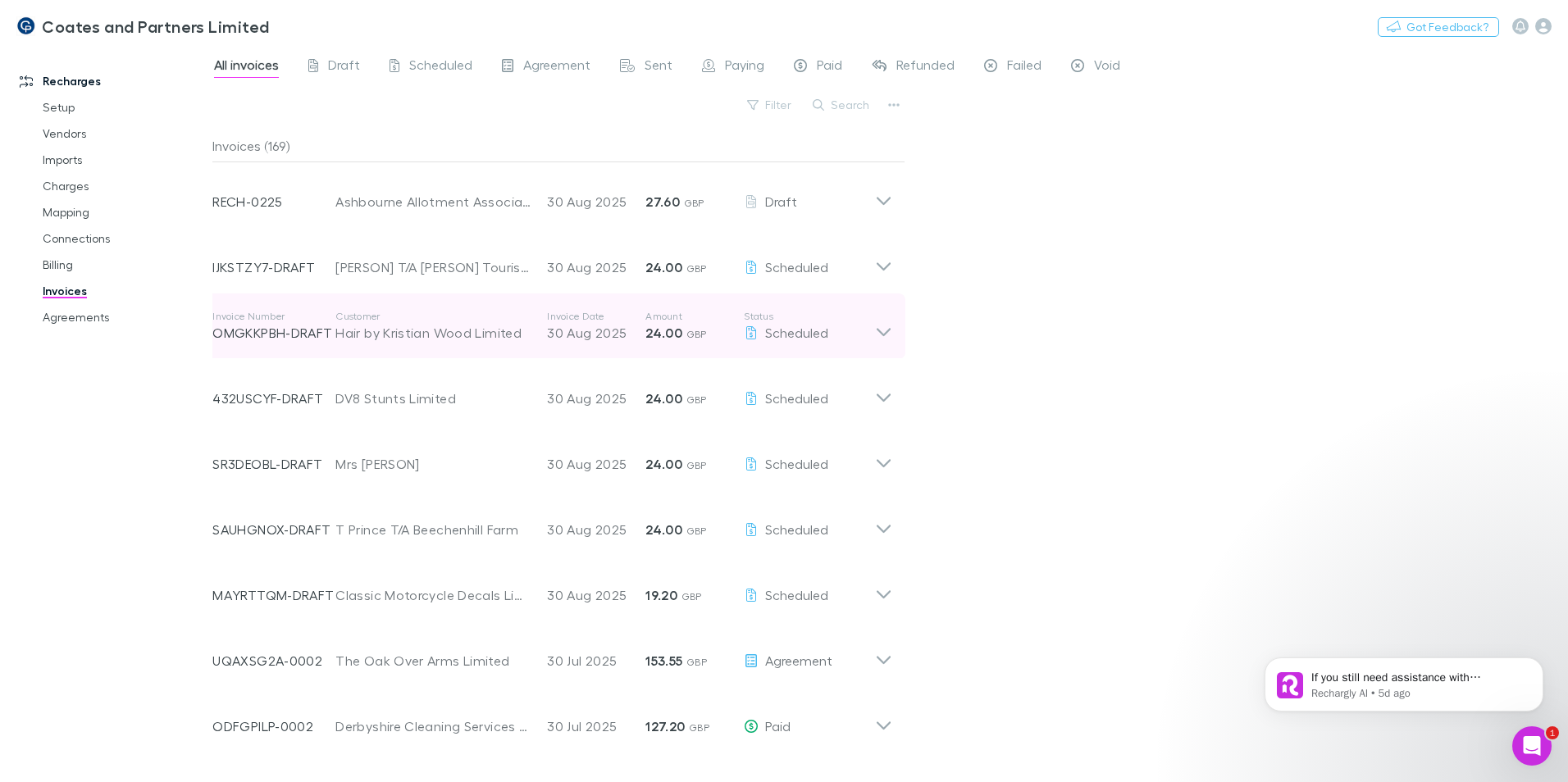 click on "Invoice Number OMGKKPBH-DRAFT Customer [COMPANY] Limited Invoice Date 30 Aug 2025 Amount 24.00   GBP Status Scheduled" at bounding box center (552, 326) 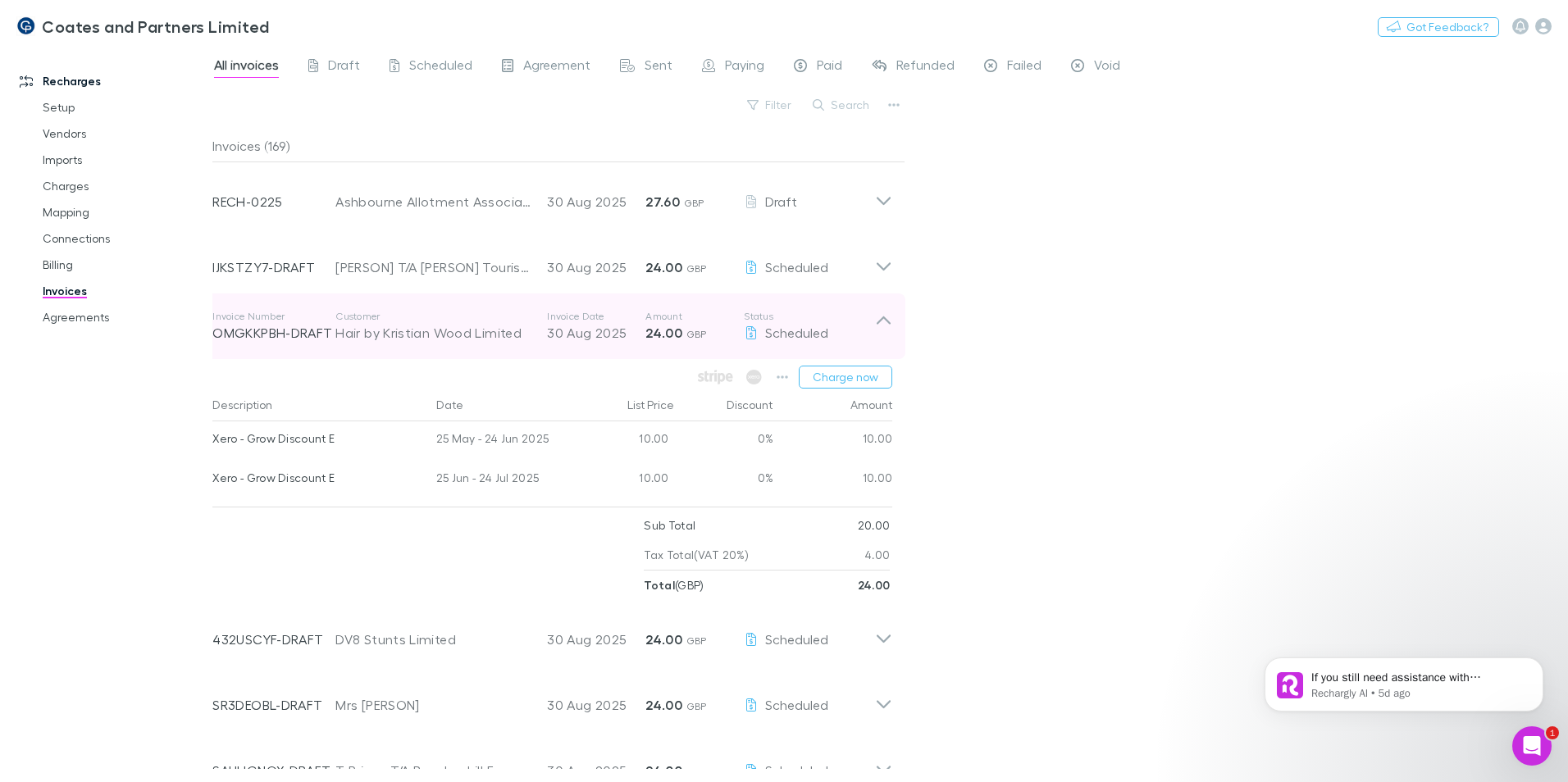 click 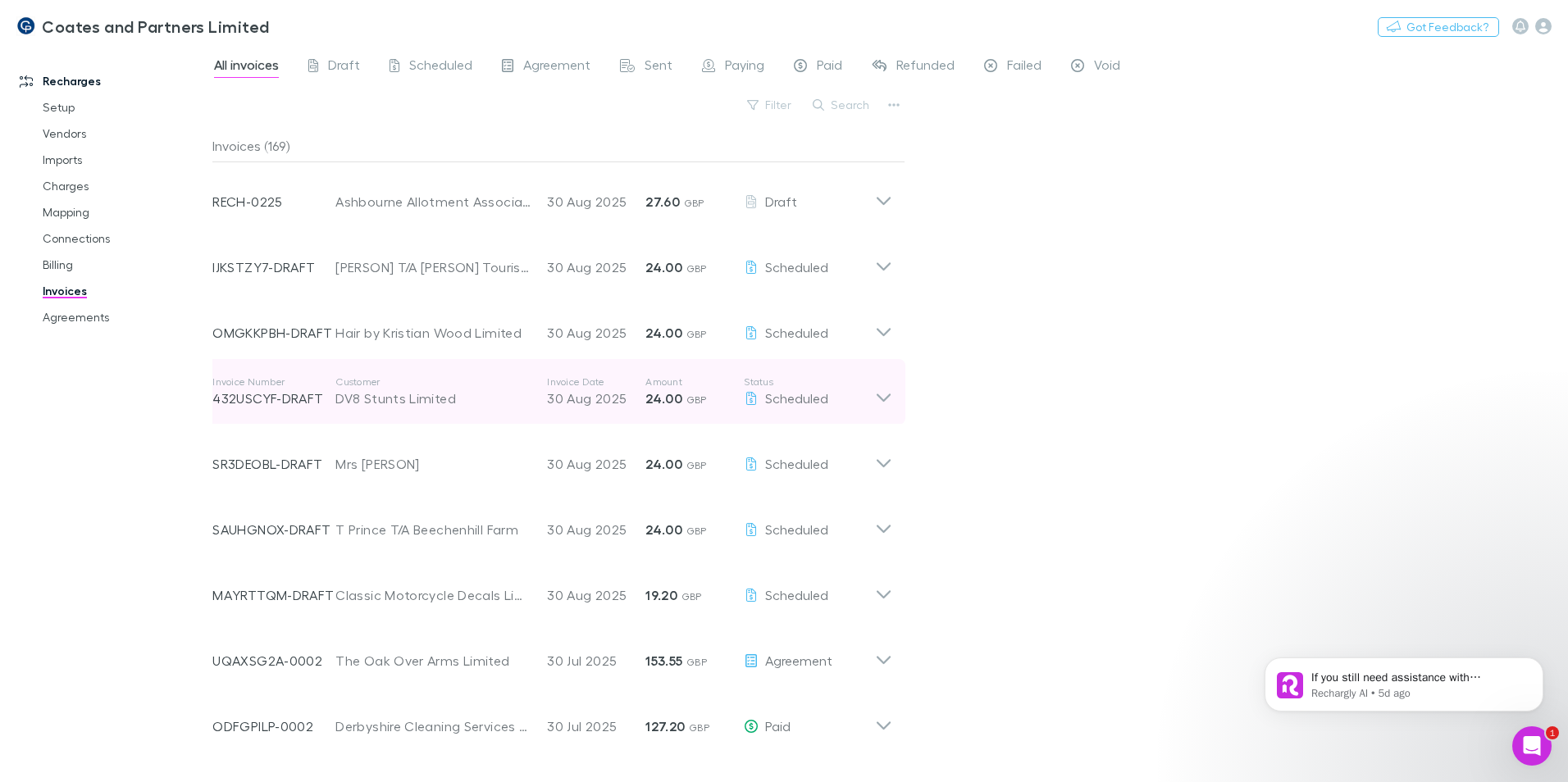 click 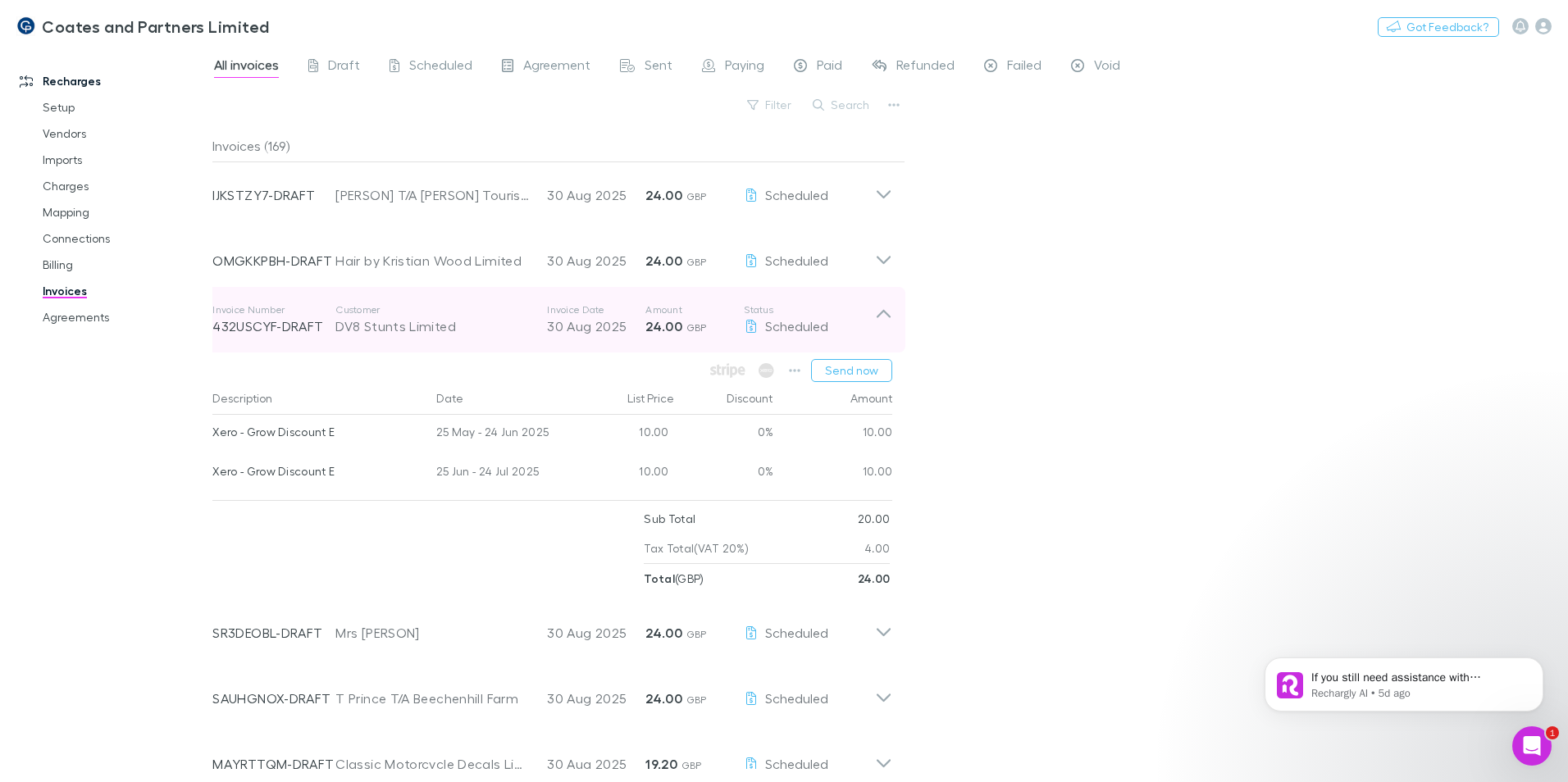 scroll, scrollTop: 410, scrollLeft: 0, axis: vertical 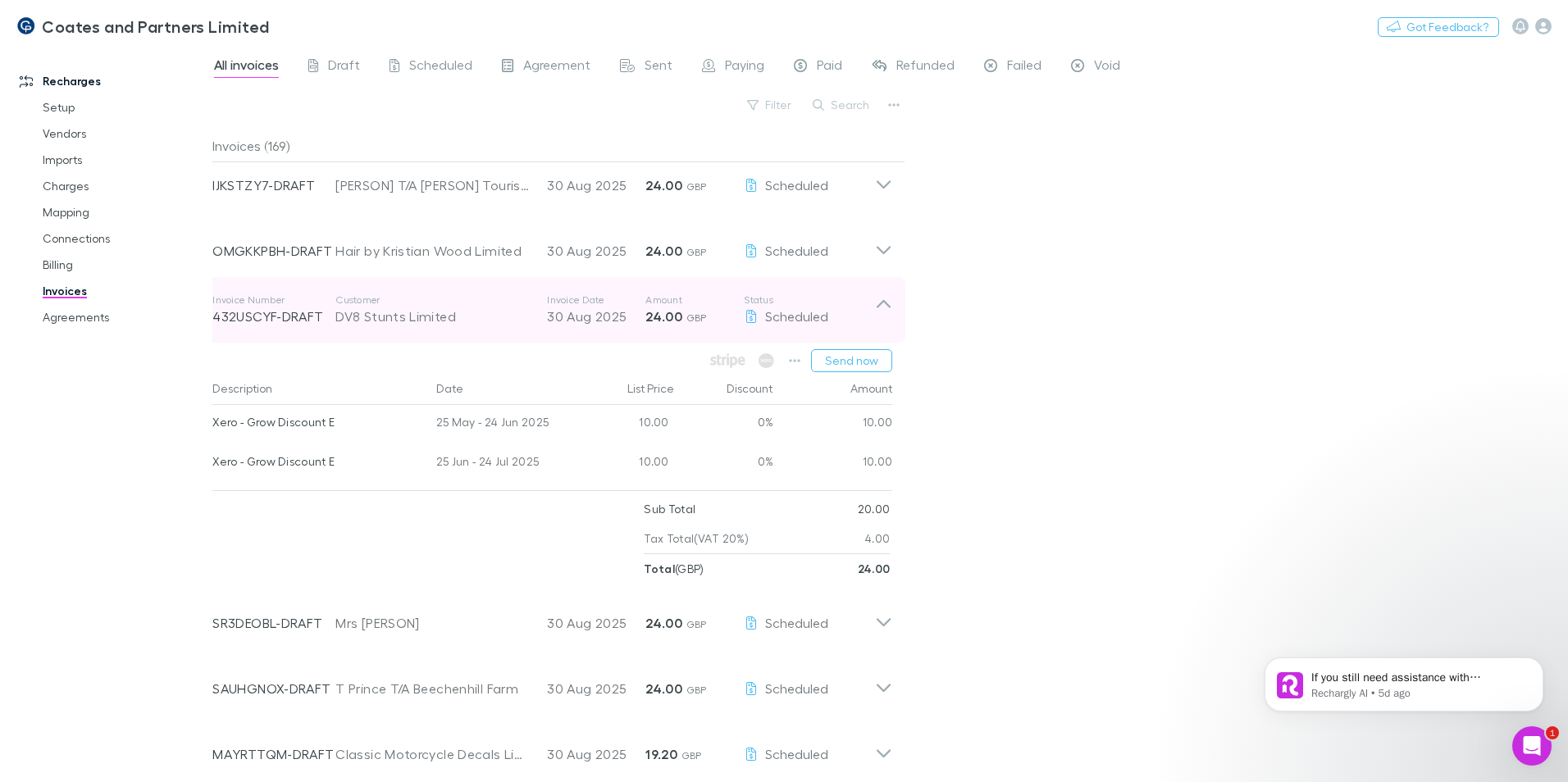 click 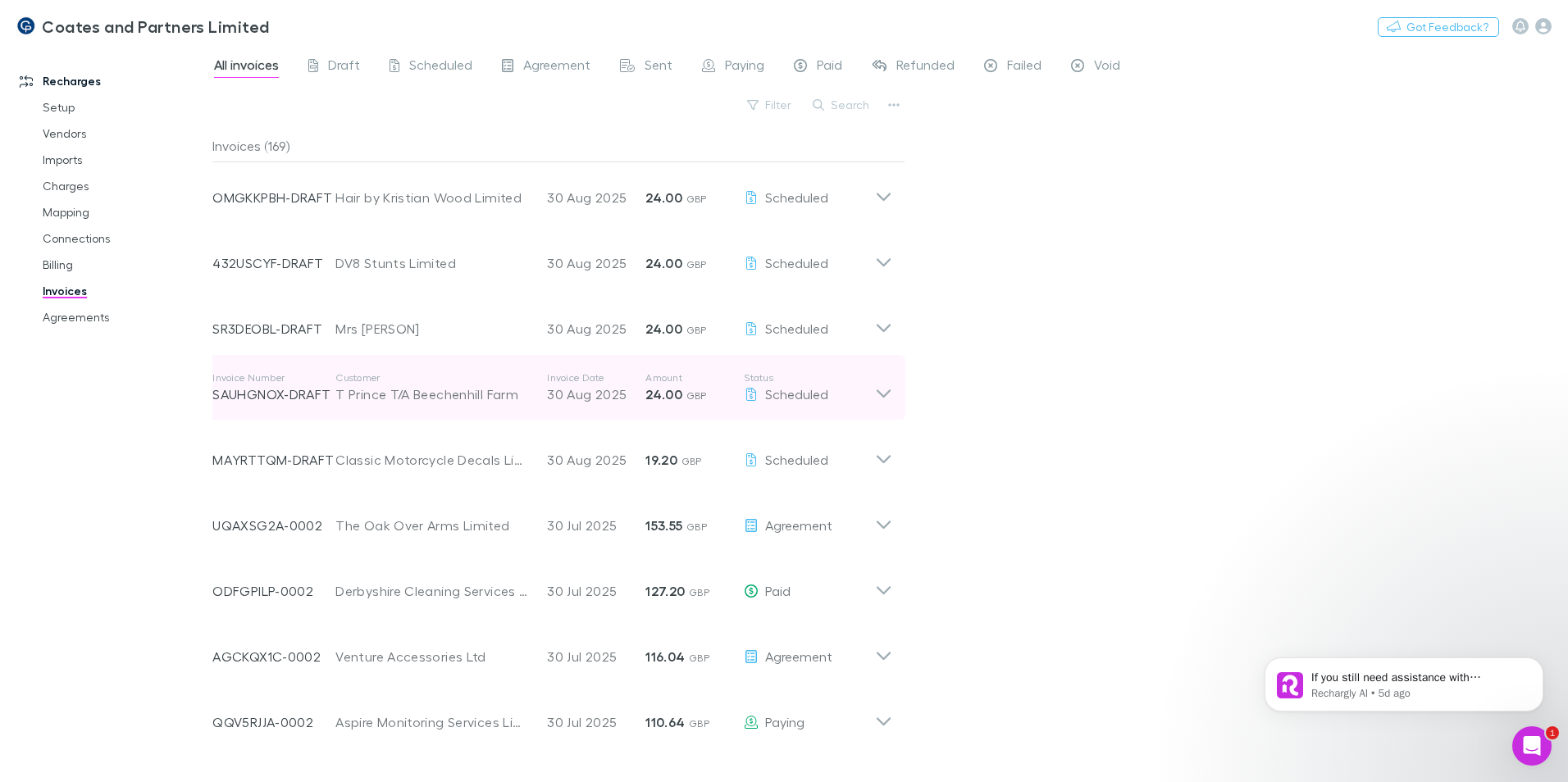 scroll, scrollTop: 492, scrollLeft: 0, axis: vertical 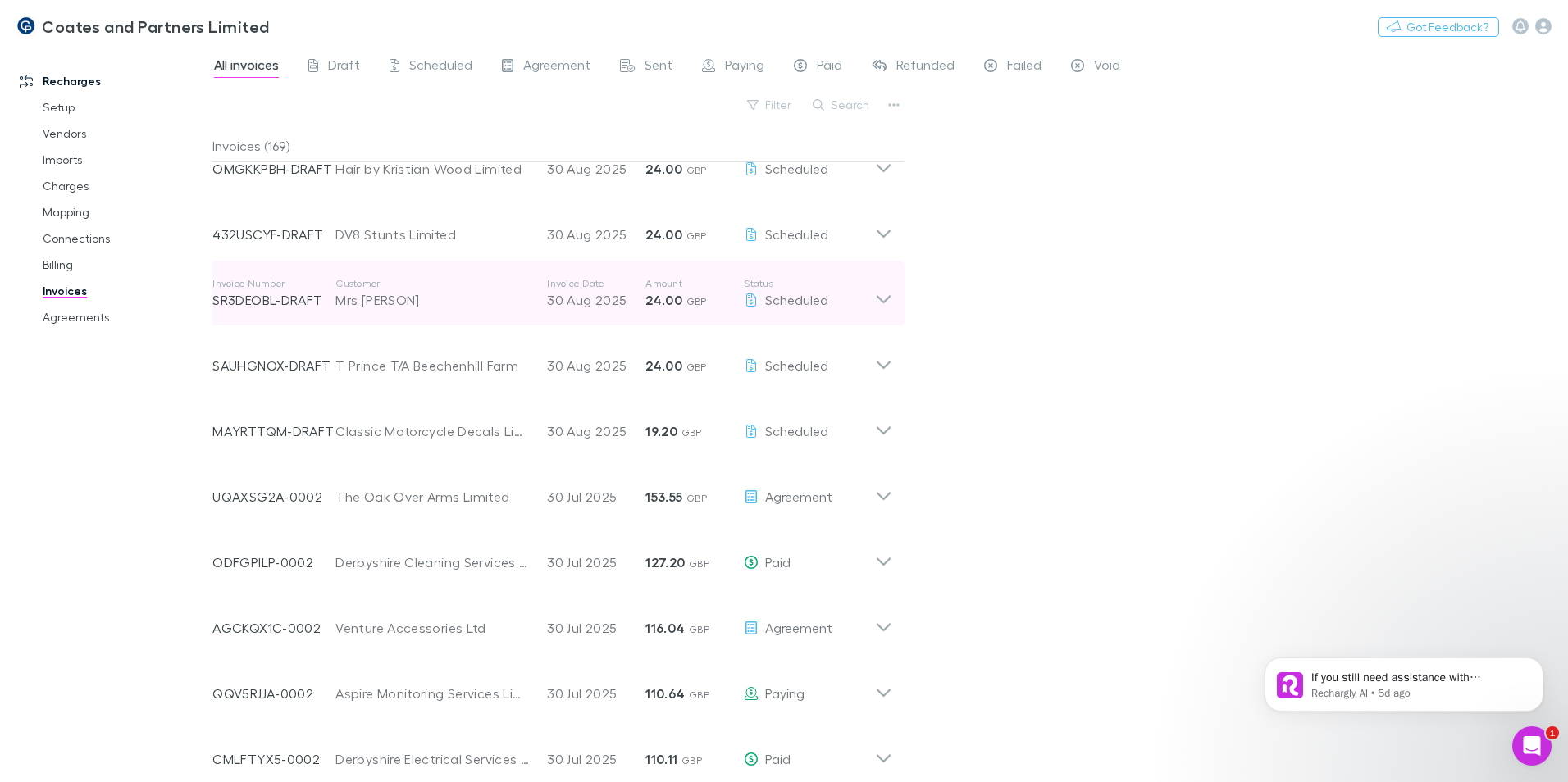 click 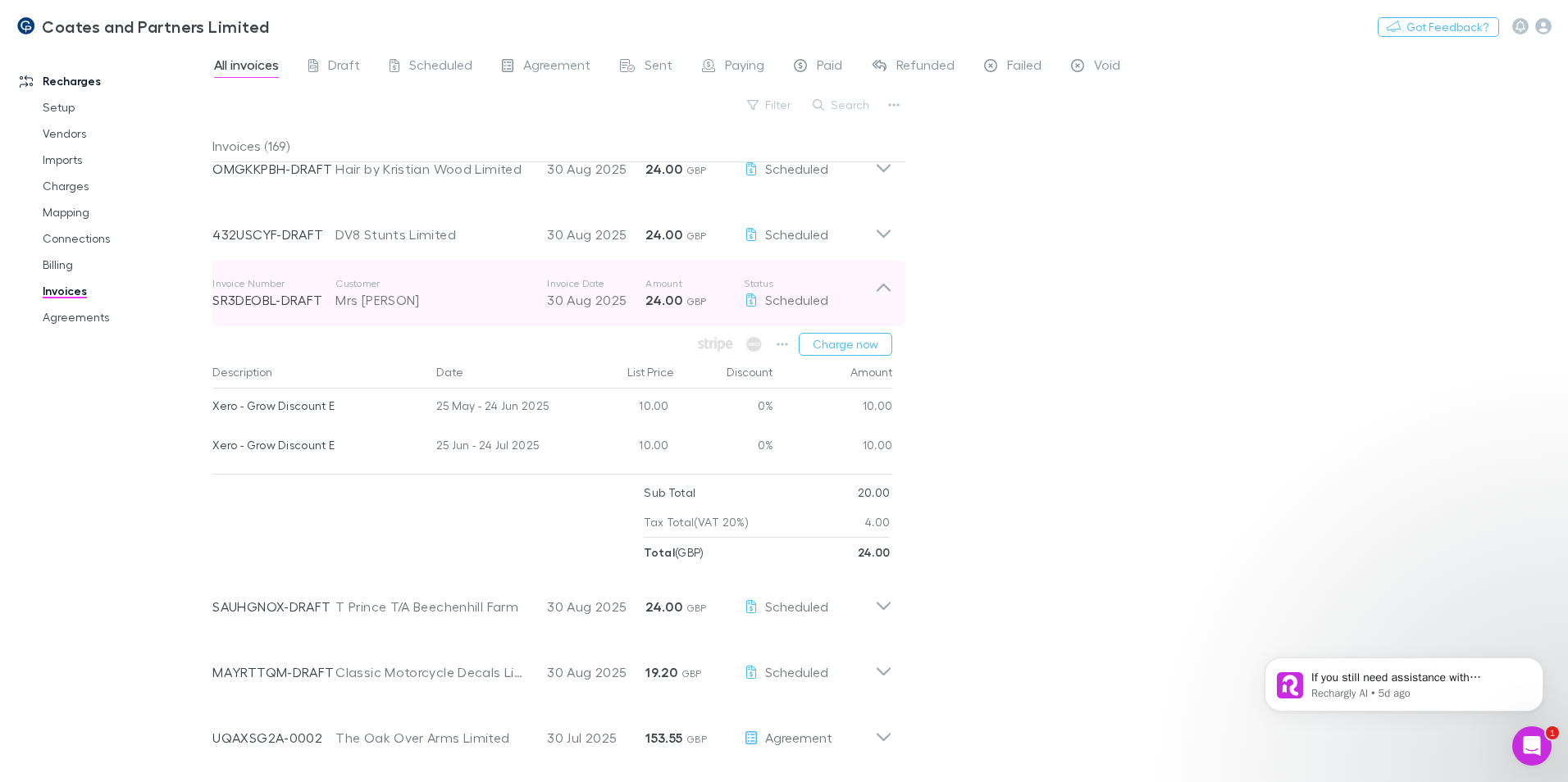 click 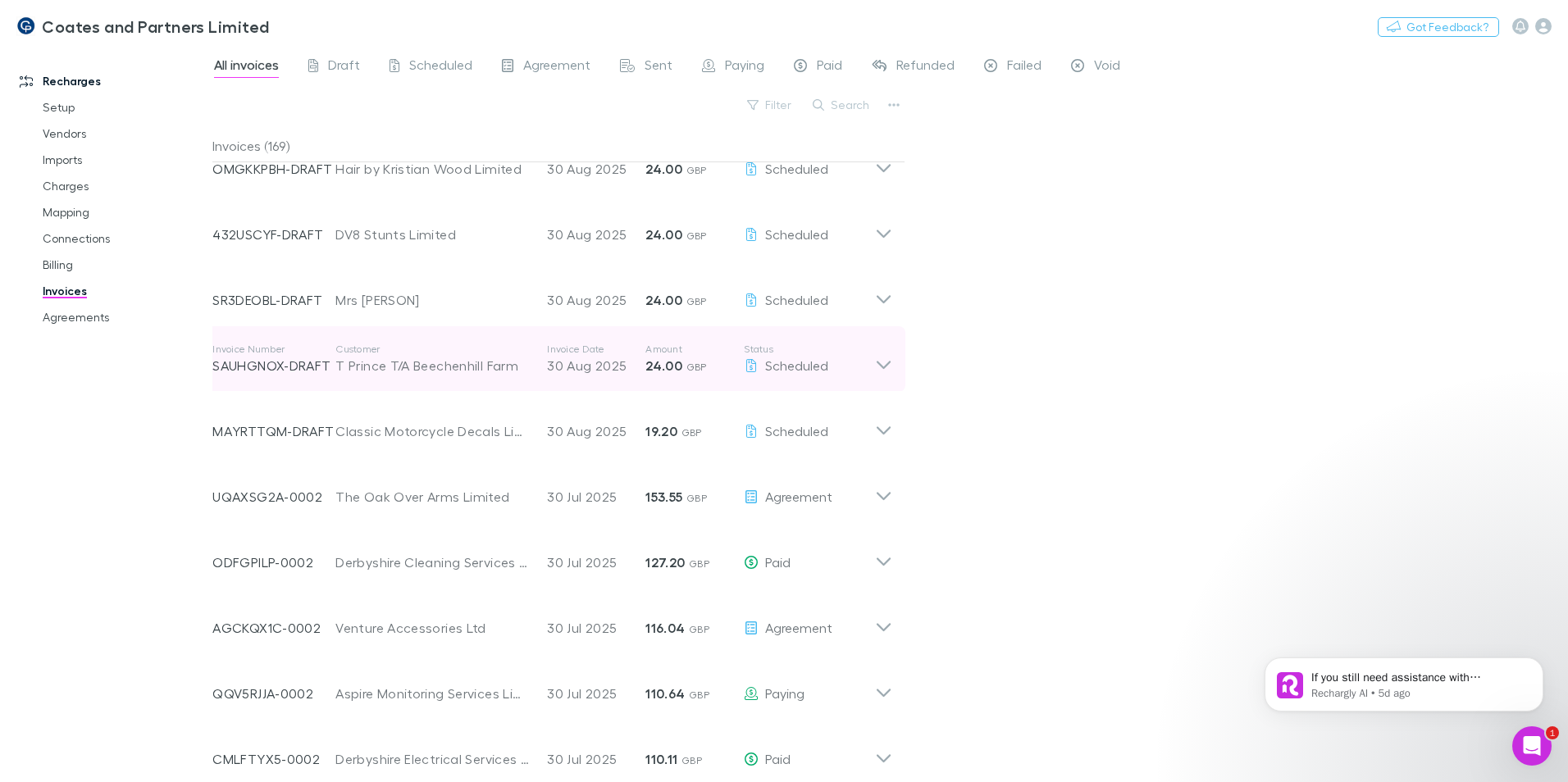 click 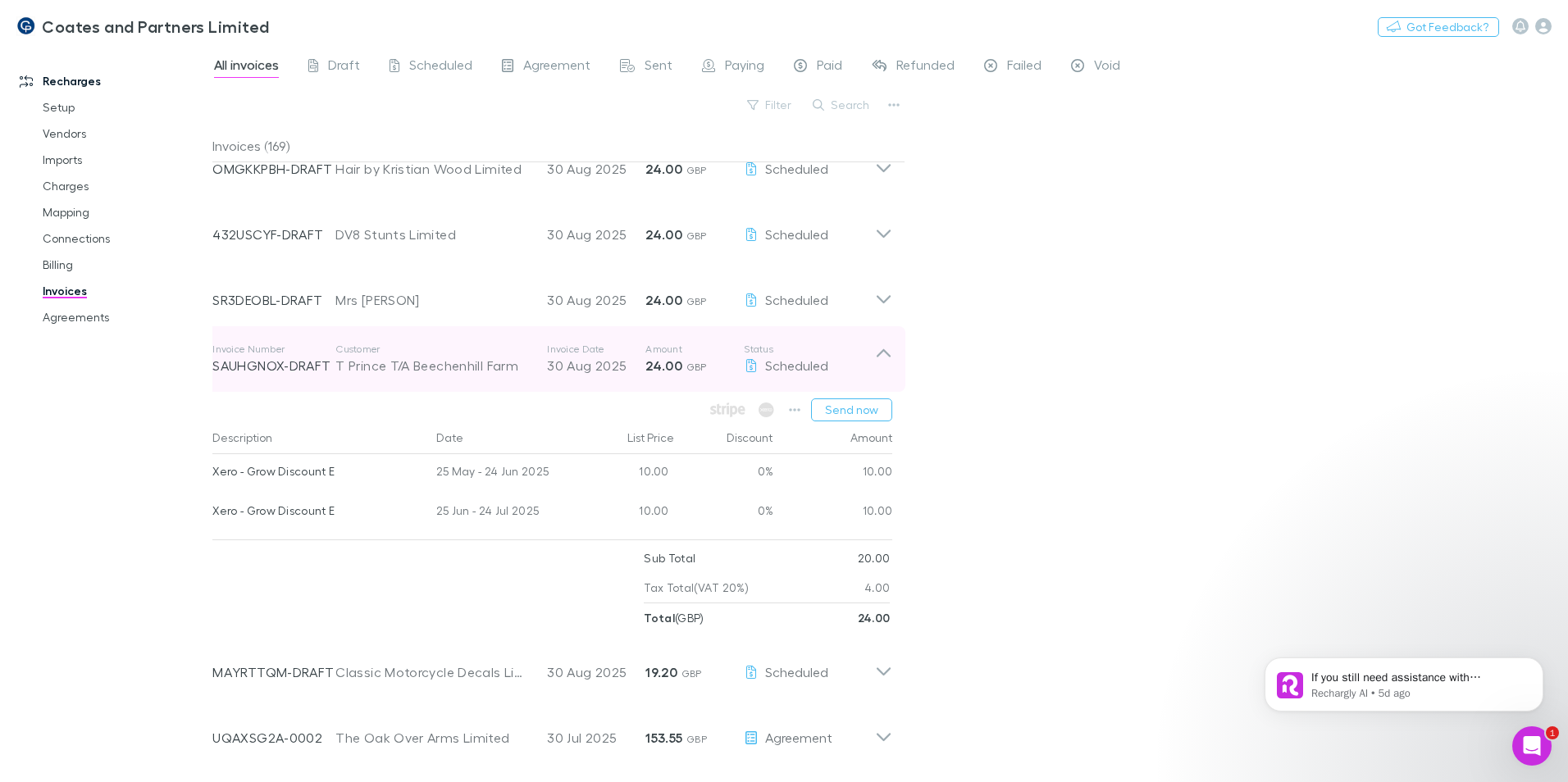 click 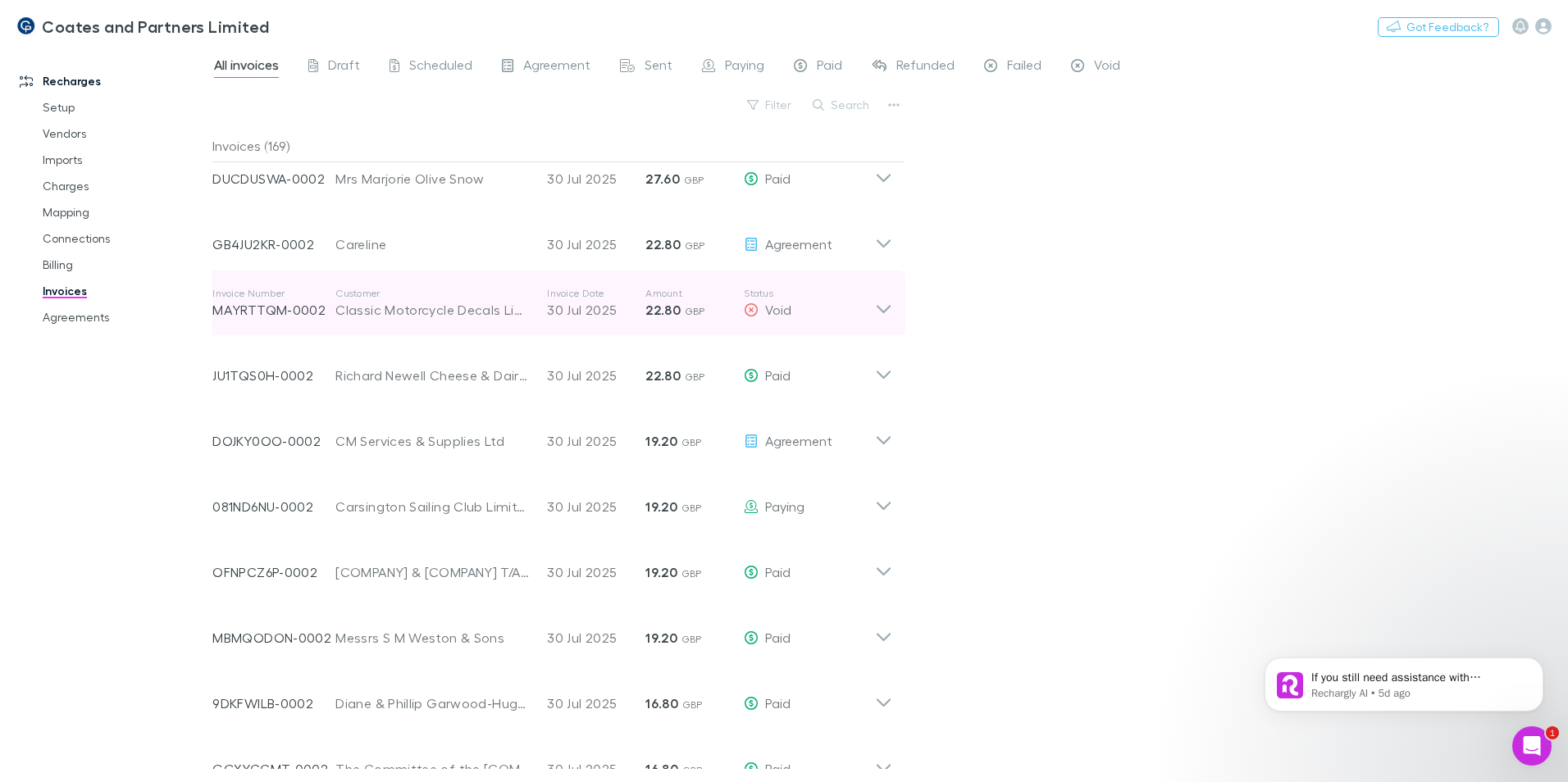 scroll, scrollTop: 4918, scrollLeft: 0, axis: vertical 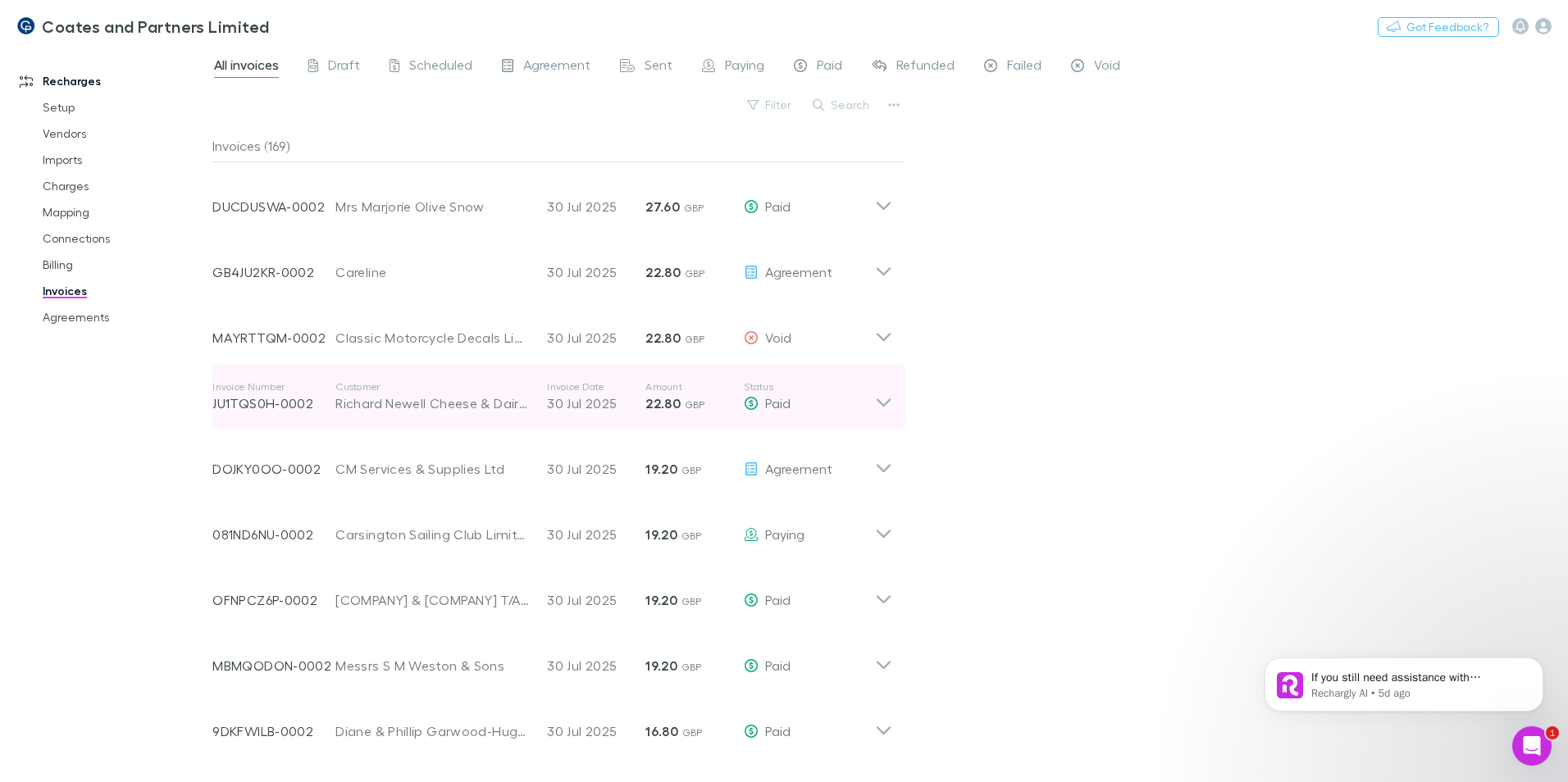 click 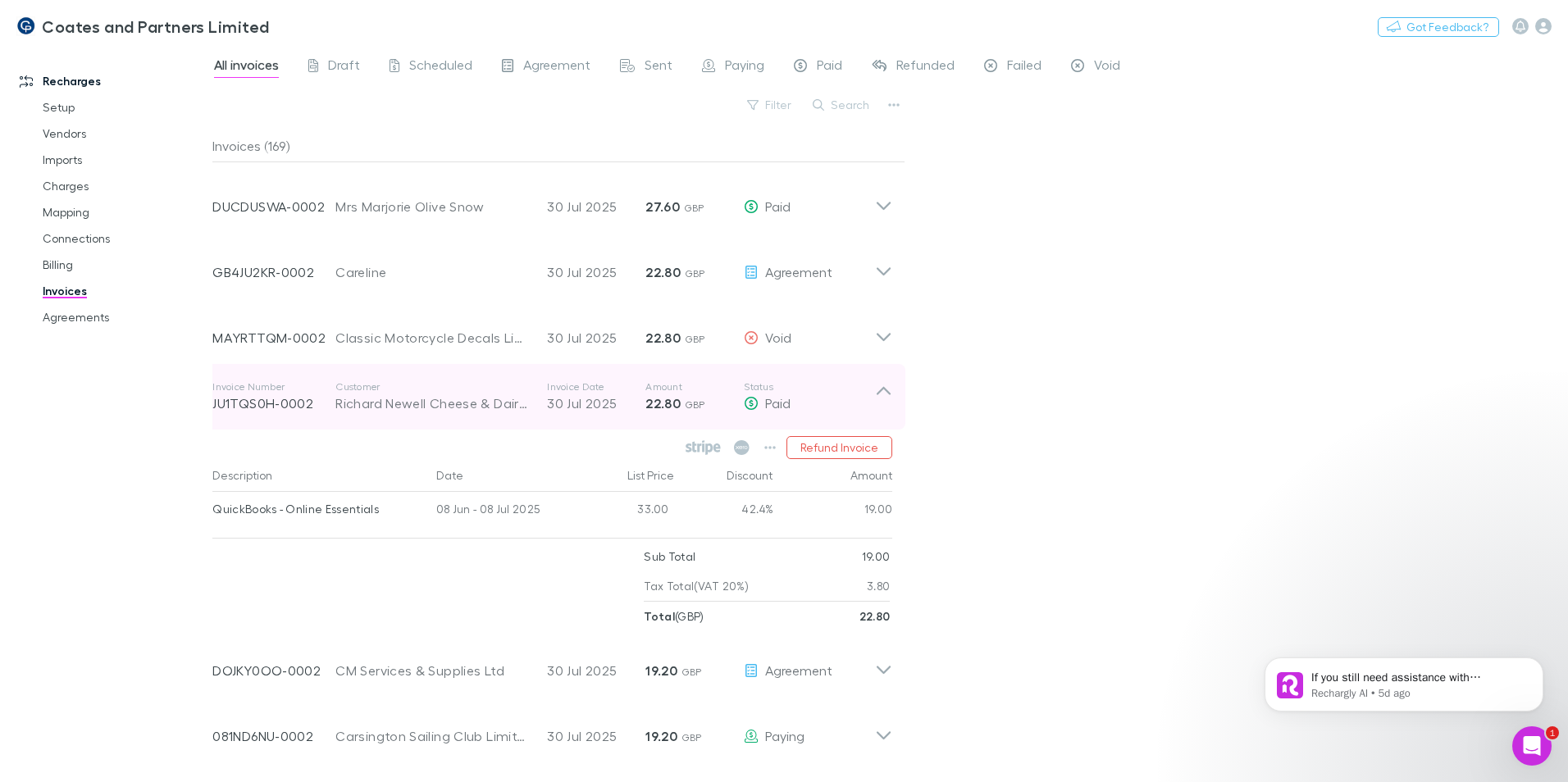 click 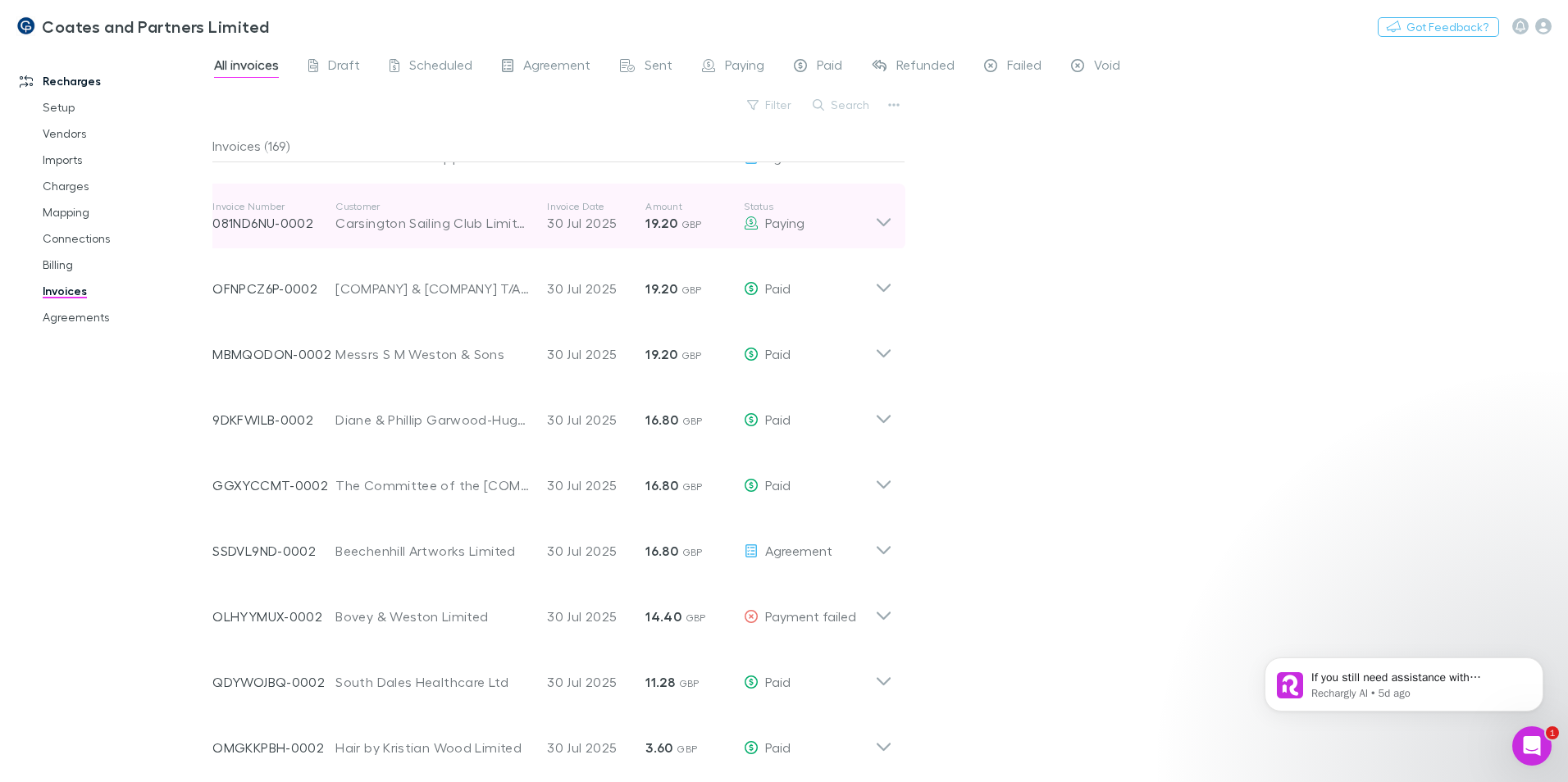 scroll, scrollTop: 5246, scrollLeft: 0, axis: vertical 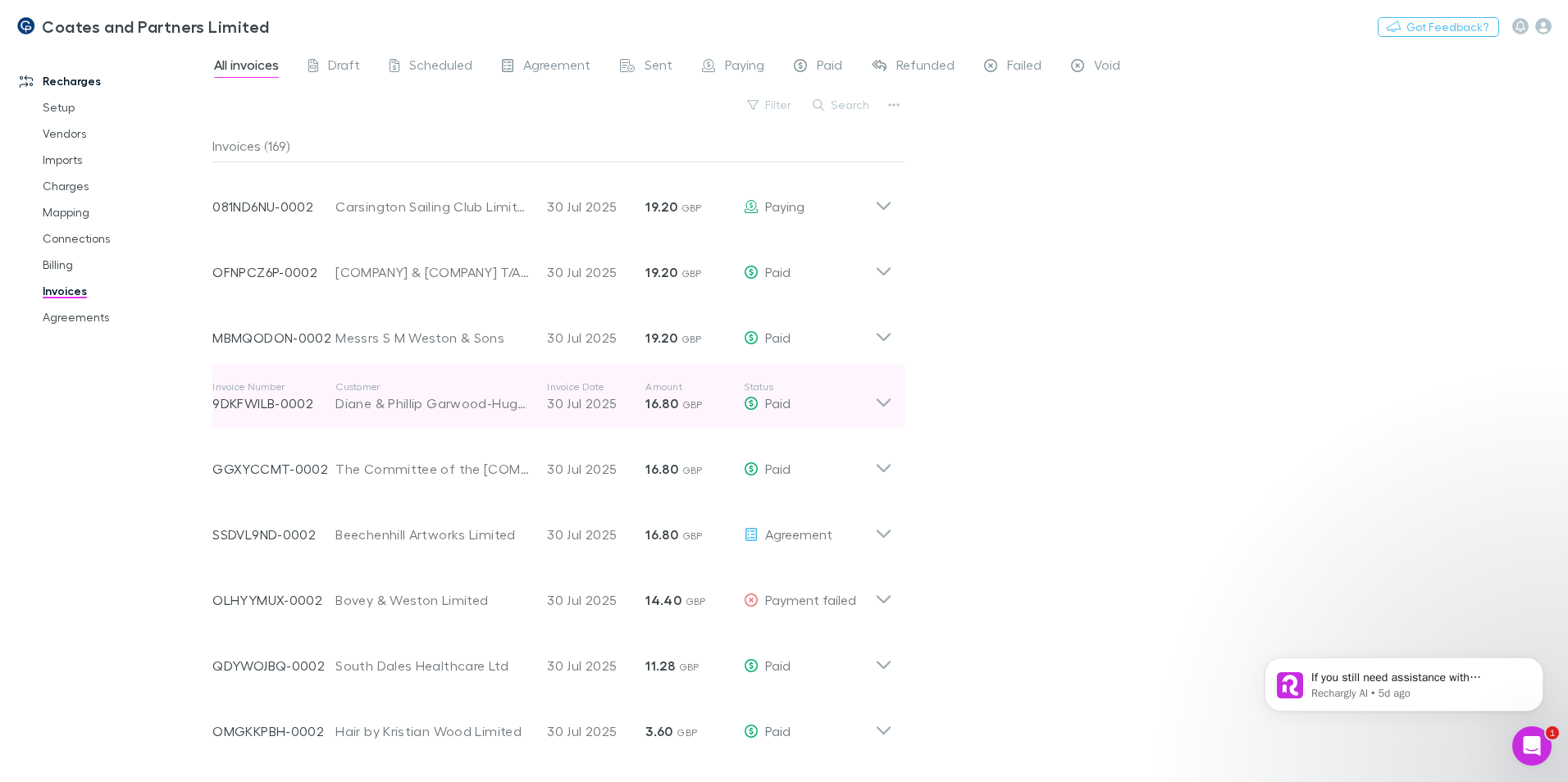 click 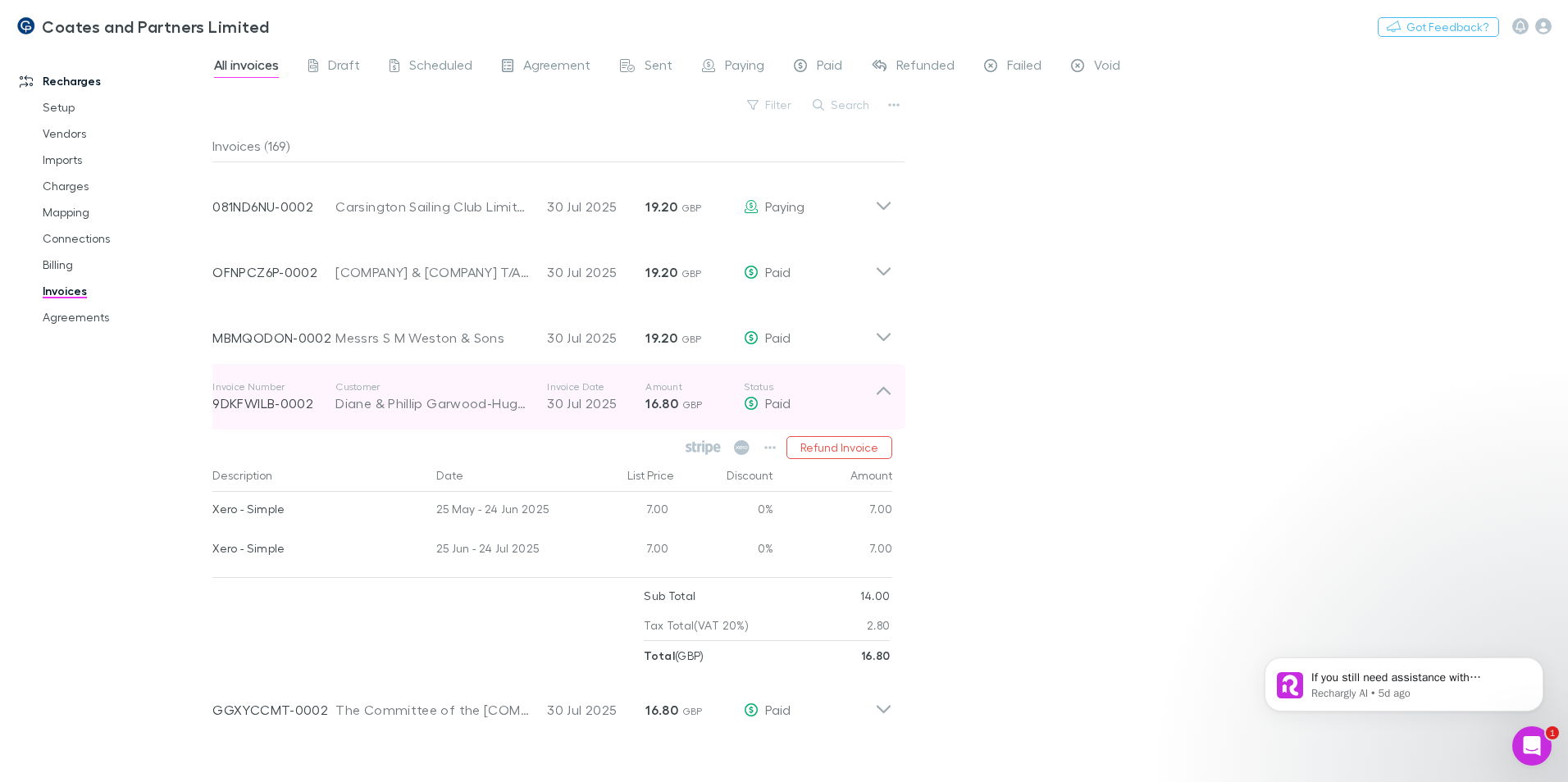 click 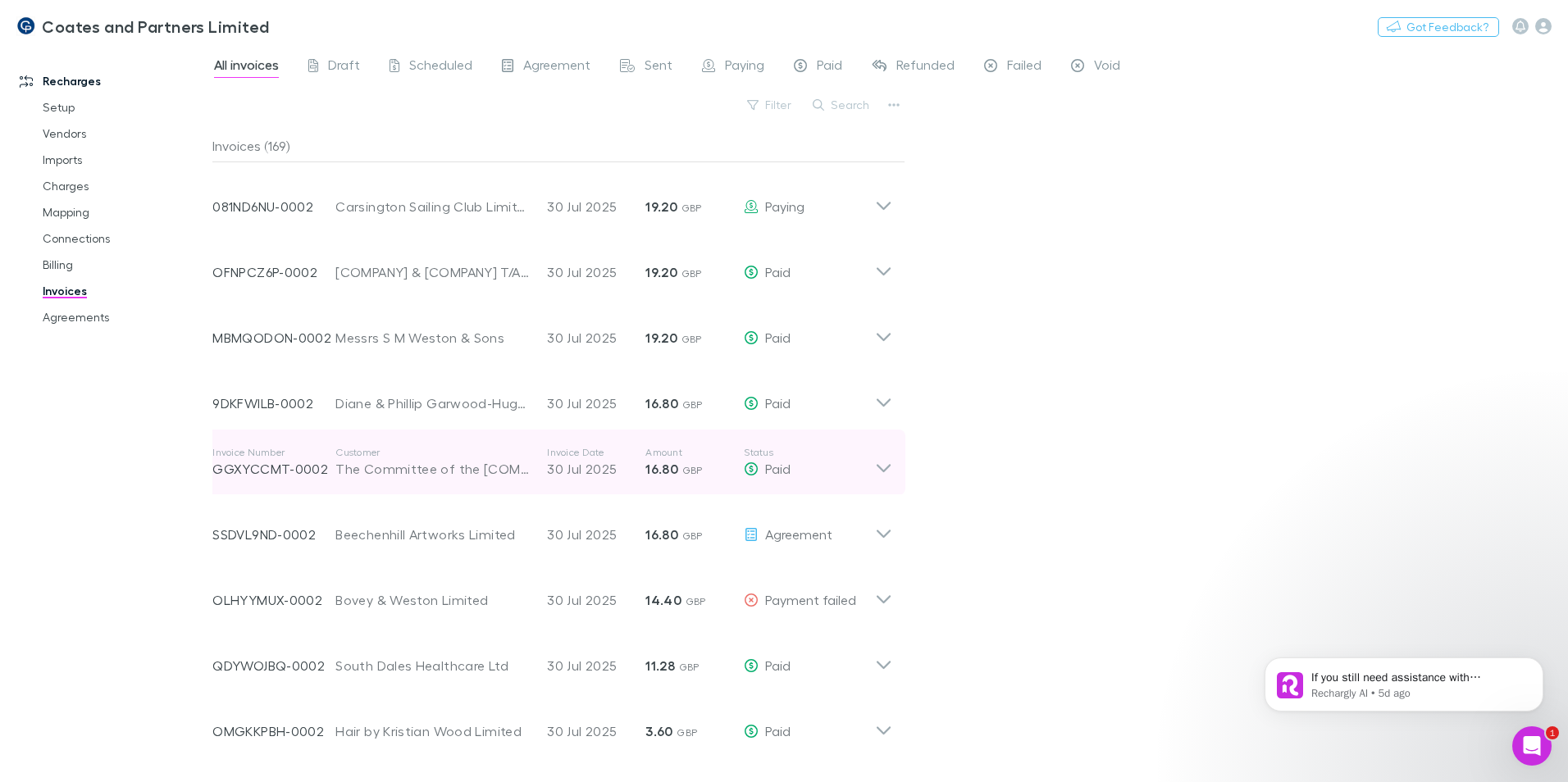 click 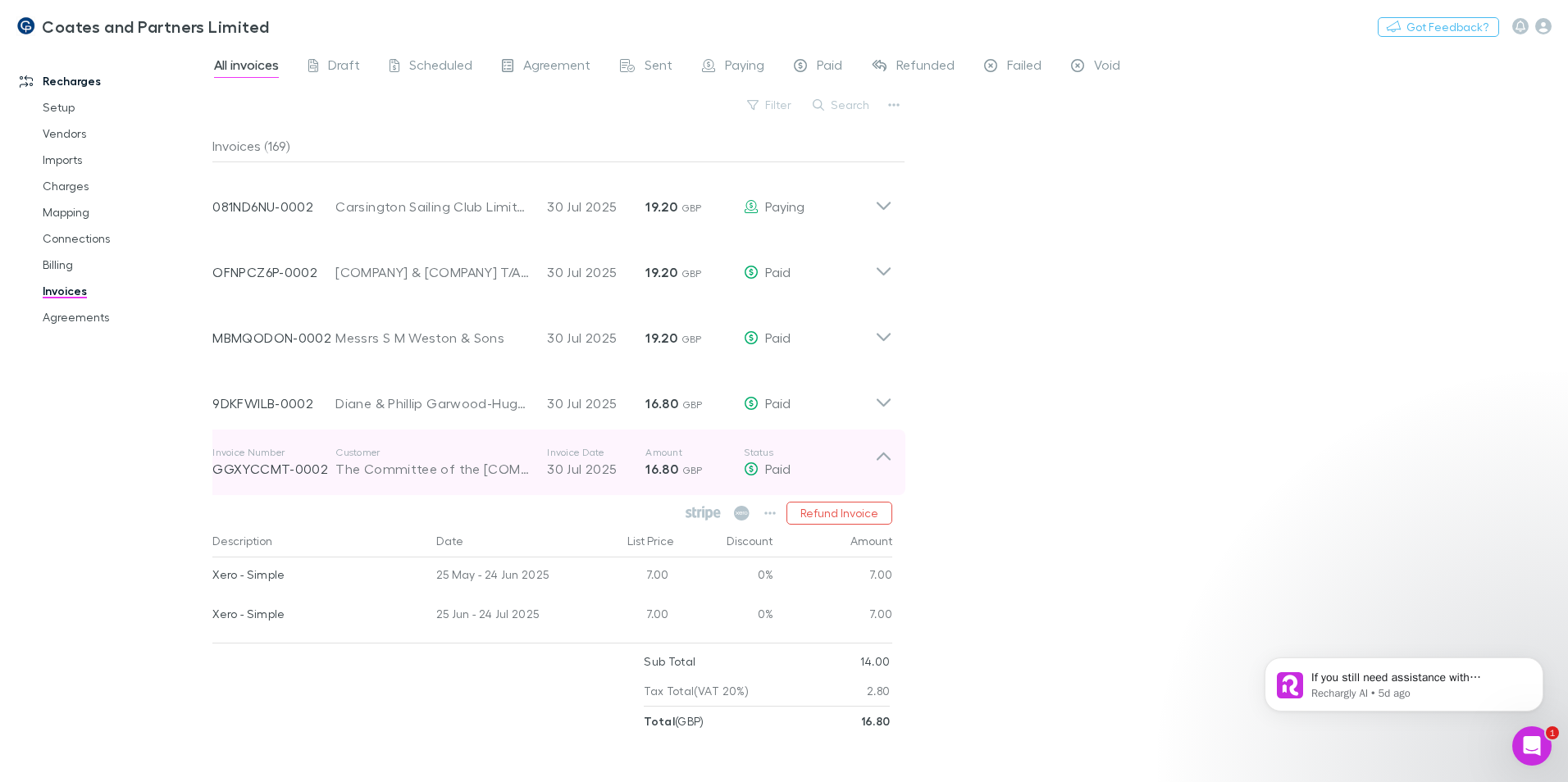 click 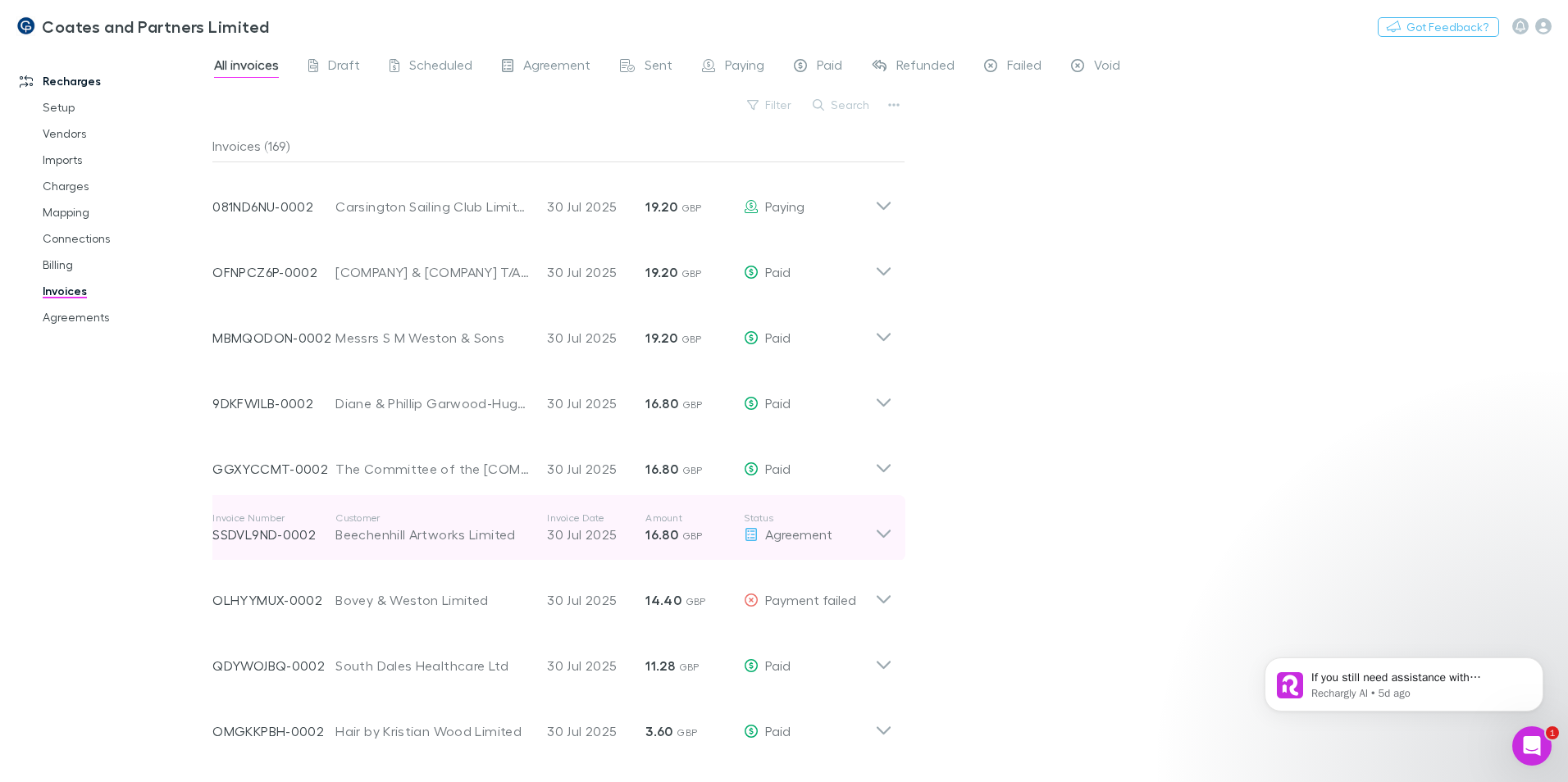 click 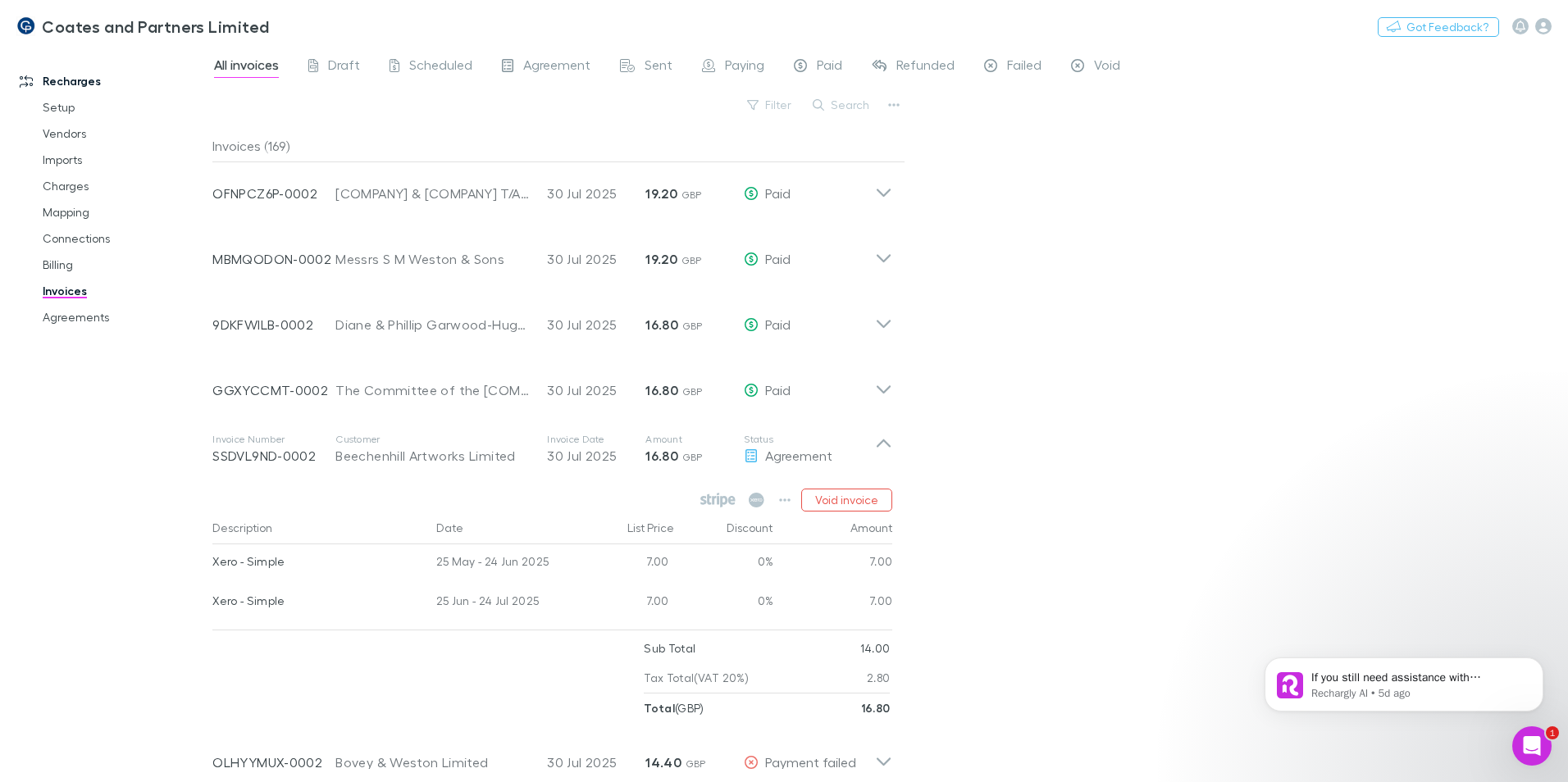 scroll, scrollTop: 5328, scrollLeft: 0, axis: vertical 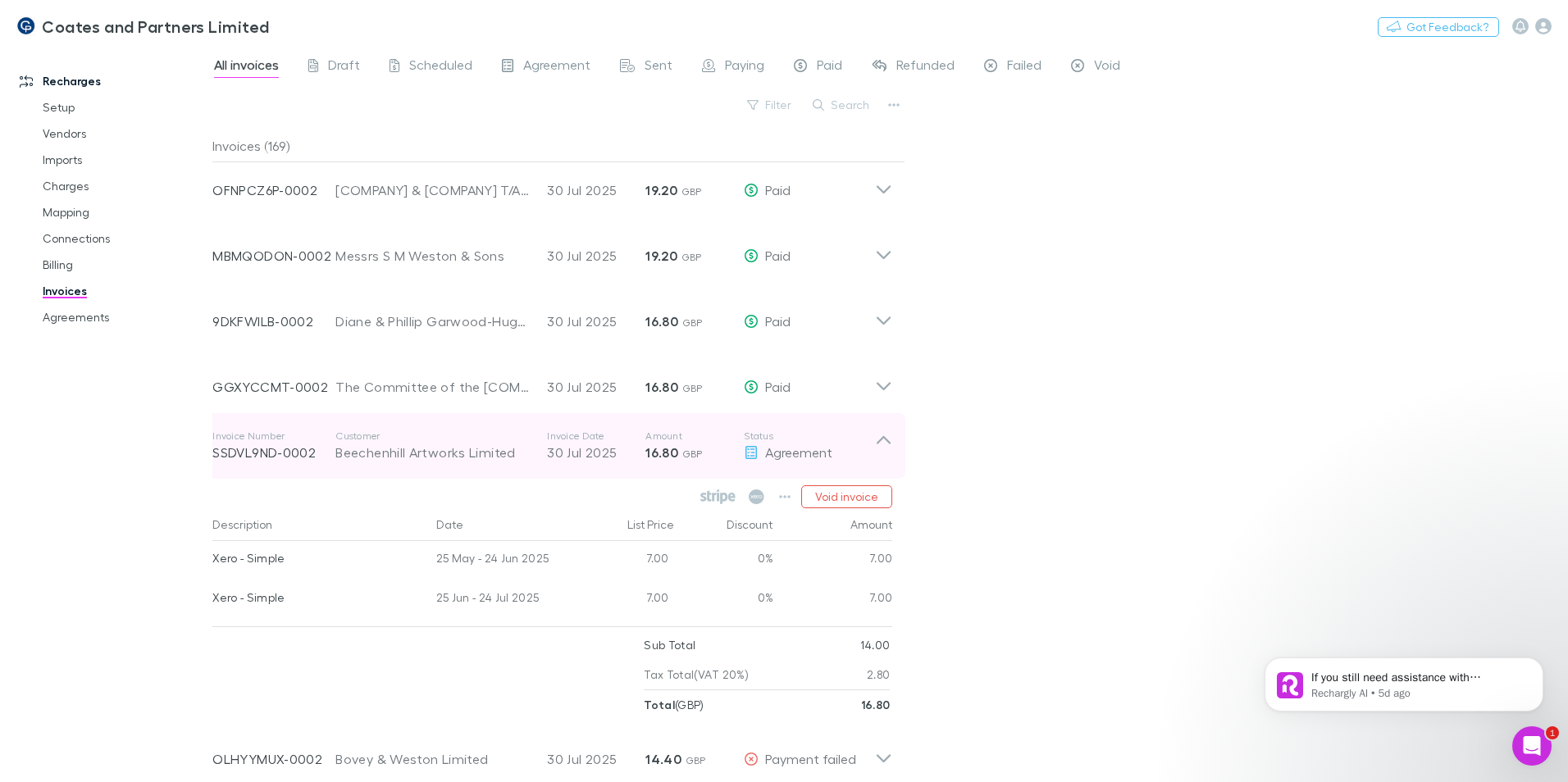 click 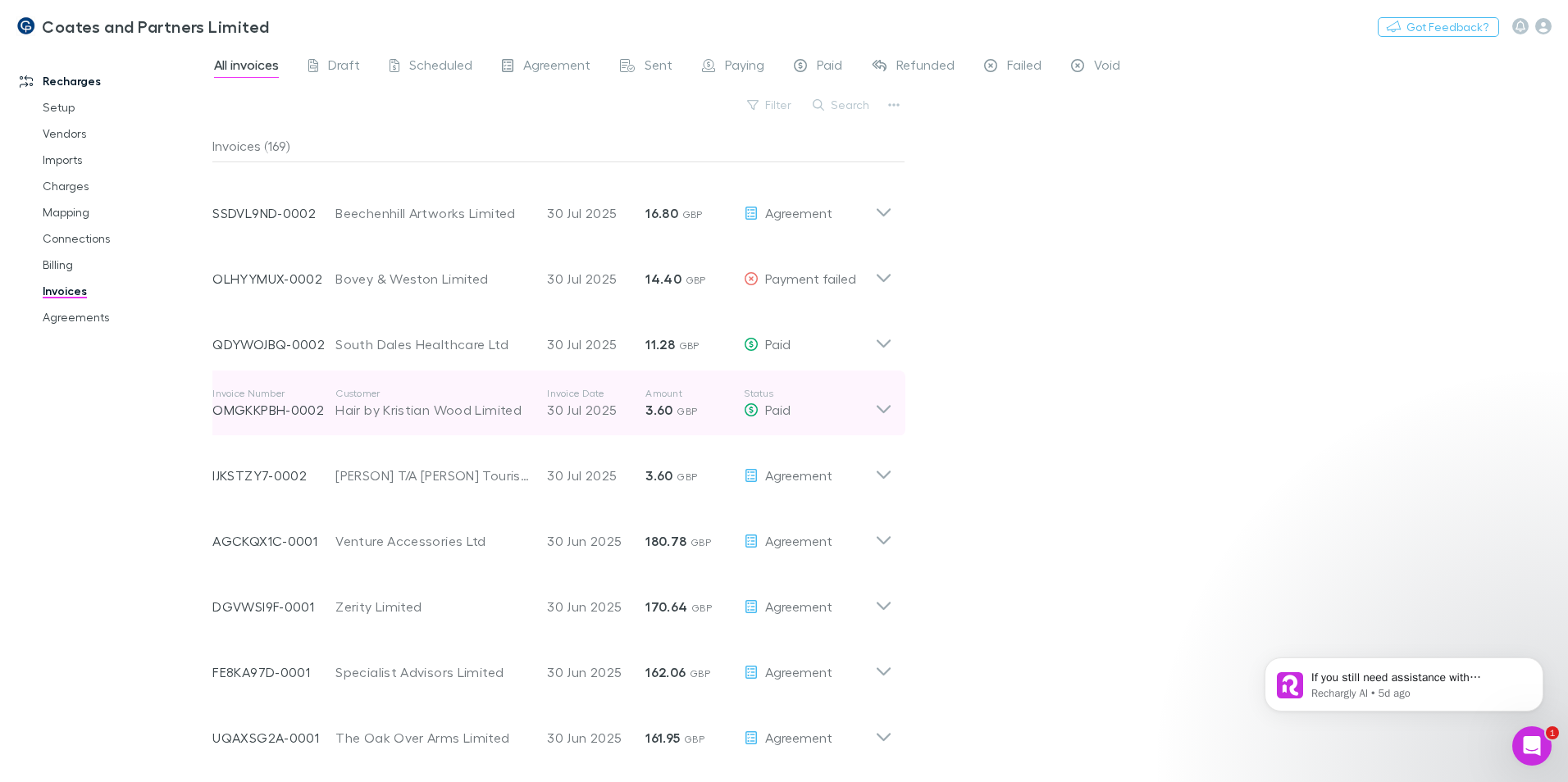 scroll, scrollTop: 5574, scrollLeft: 0, axis: vertical 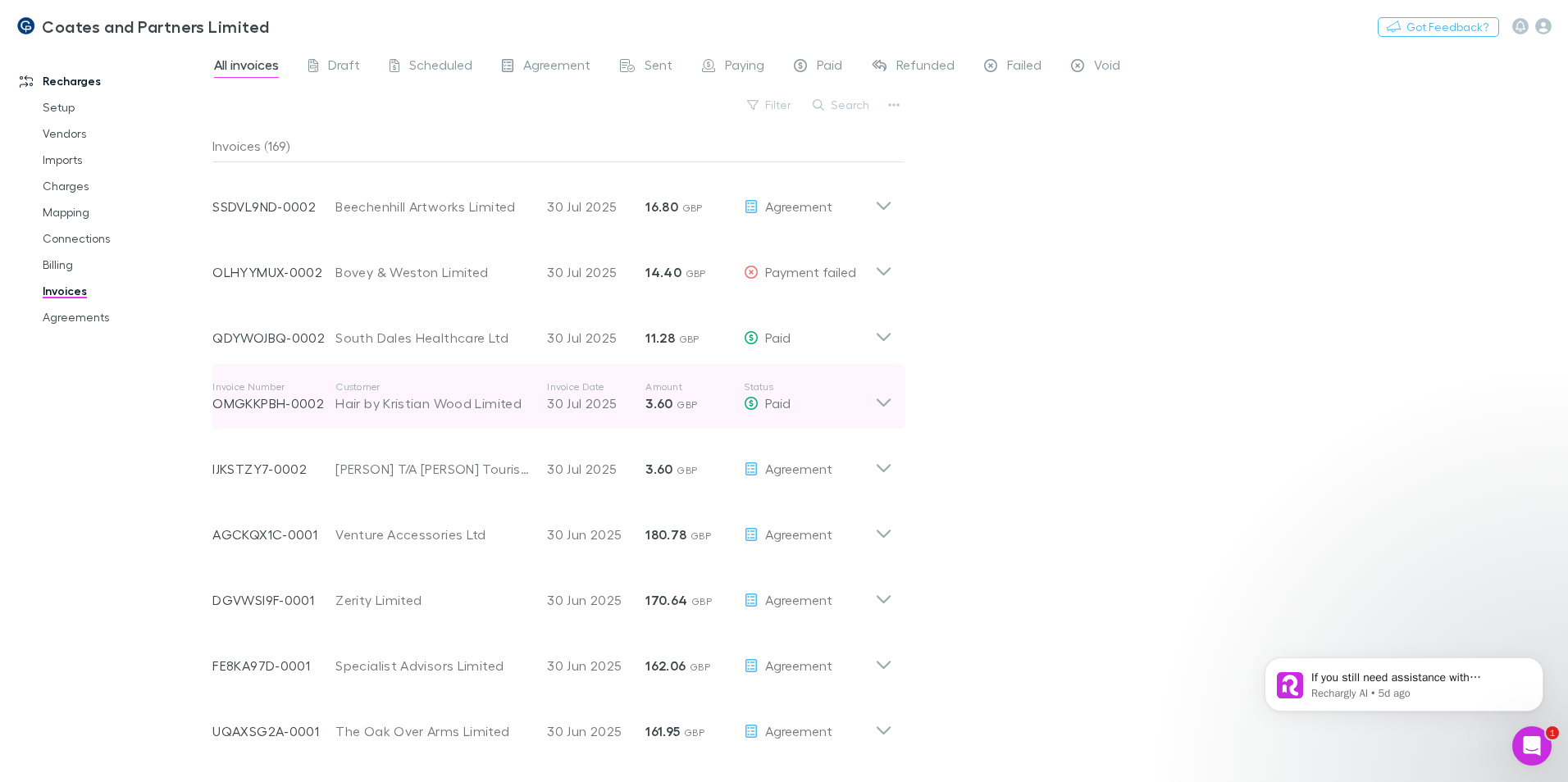 click on "Invoice Number OMGKKPBH-0002 Customer [COMPANY] Limited Invoice Date 30 Jul 2025 Amount 3.60   GBP Status Paid" at bounding box center (552, 397) 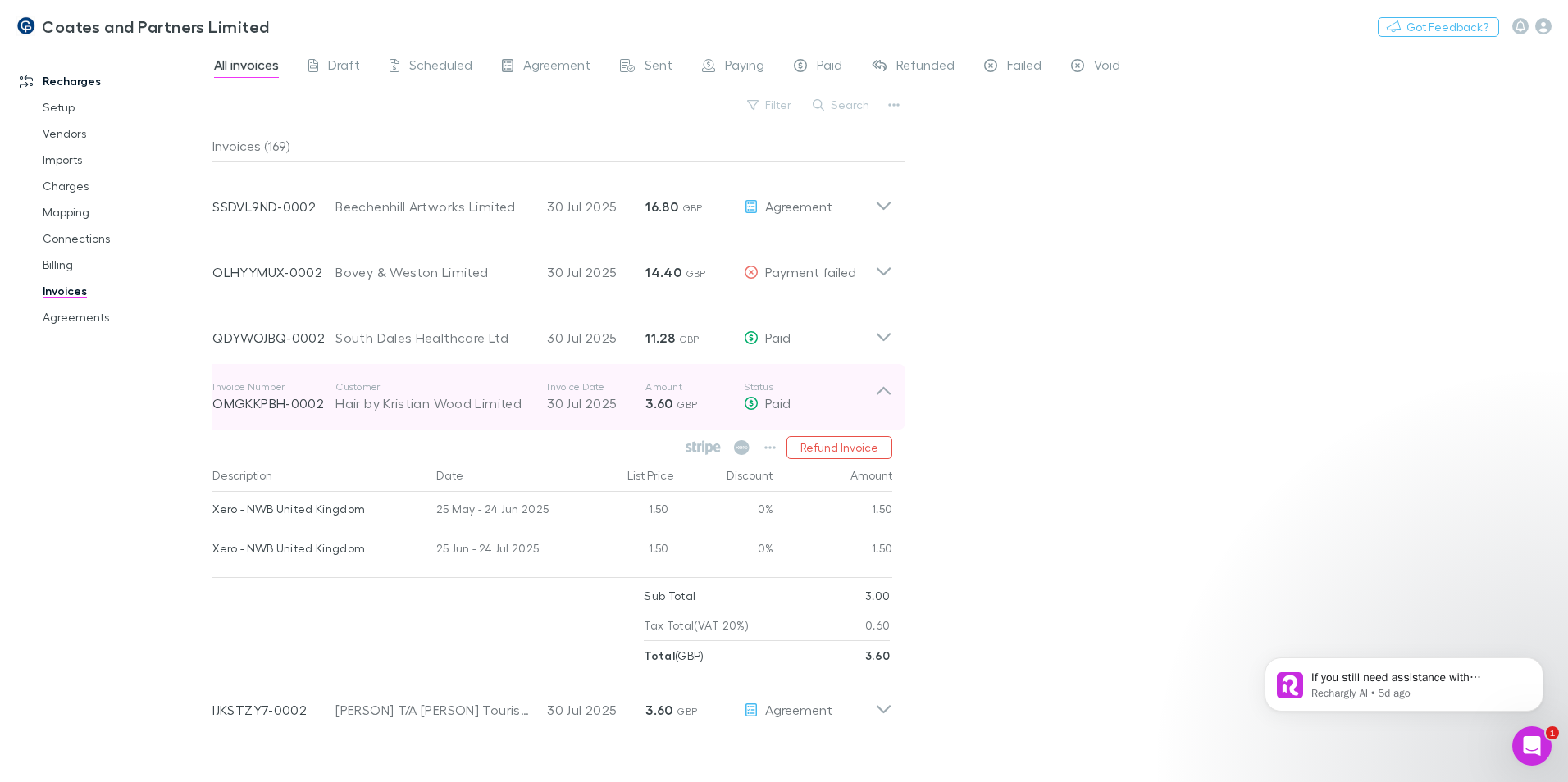 click 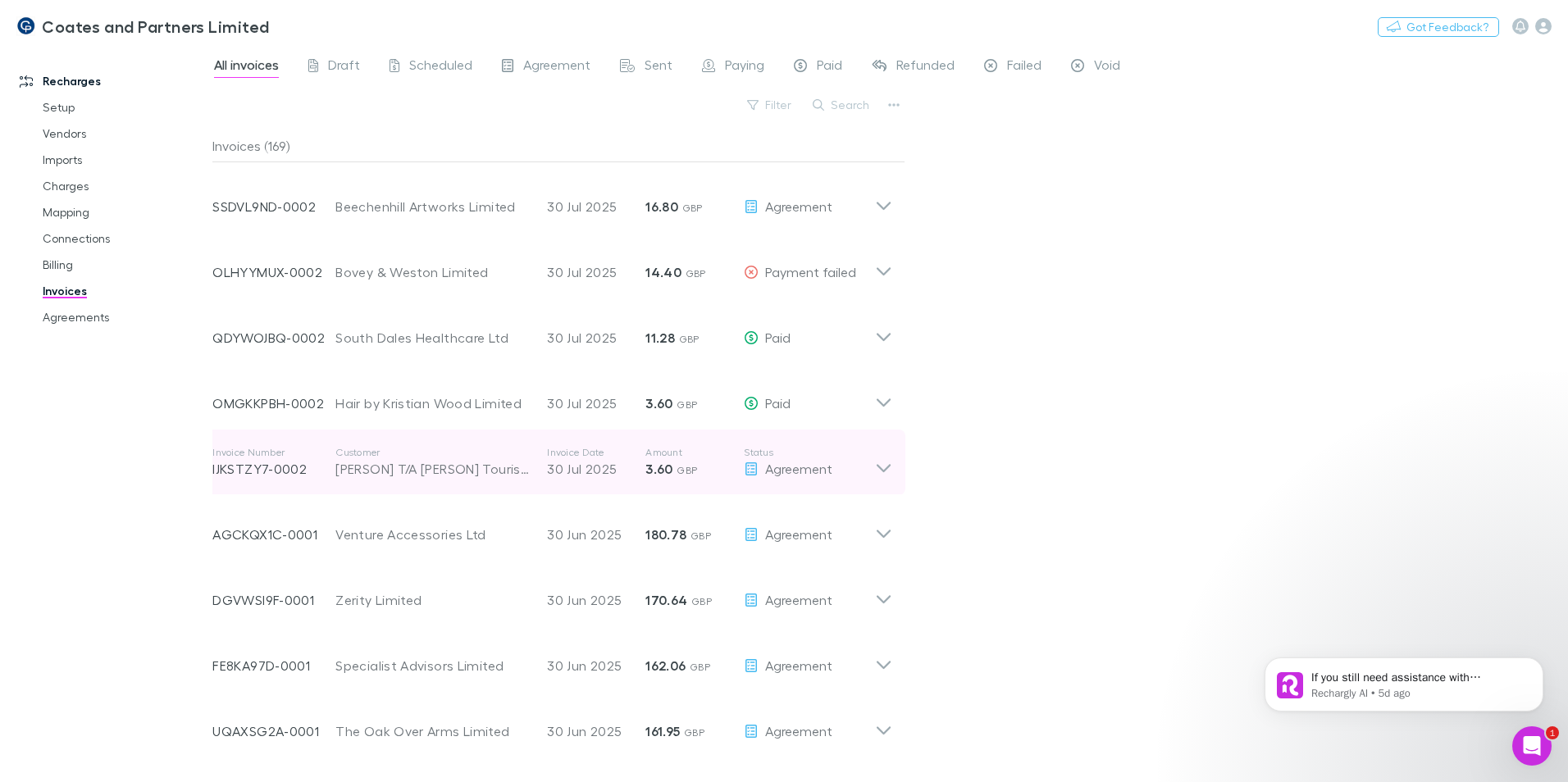 click 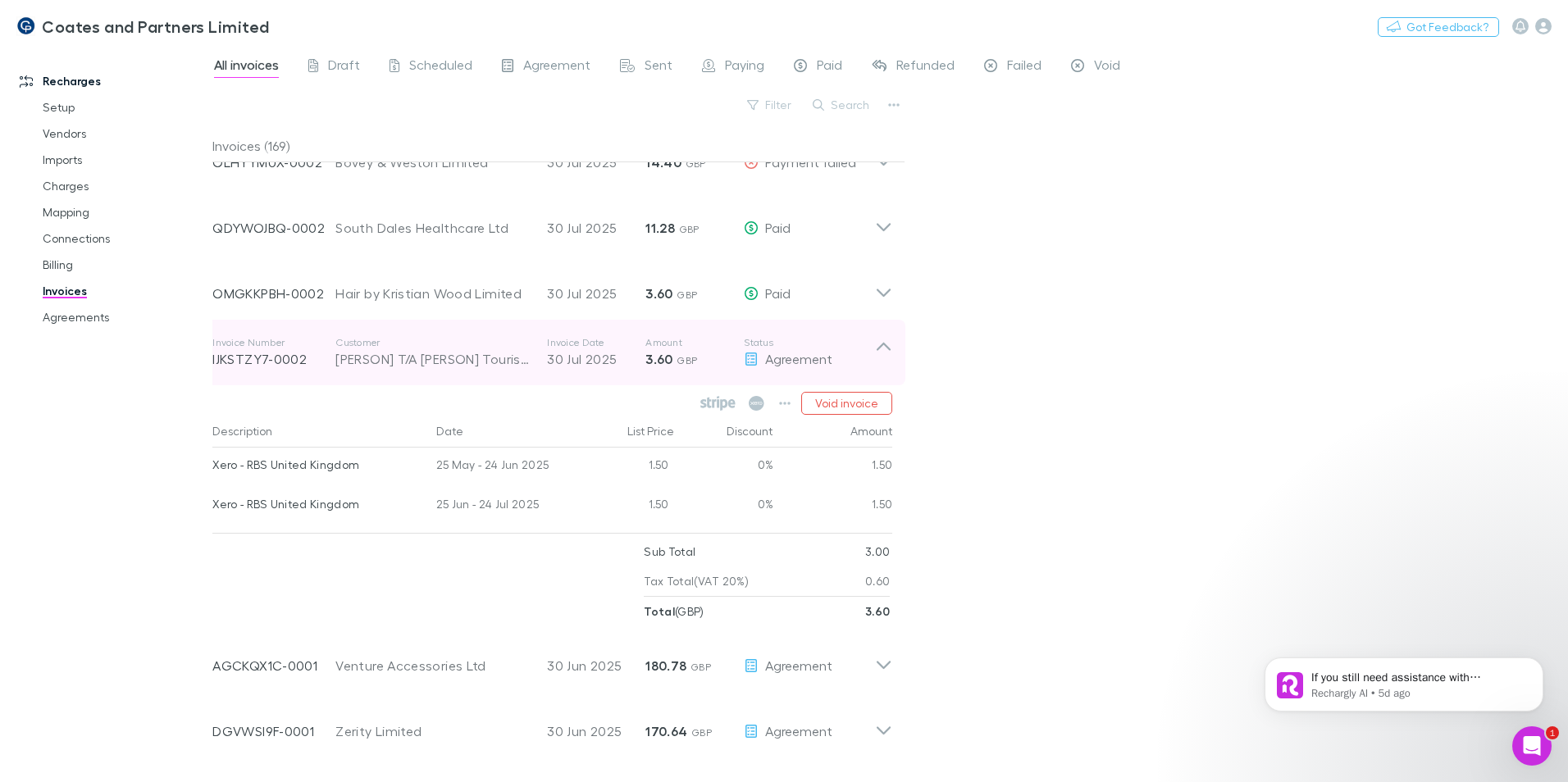 scroll, scrollTop: 5820, scrollLeft: 0, axis: vertical 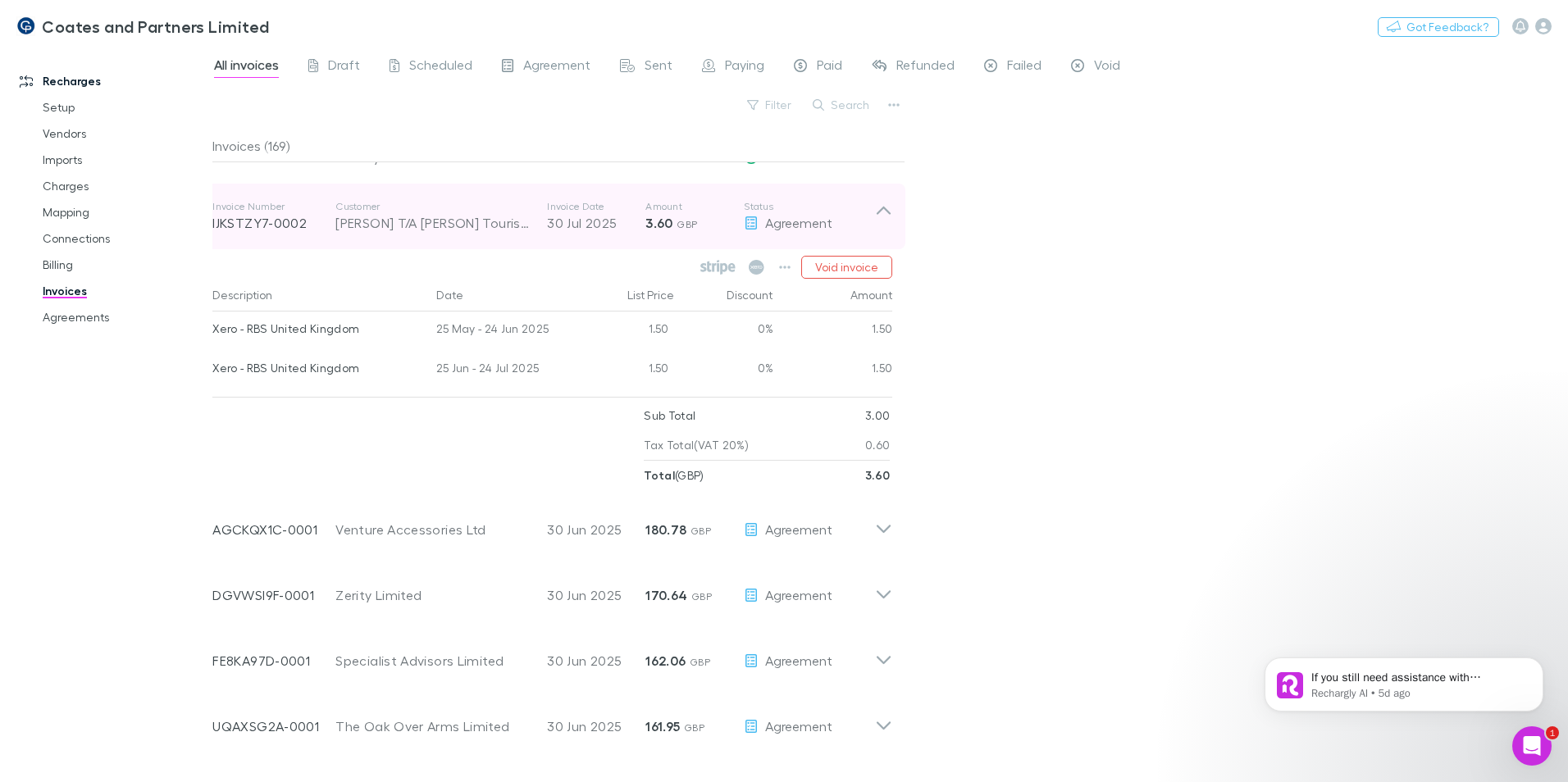 click 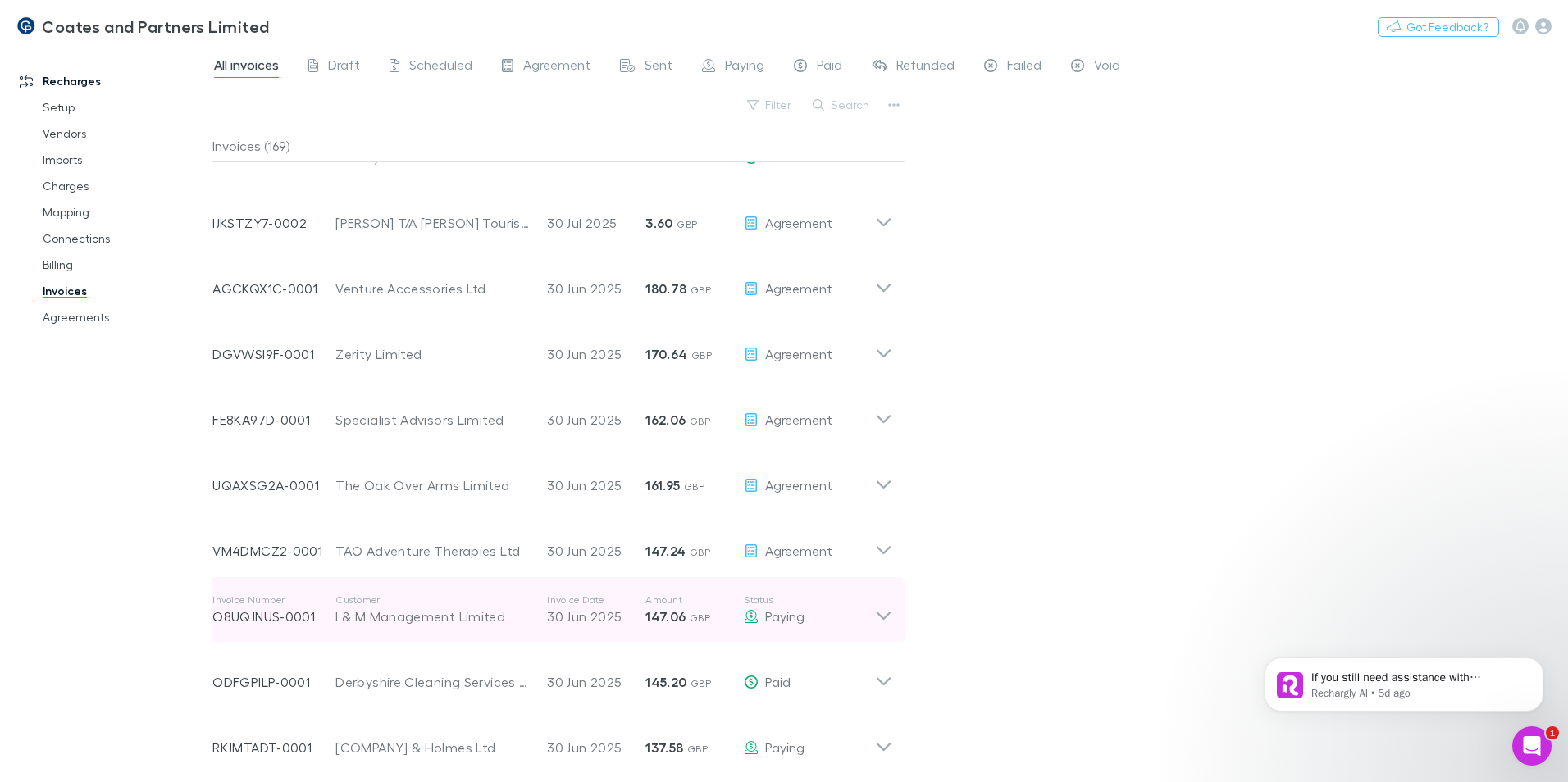 click on "Invoice Number O8UQJNUS-0001 Customer [COMPANY] Limited Invoice Date 30 Jun 2025 Amount 147.06   GBP Status Paying" at bounding box center (552, 610) 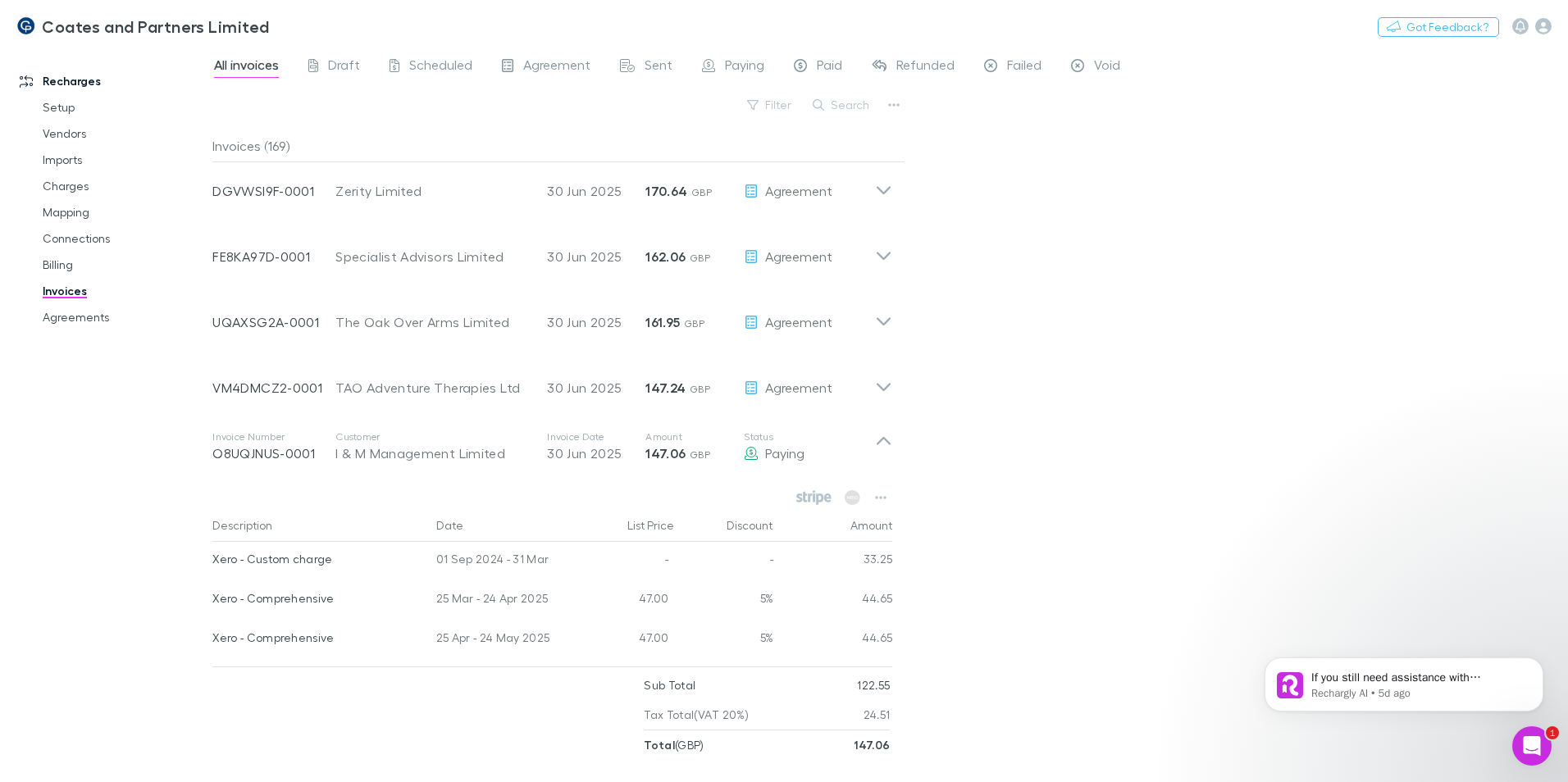 scroll, scrollTop: 6066, scrollLeft: 0, axis: vertical 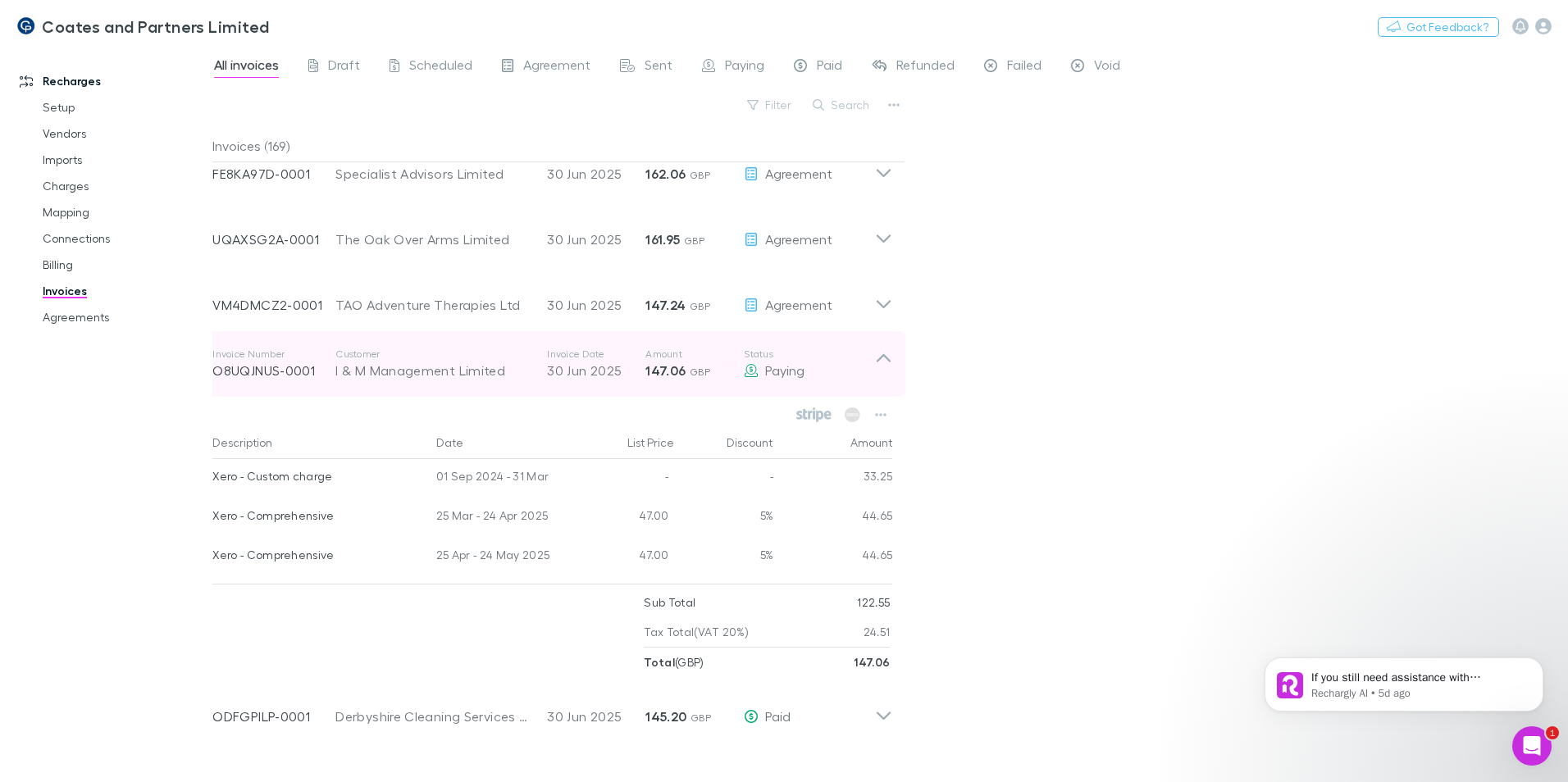 click 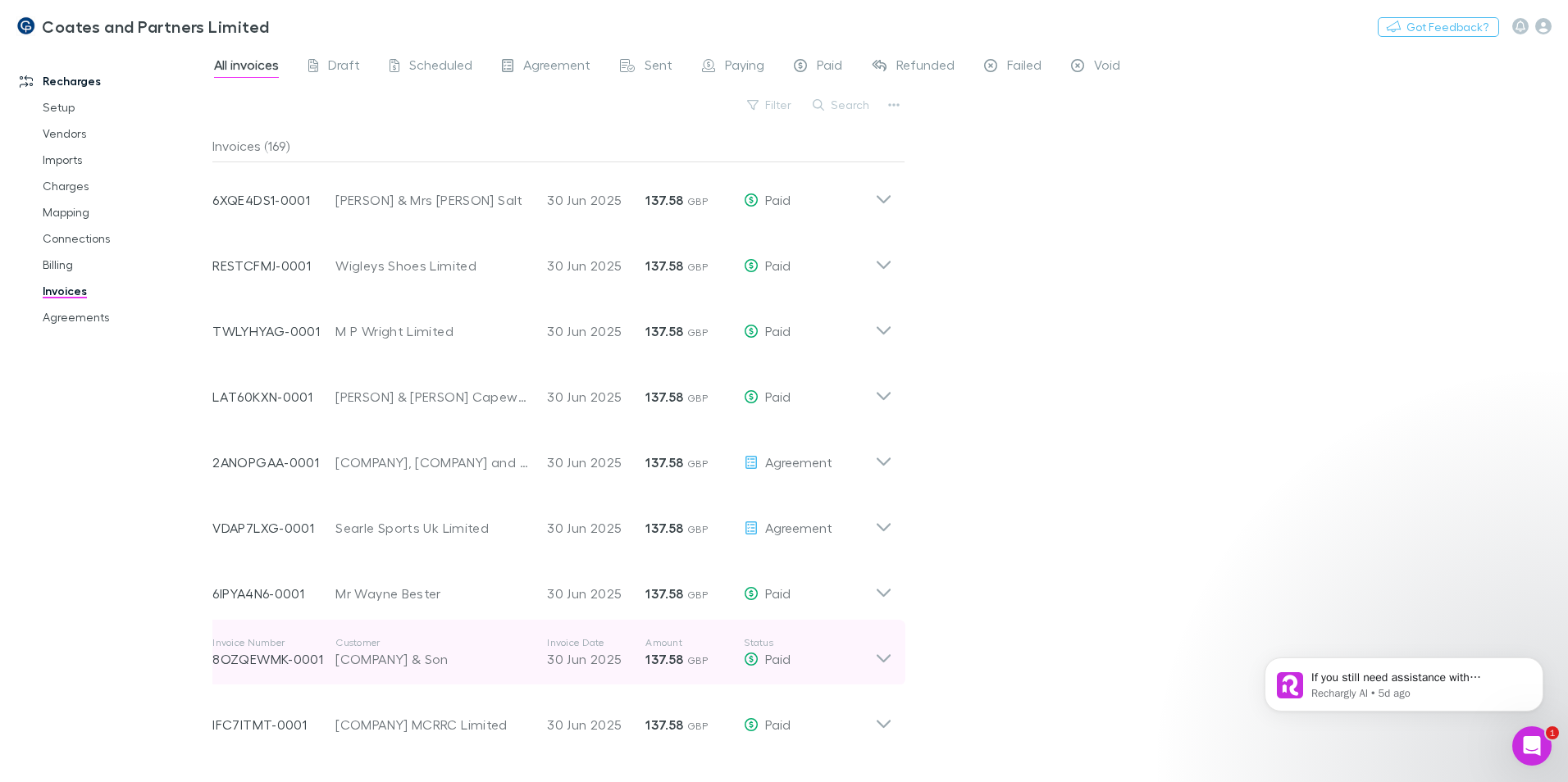 scroll, scrollTop: 6640, scrollLeft: 0, axis: vertical 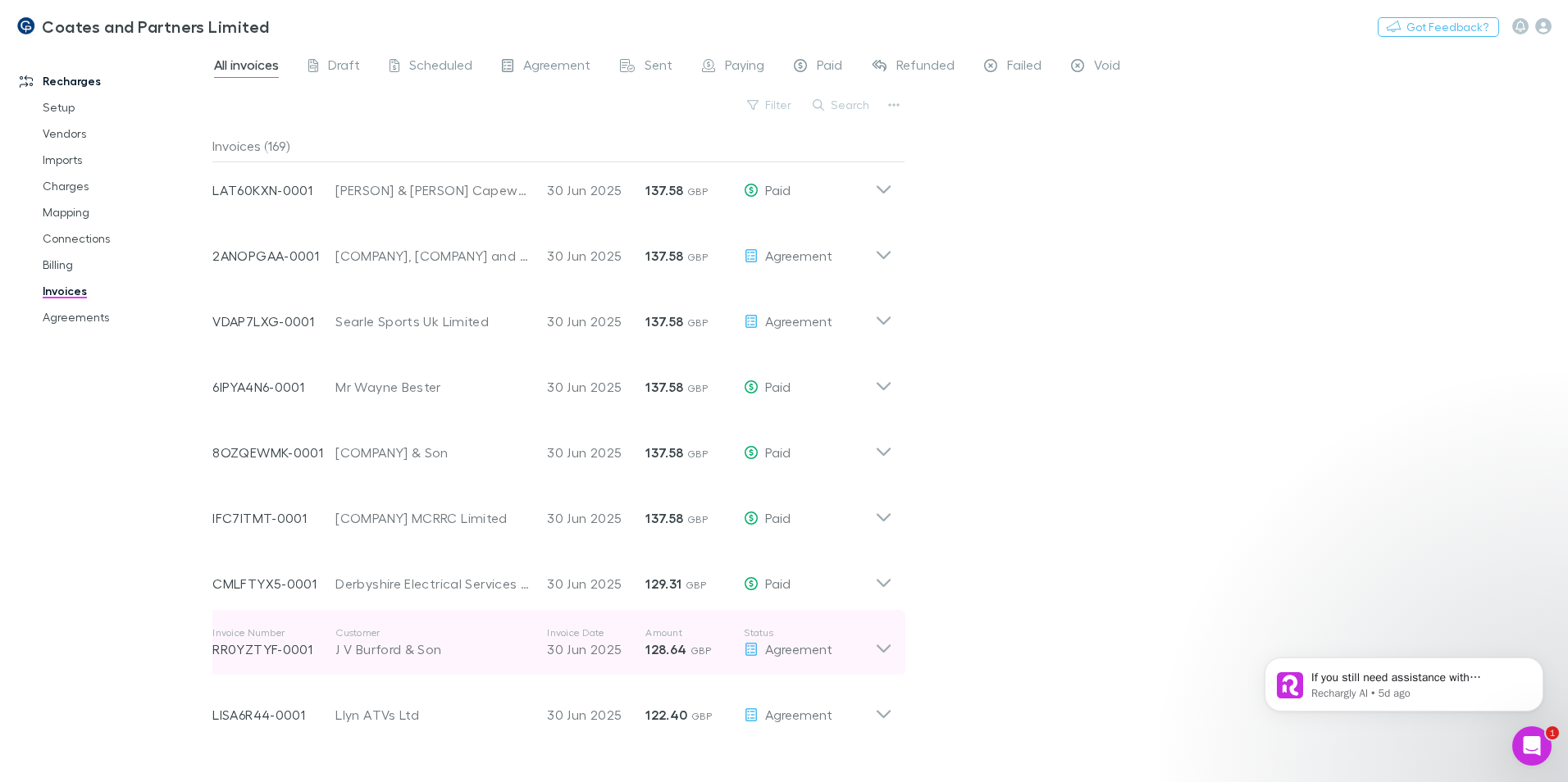 click on "Invoice Number RR0YZTYF-0001 Customer [COMPANY] & Son Invoice Date 30 Jun 2025 Amount 128.64   GBP Status Agreement" at bounding box center (552, 643) 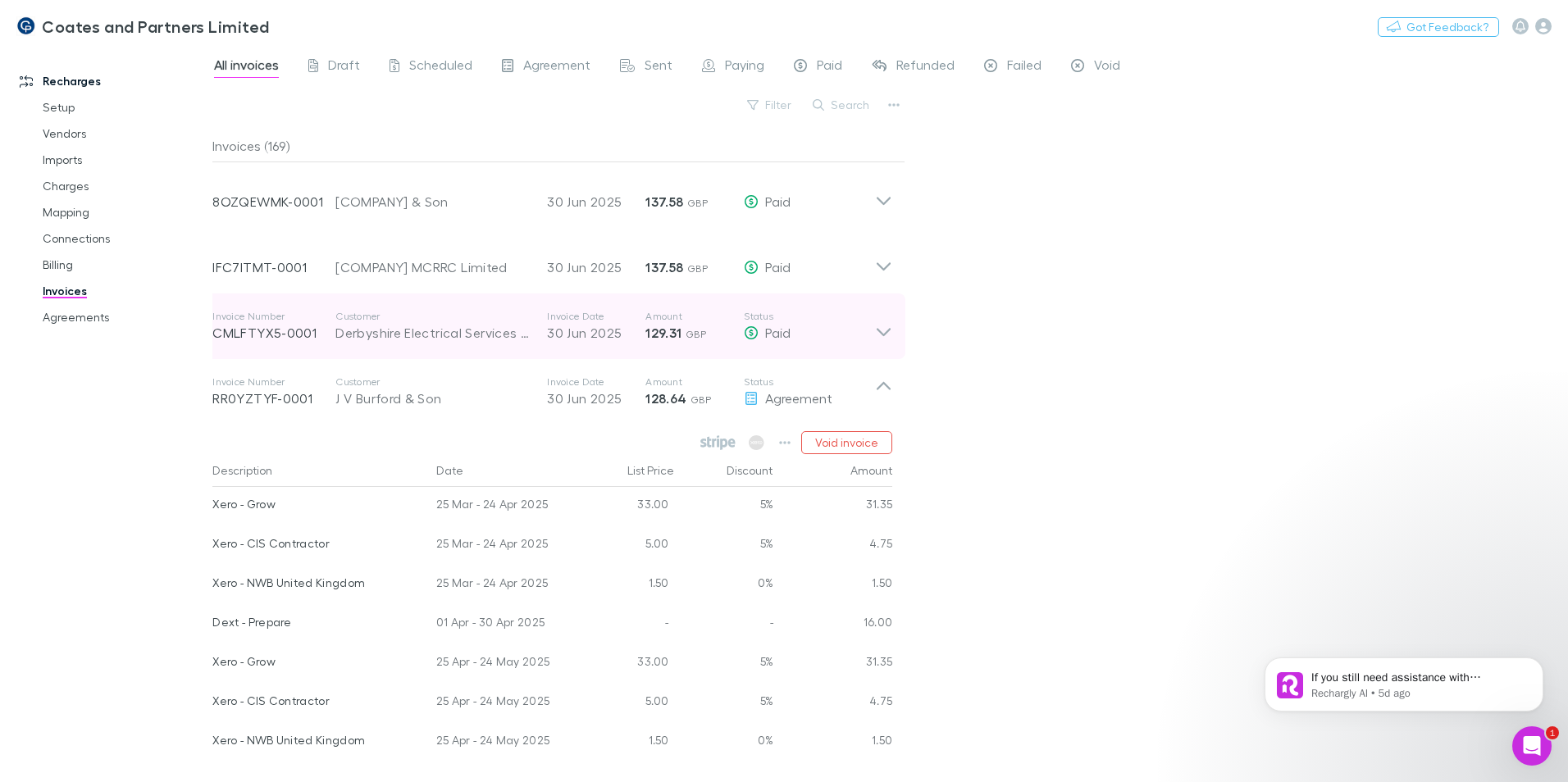 scroll, scrollTop: 6886, scrollLeft: 0, axis: vertical 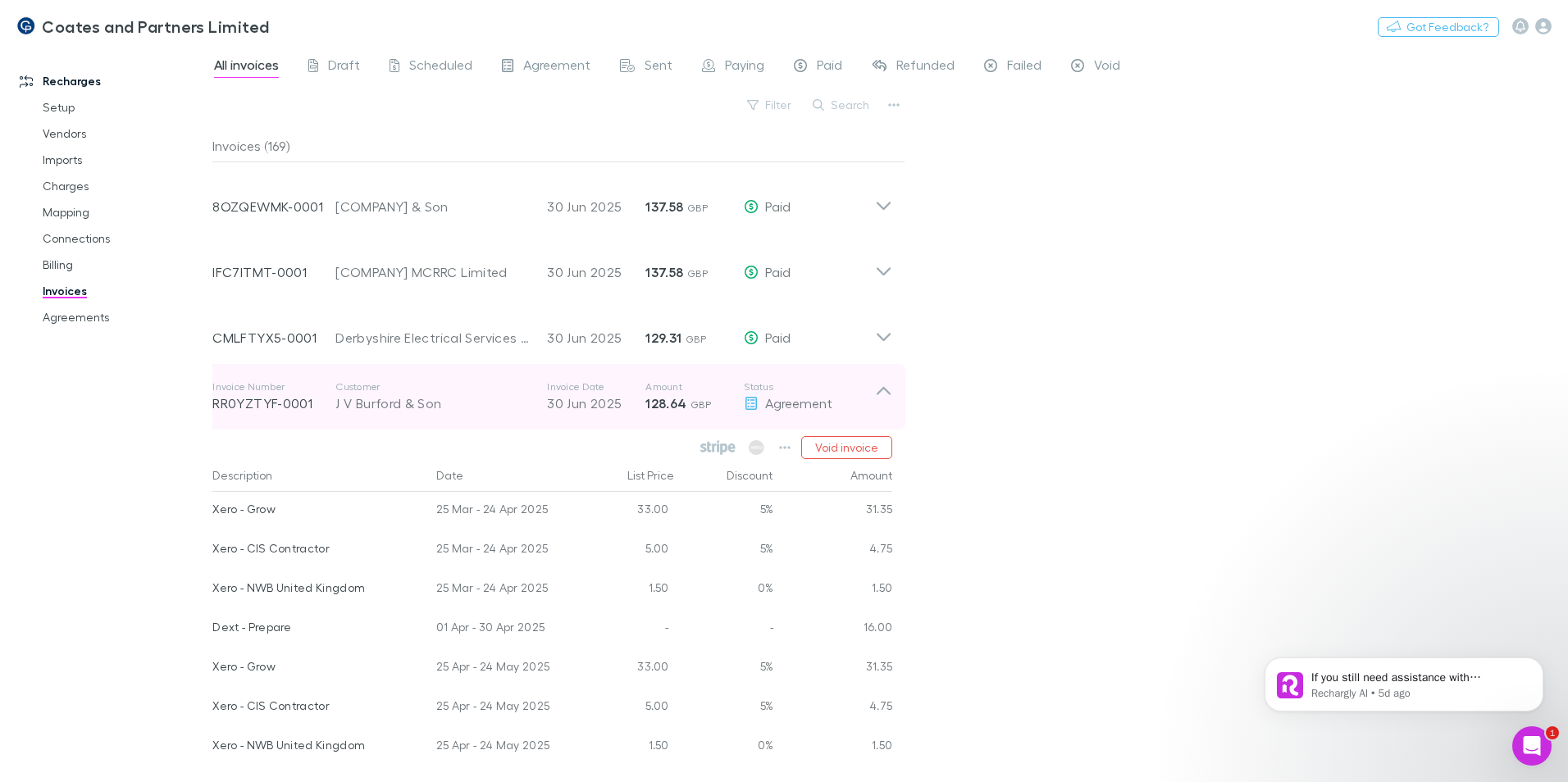 click 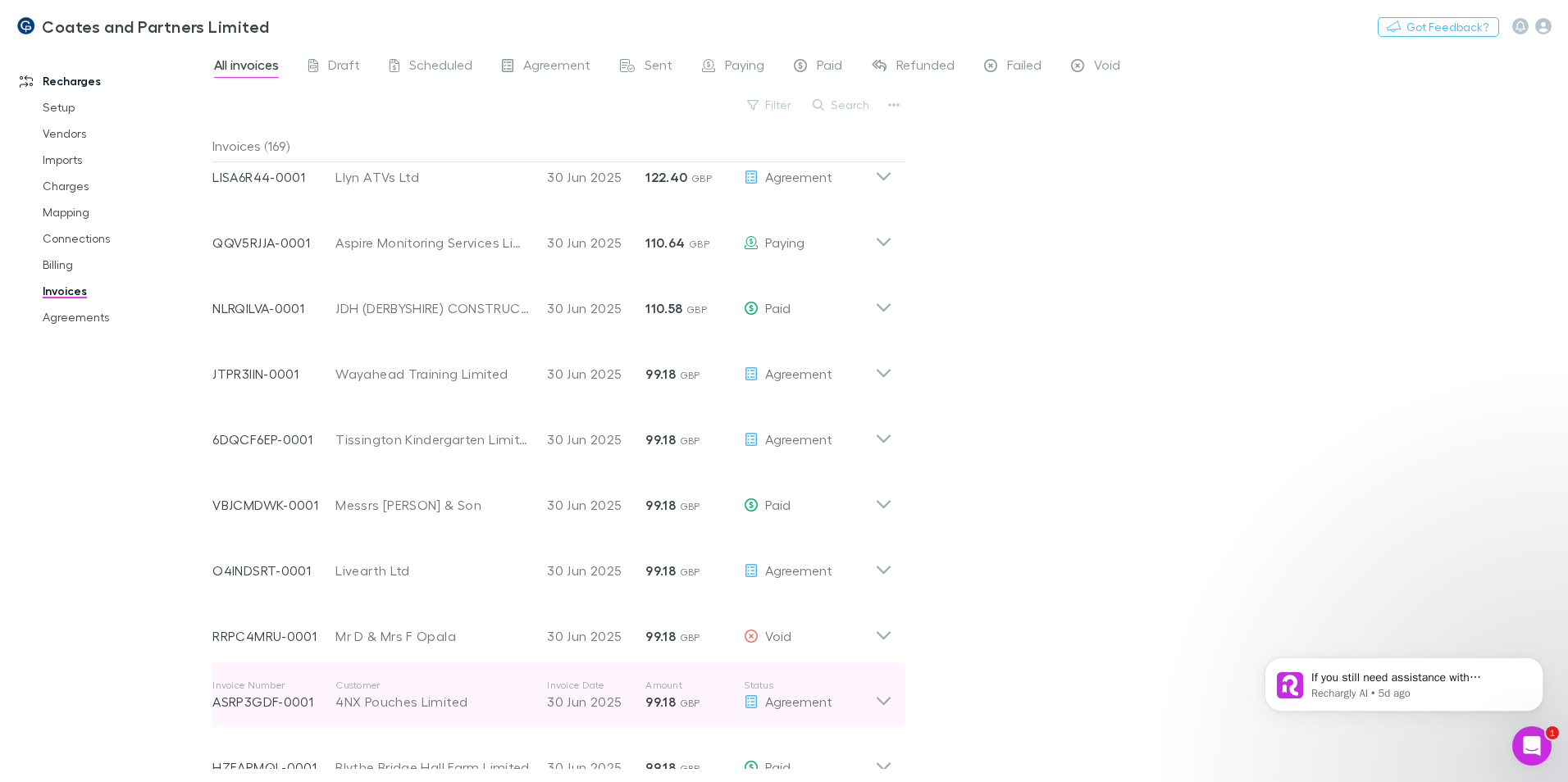 scroll, scrollTop: 7377, scrollLeft: 0, axis: vertical 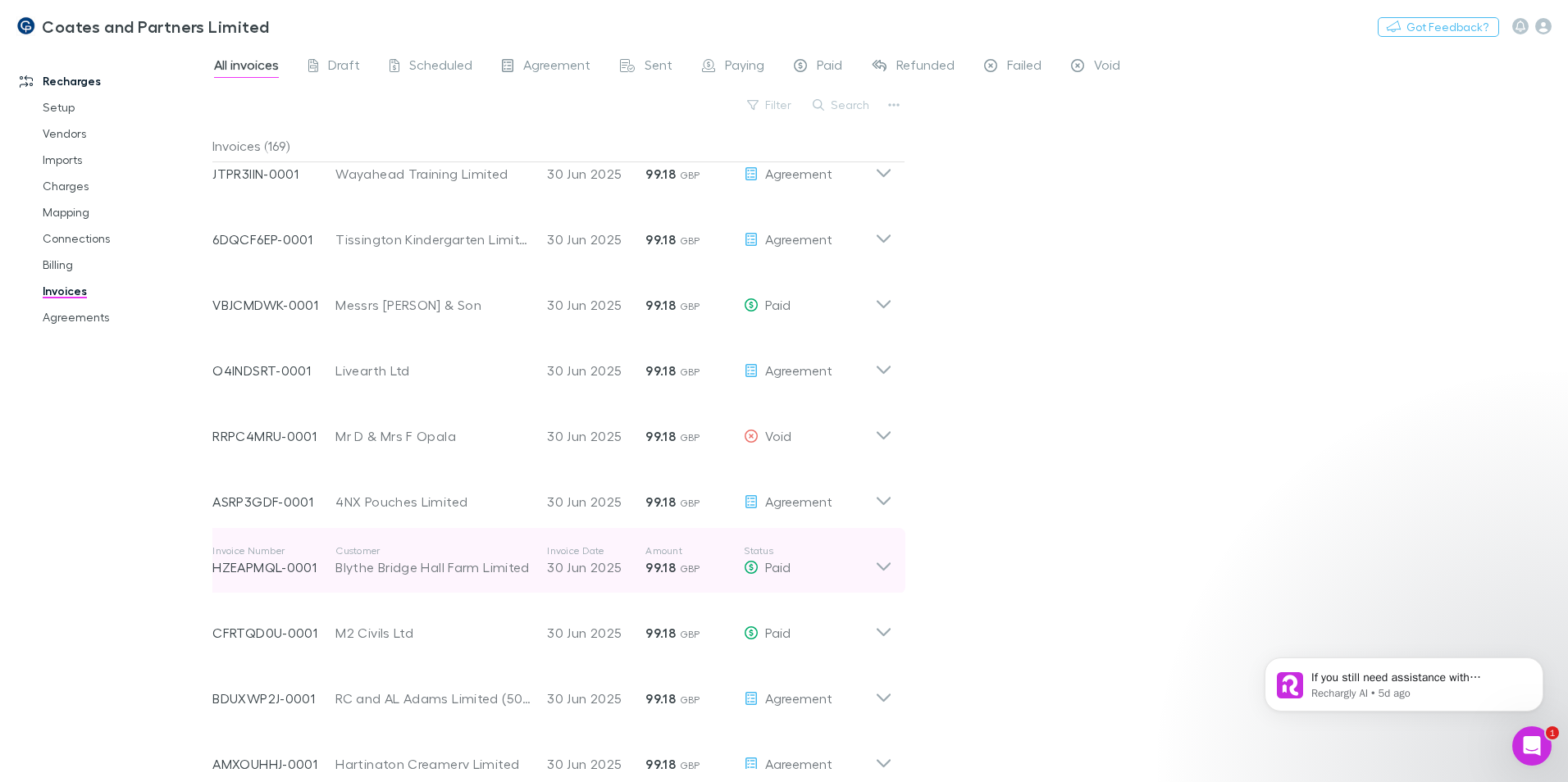click 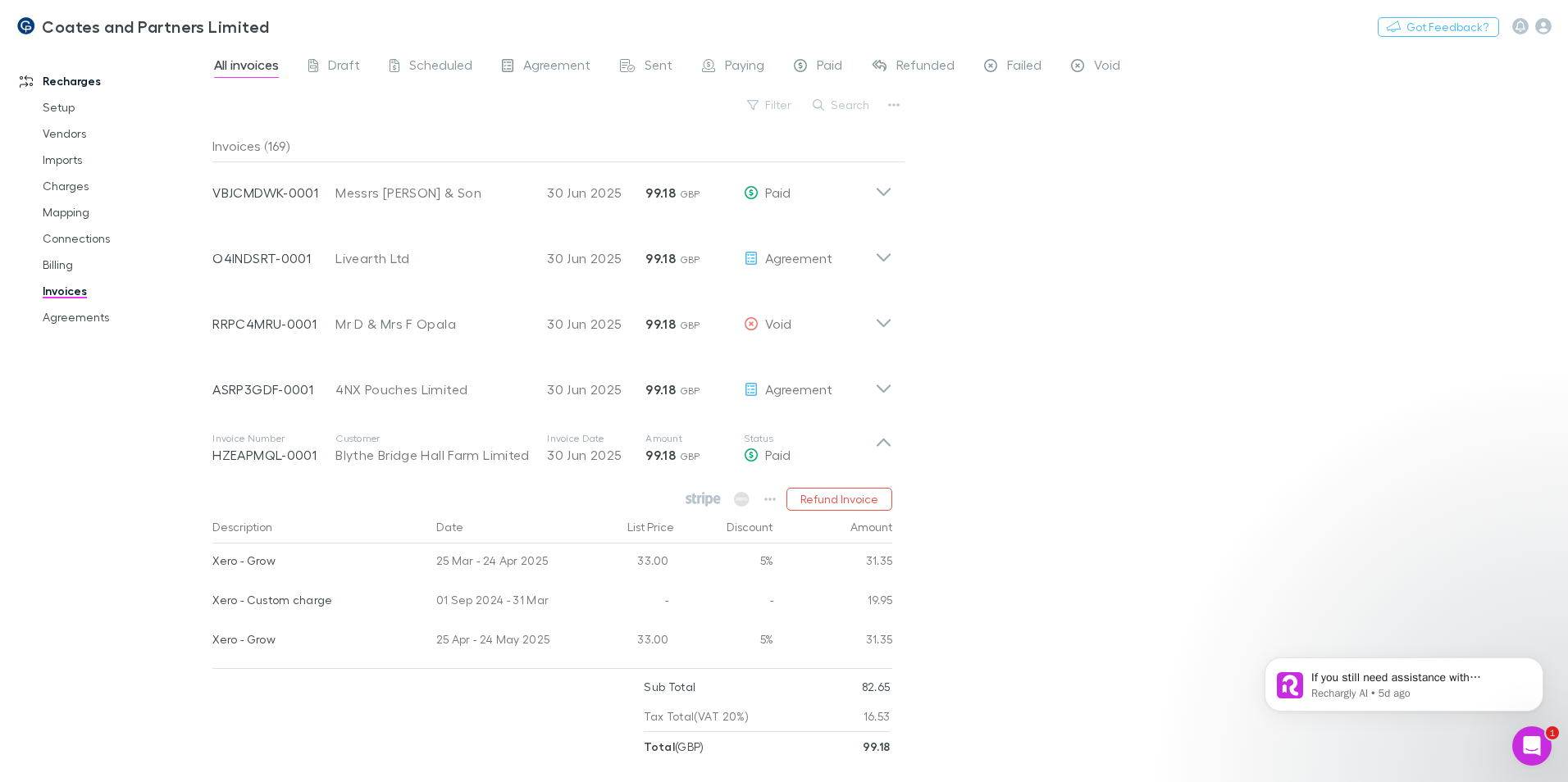 scroll, scrollTop: 7541, scrollLeft: 0, axis: vertical 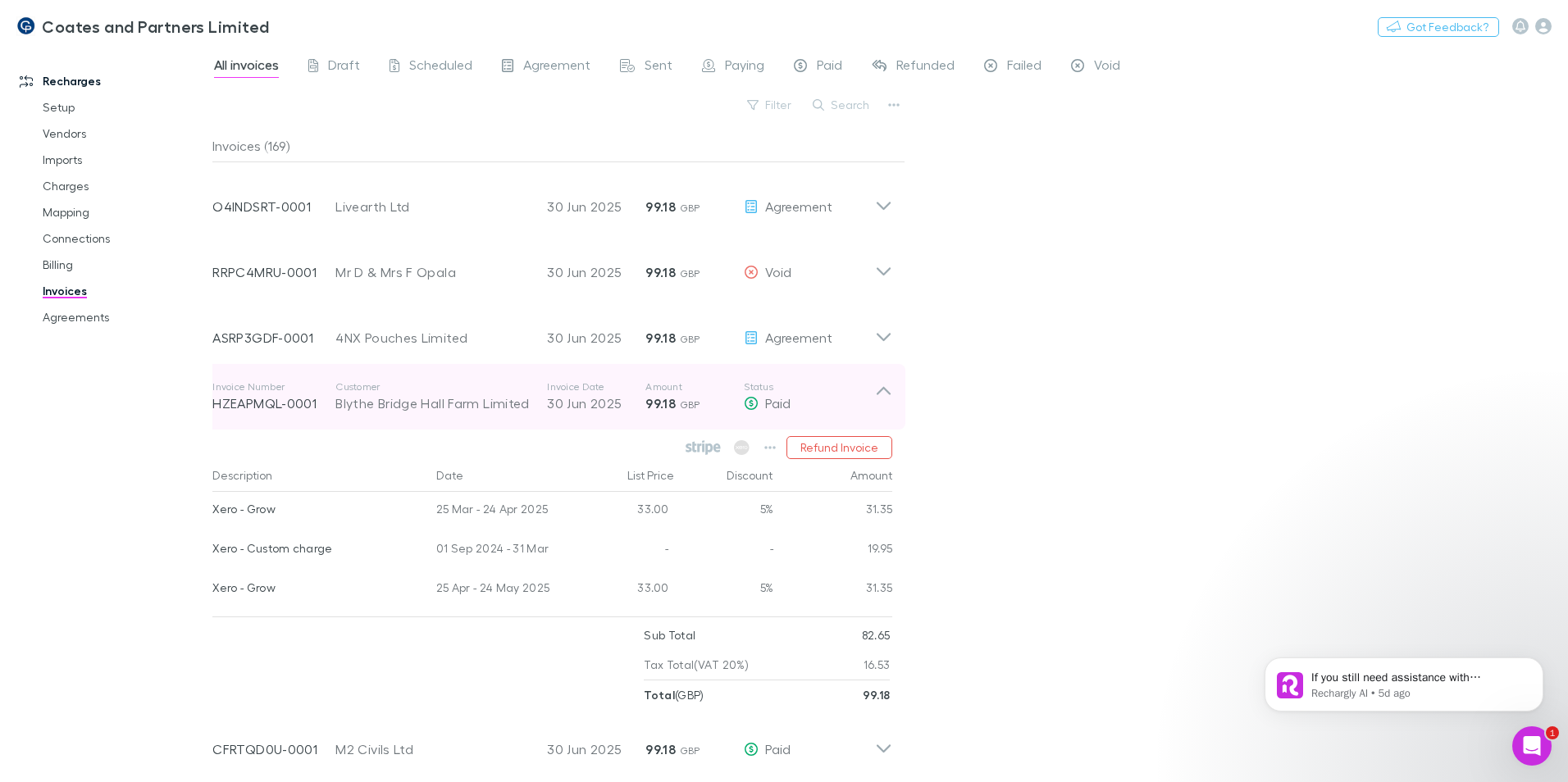 click 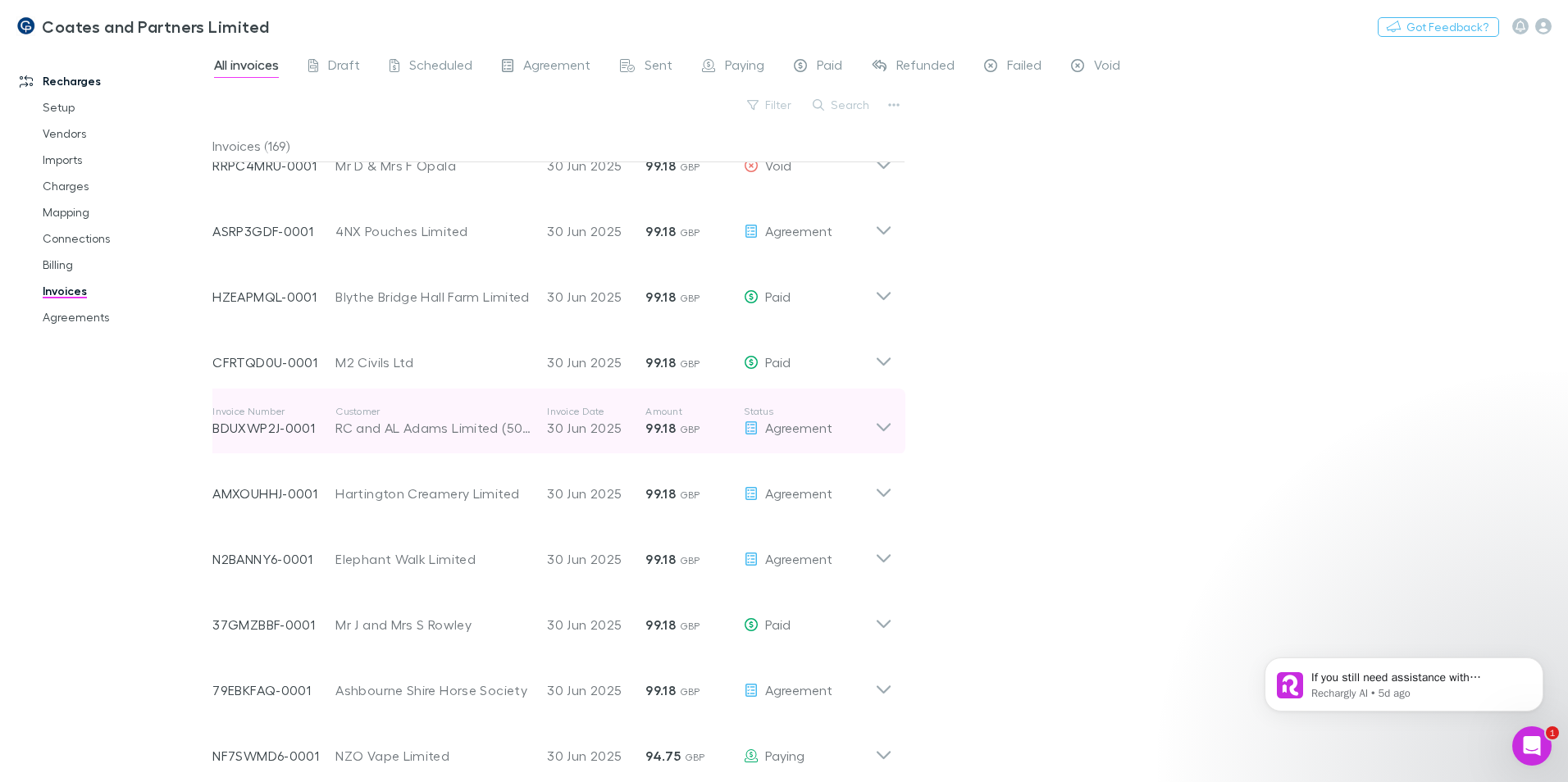 scroll, scrollTop: 7951, scrollLeft: 0, axis: vertical 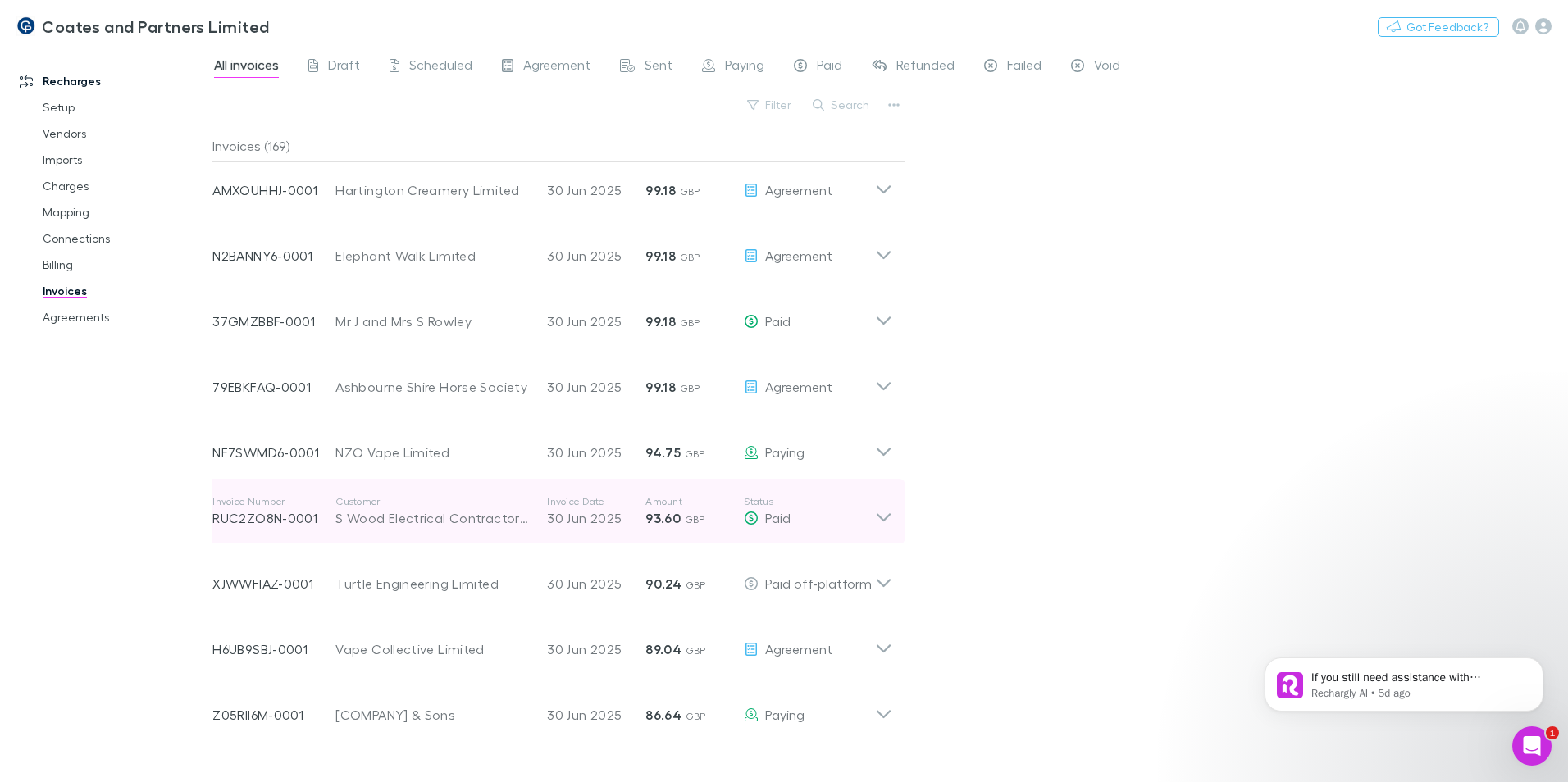click 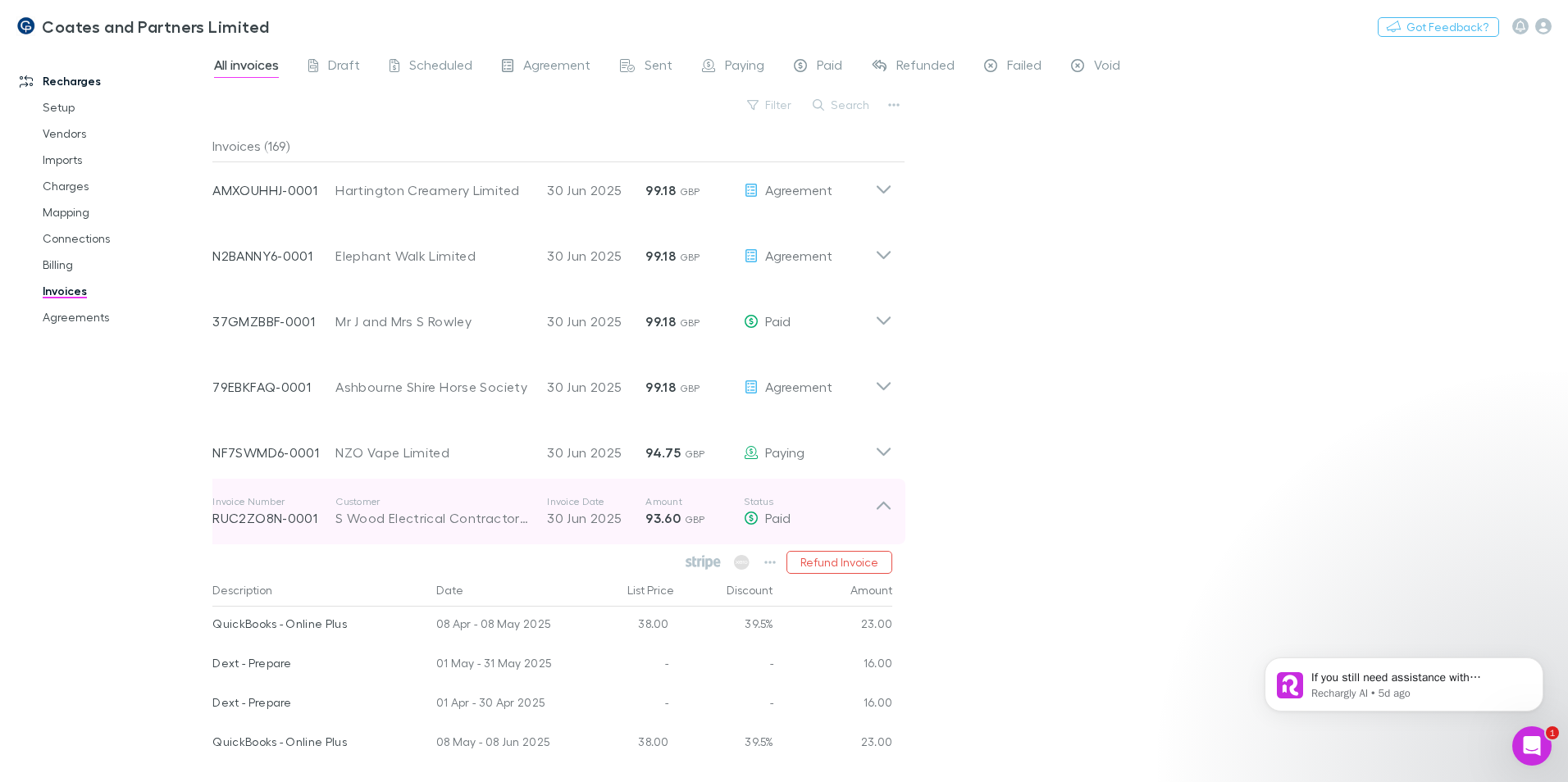 click 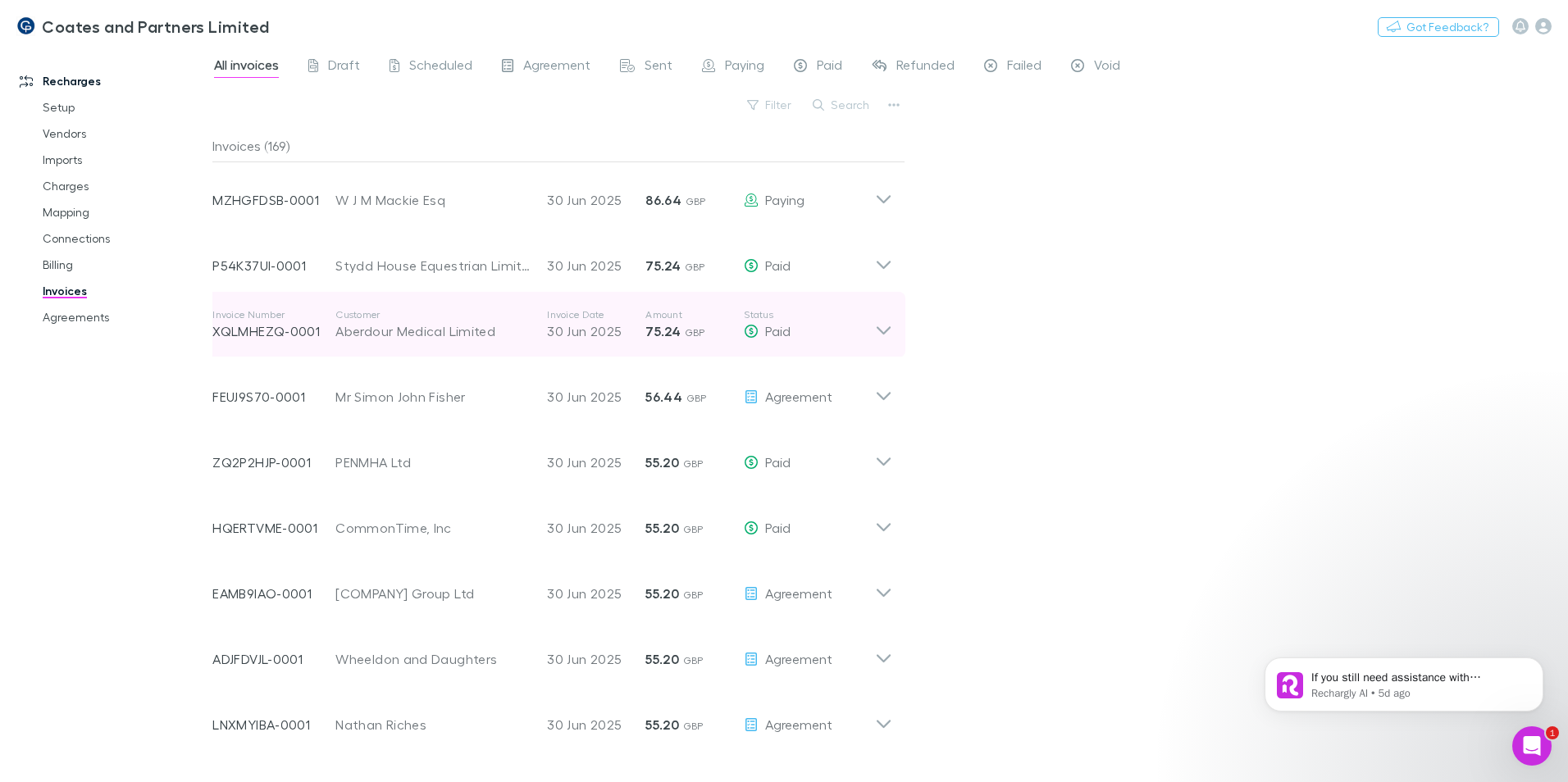 scroll, scrollTop: 8525, scrollLeft: 0, axis: vertical 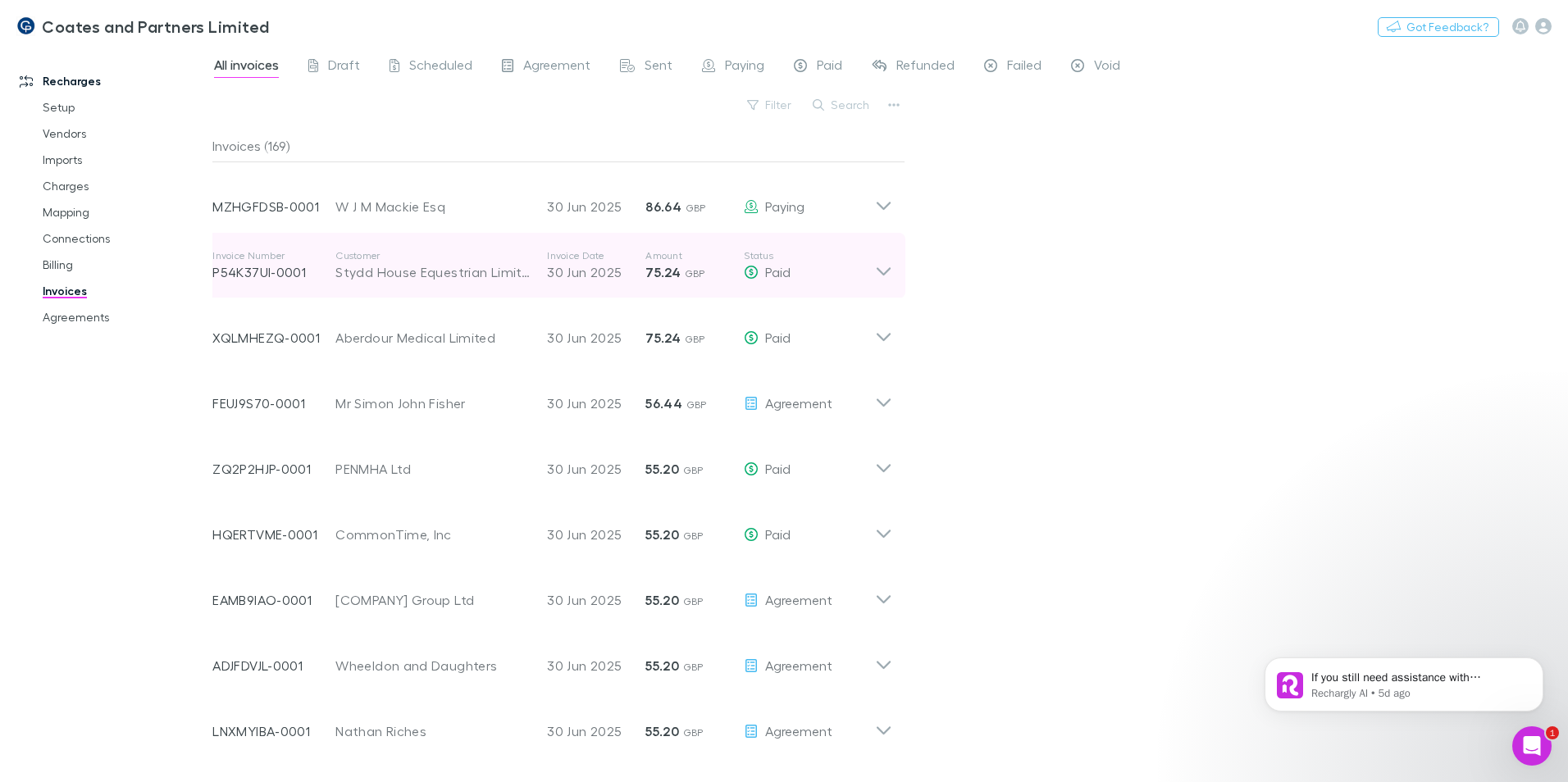click 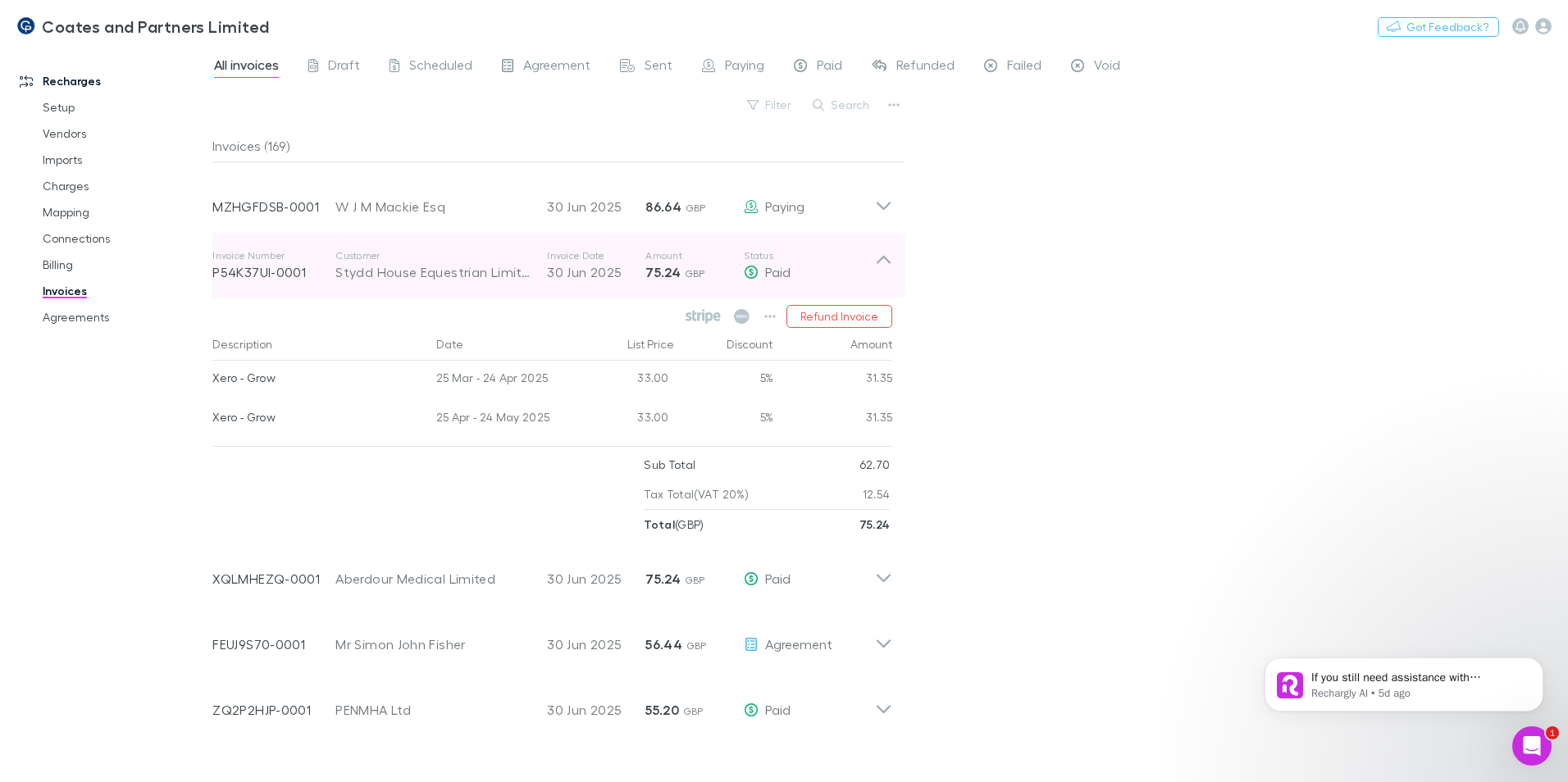 click 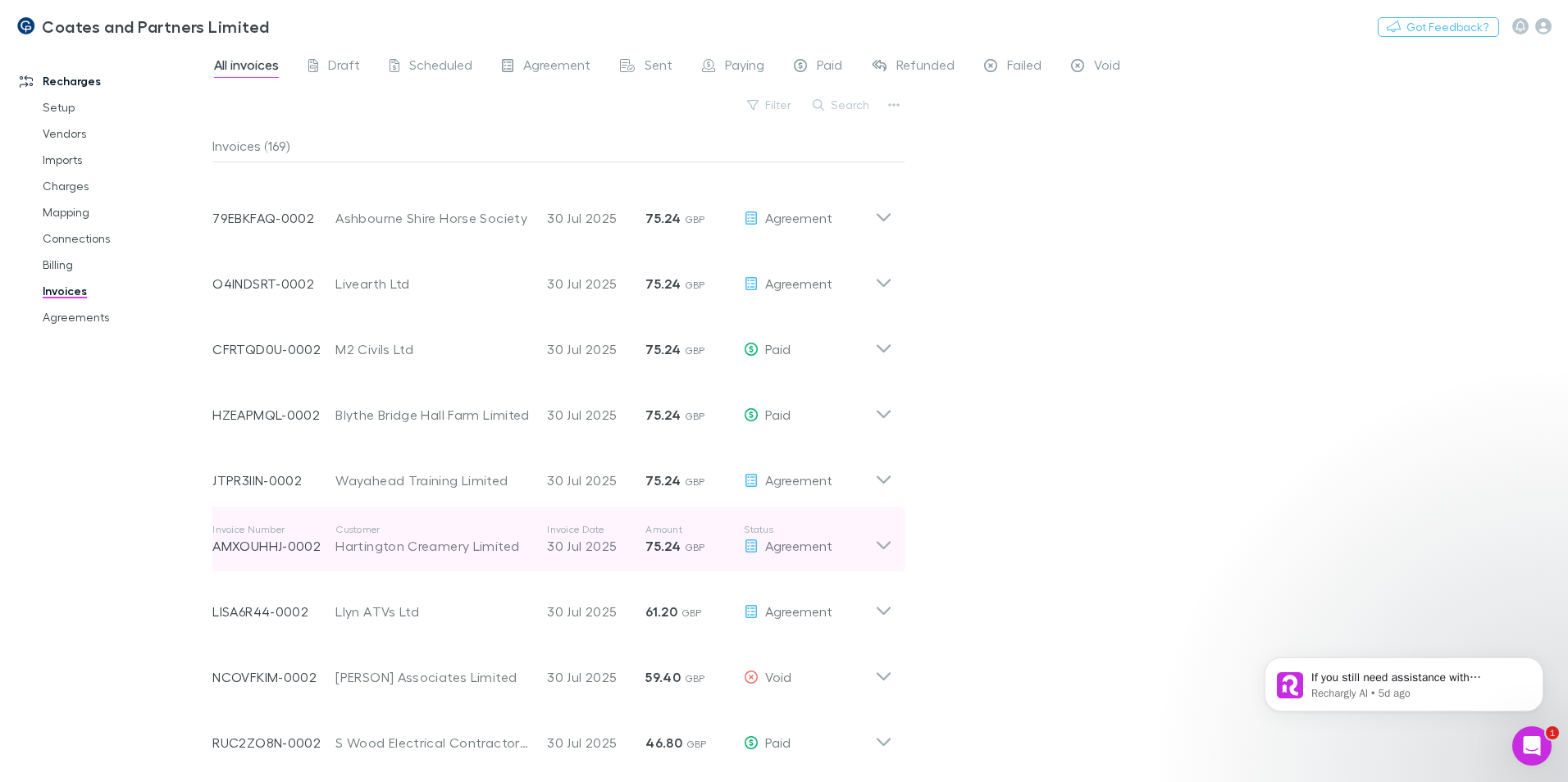 scroll, scrollTop: 2951, scrollLeft: 0, axis: vertical 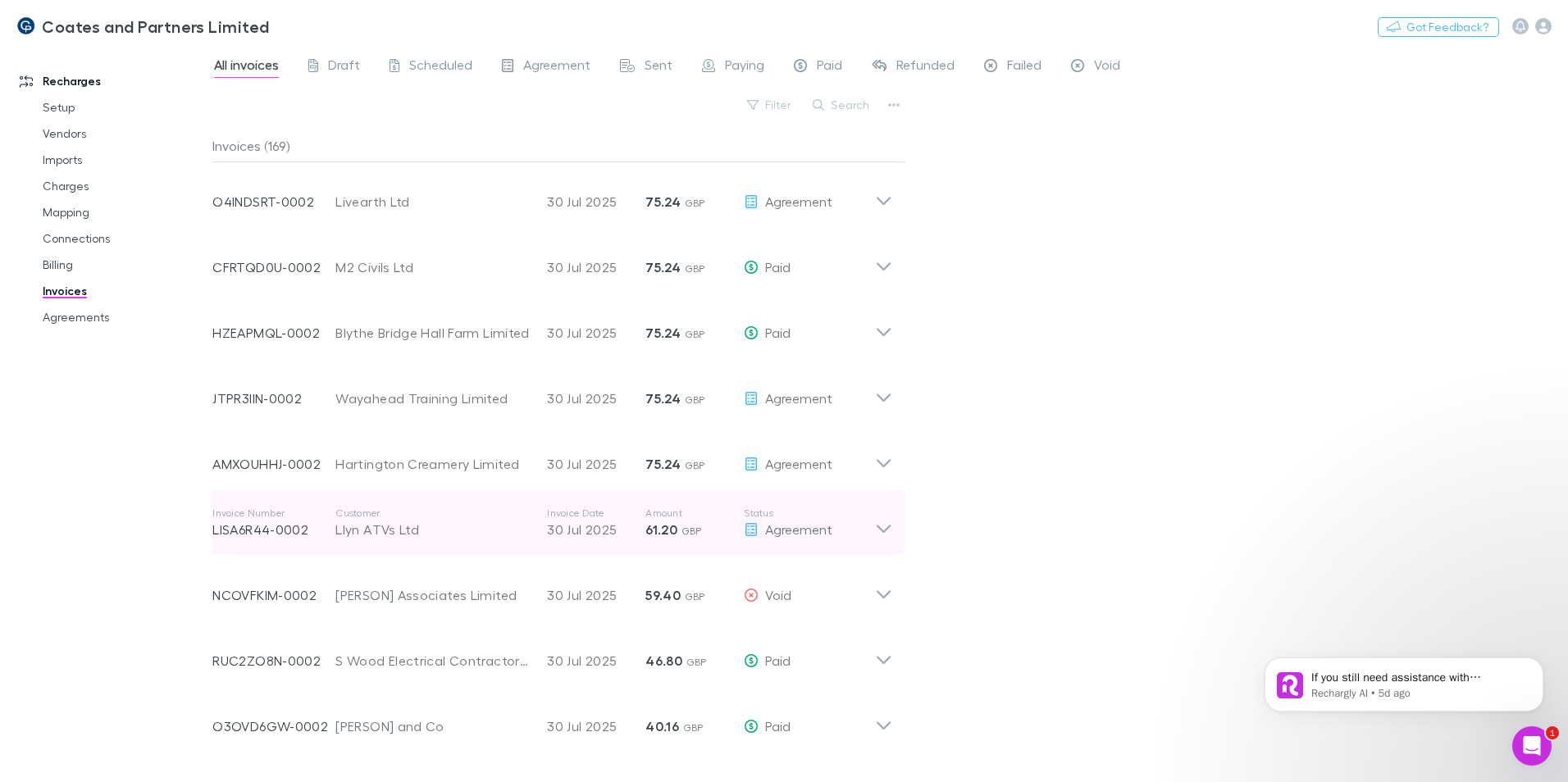 click 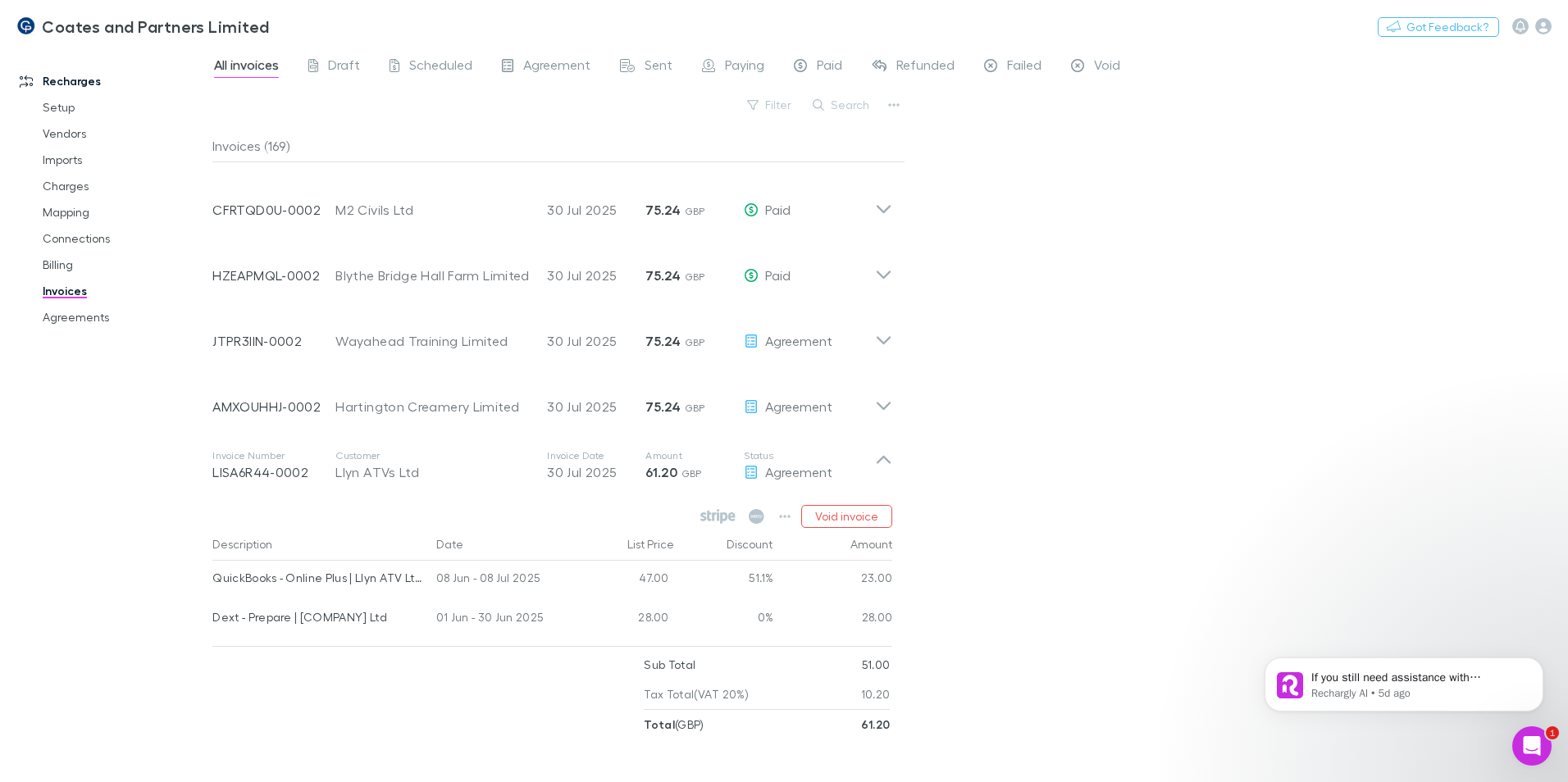 scroll, scrollTop: 3033, scrollLeft: 0, axis: vertical 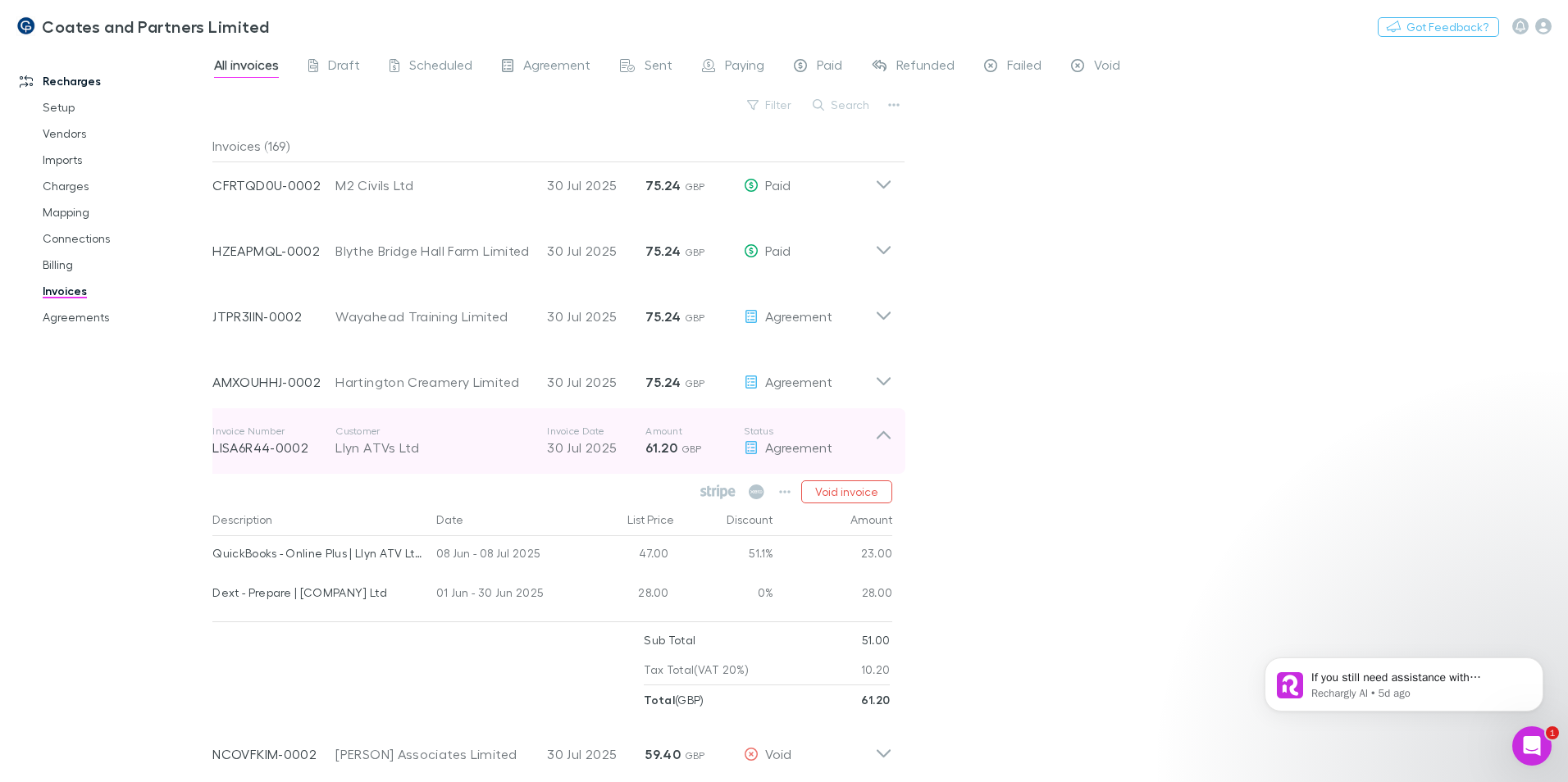click 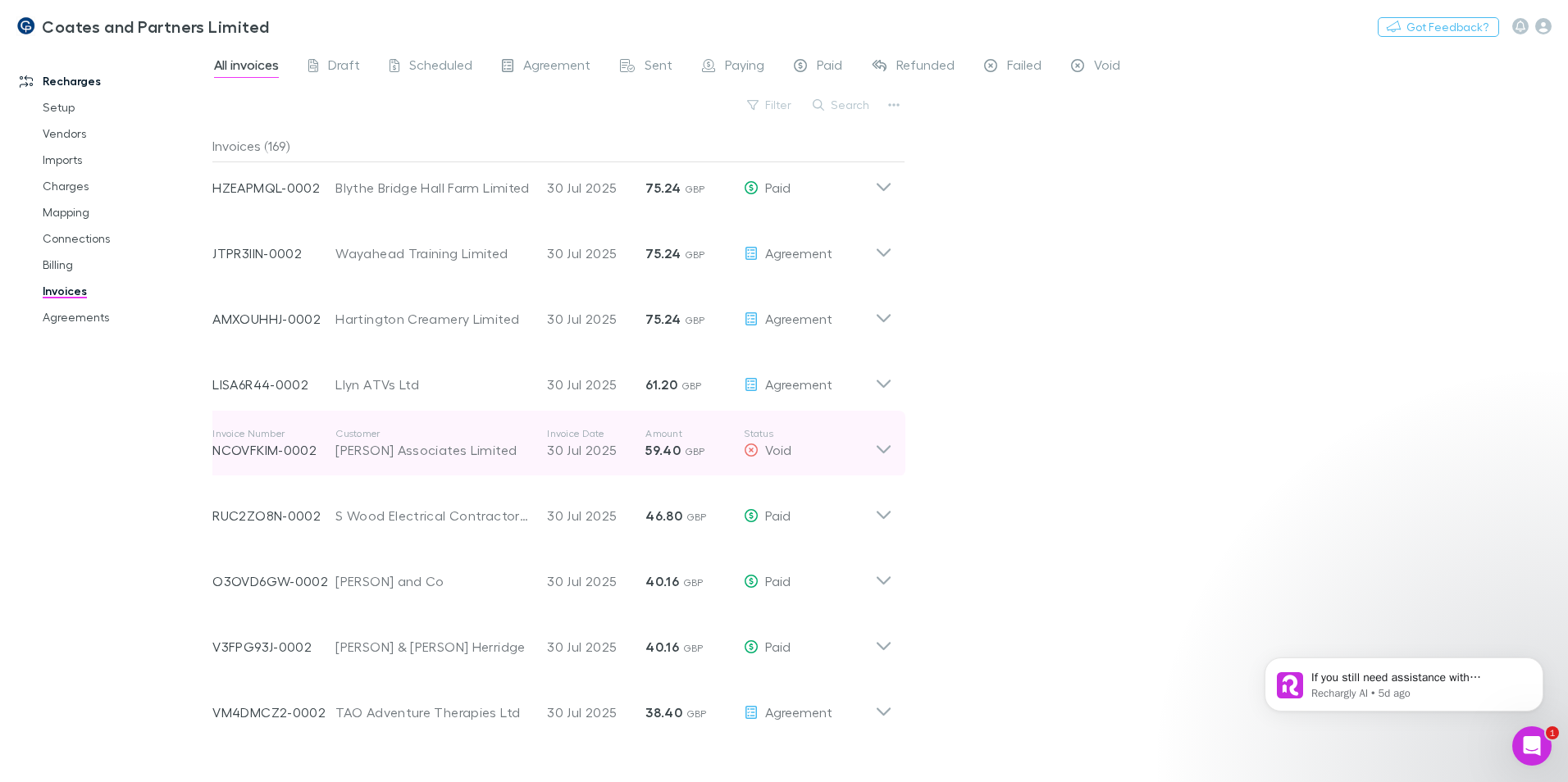 scroll, scrollTop: 3115, scrollLeft: 0, axis: vertical 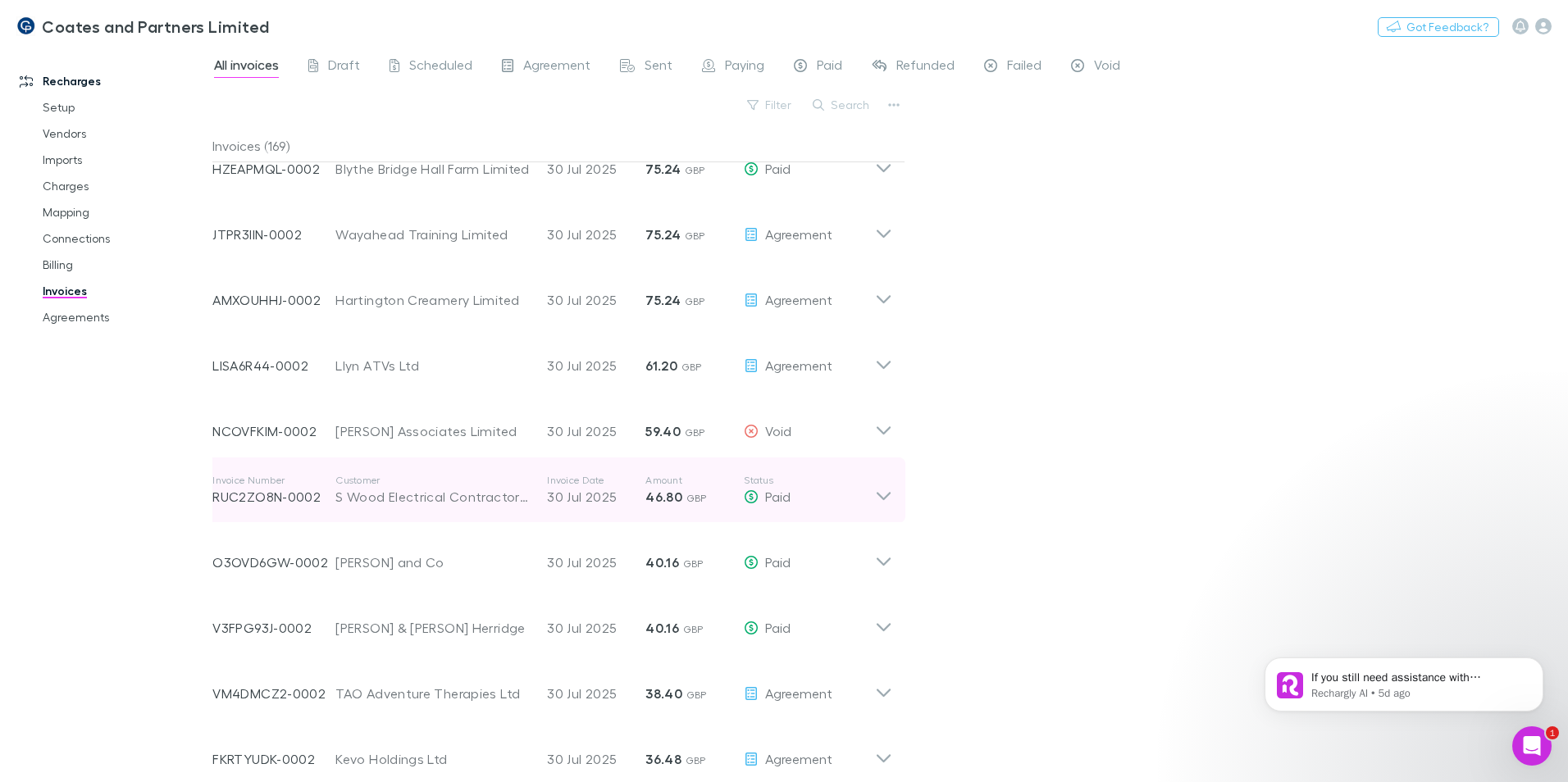 click on "Invoice Number RUC2ZO8N-0002 Customer S Wood Electrical Contractors Ltd Invoice Date 30 Jul 2025 Amount 46.80   GBP Status Paid" at bounding box center (552, 490) 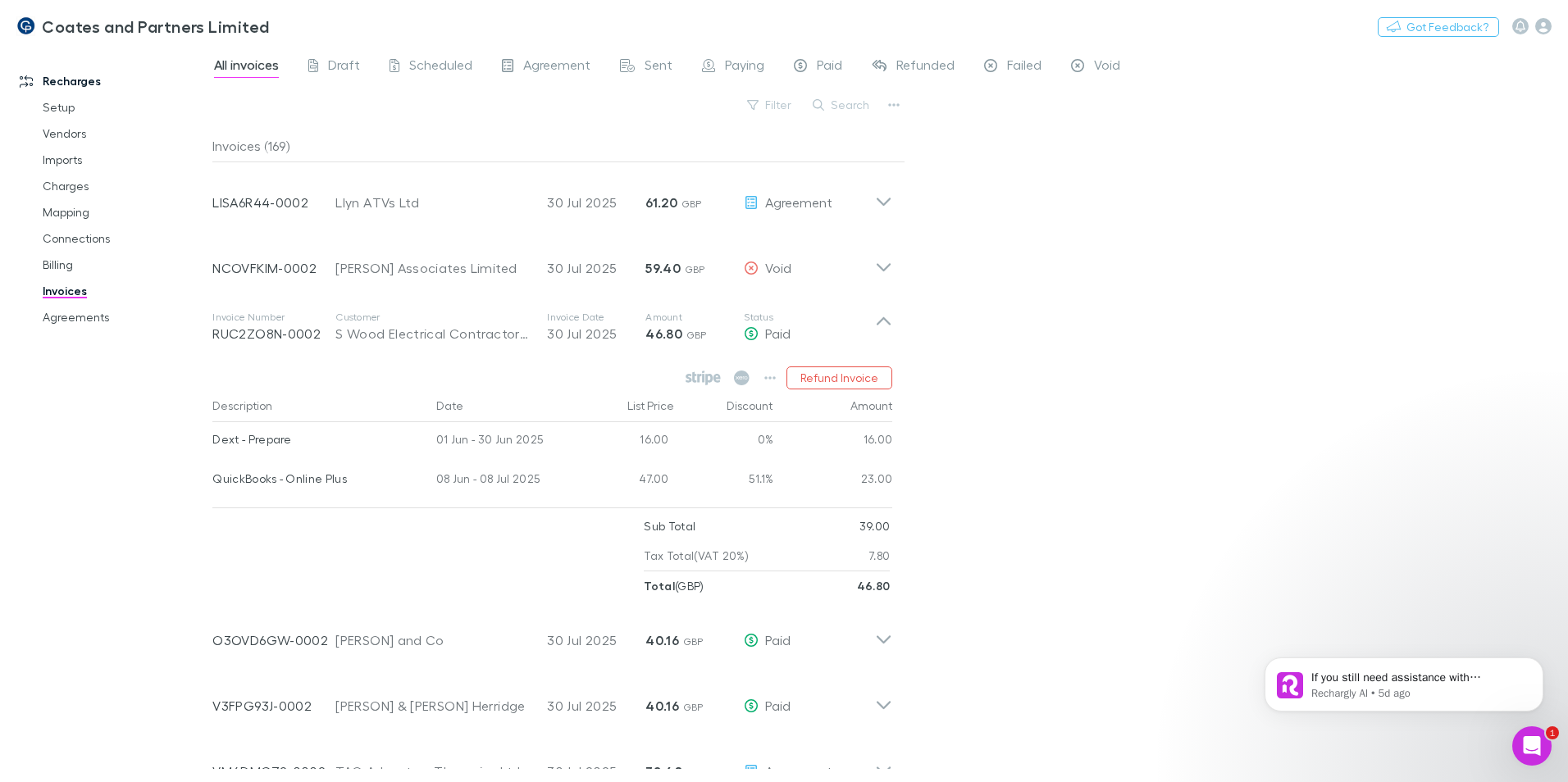 scroll, scrollTop: 3279, scrollLeft: 0, axis: vertical 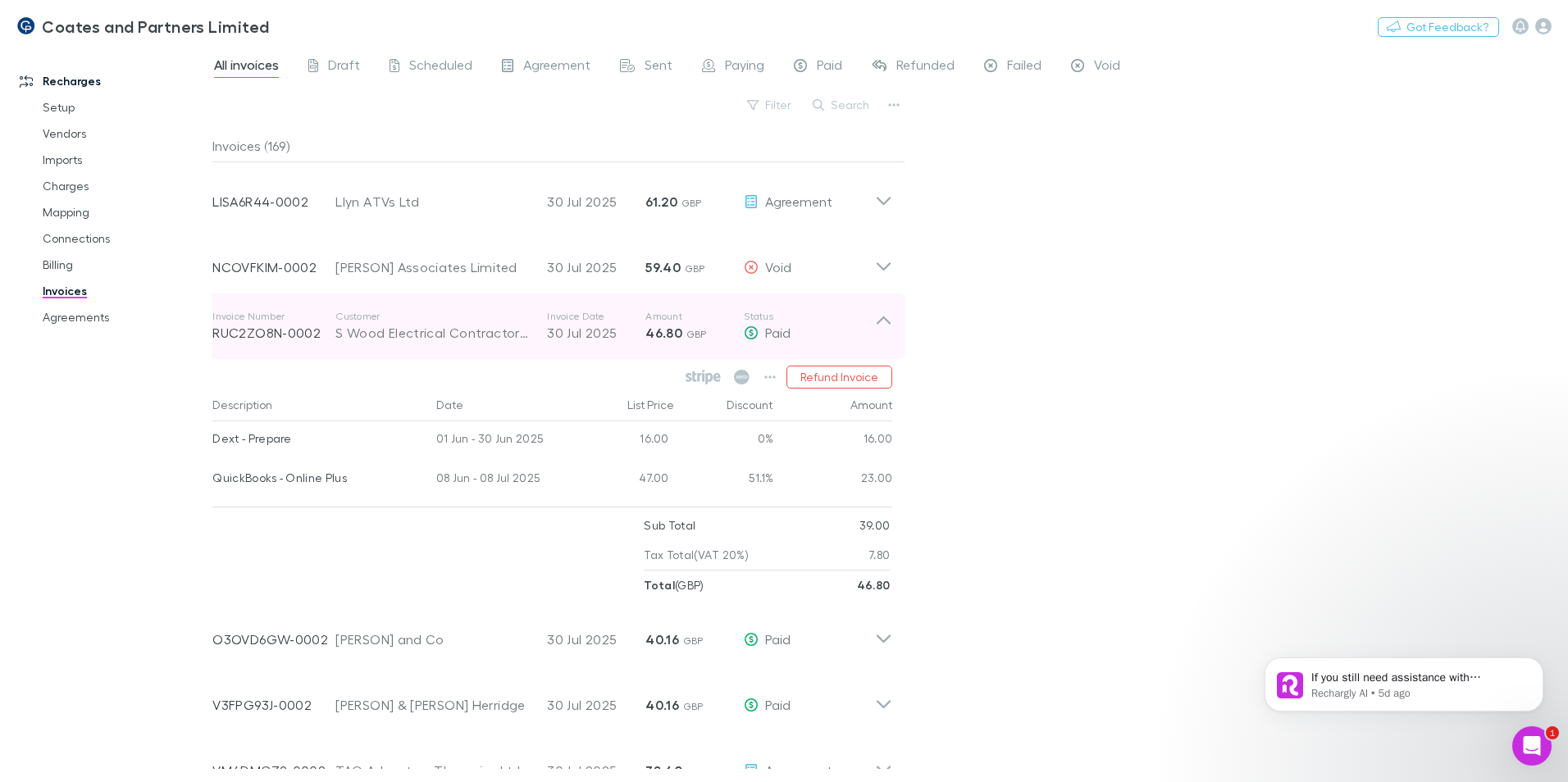 click 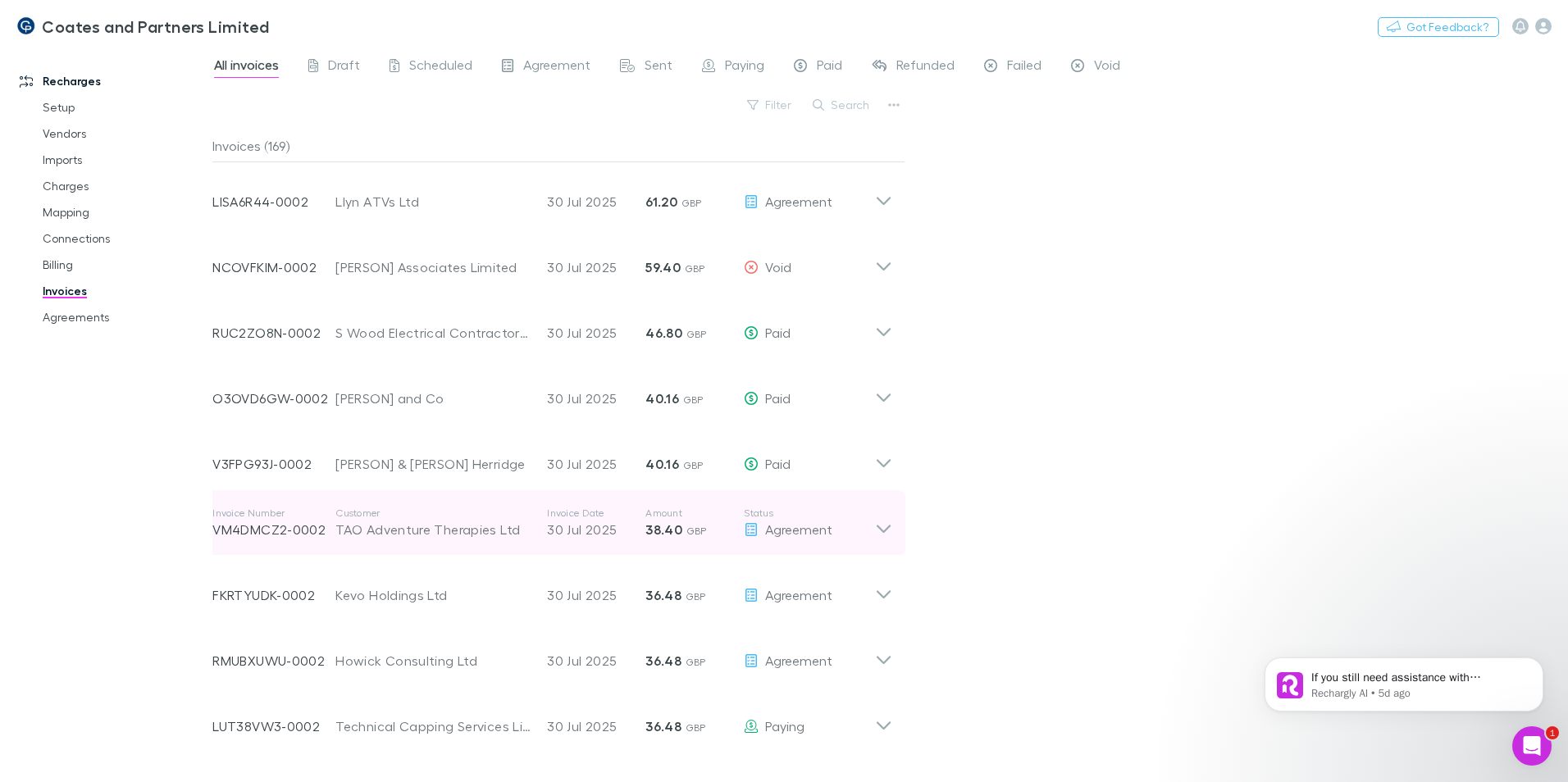 click 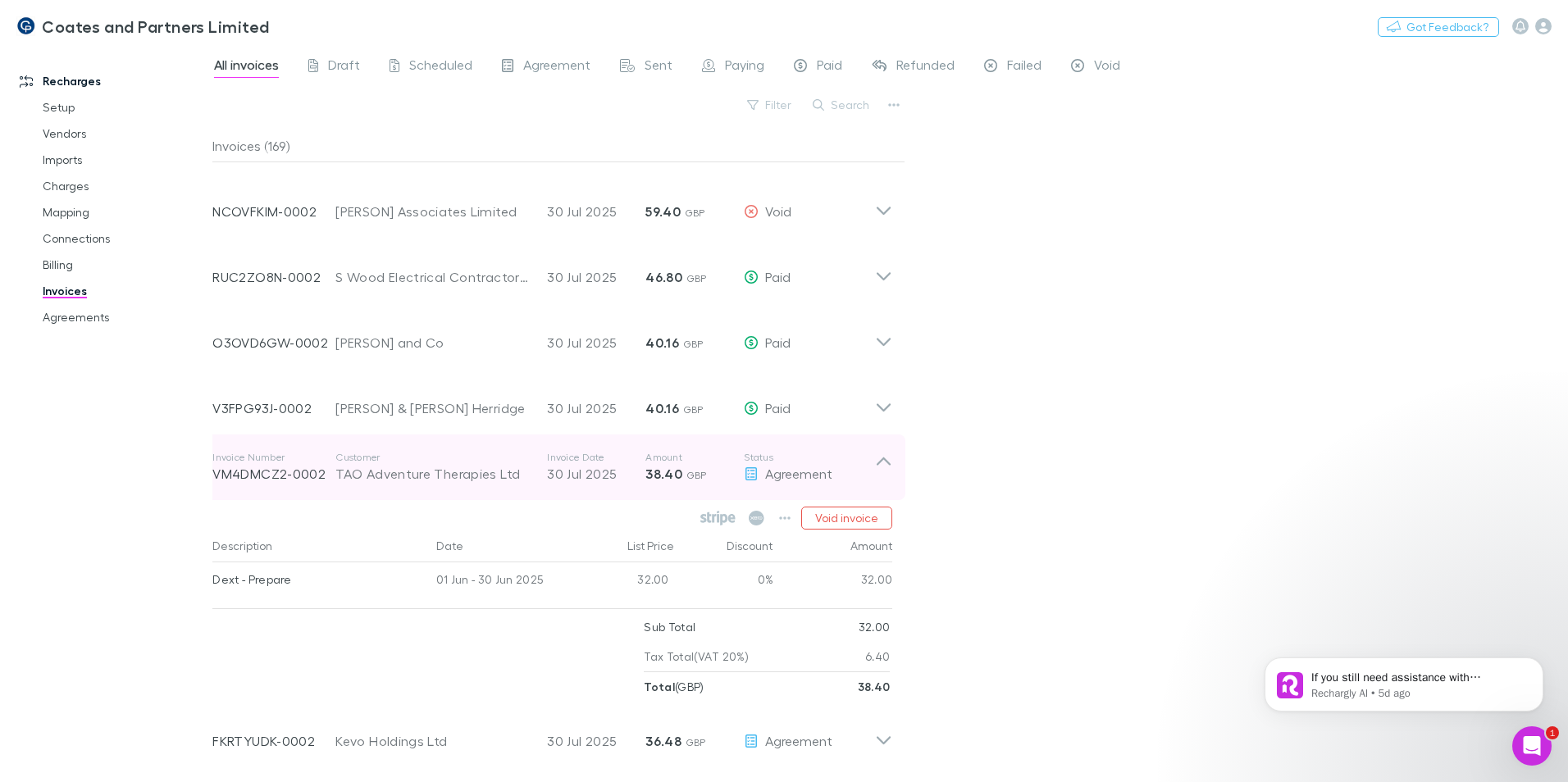 scroll, scrollTop: 3361, scrollLeft: 0, axis: vertical 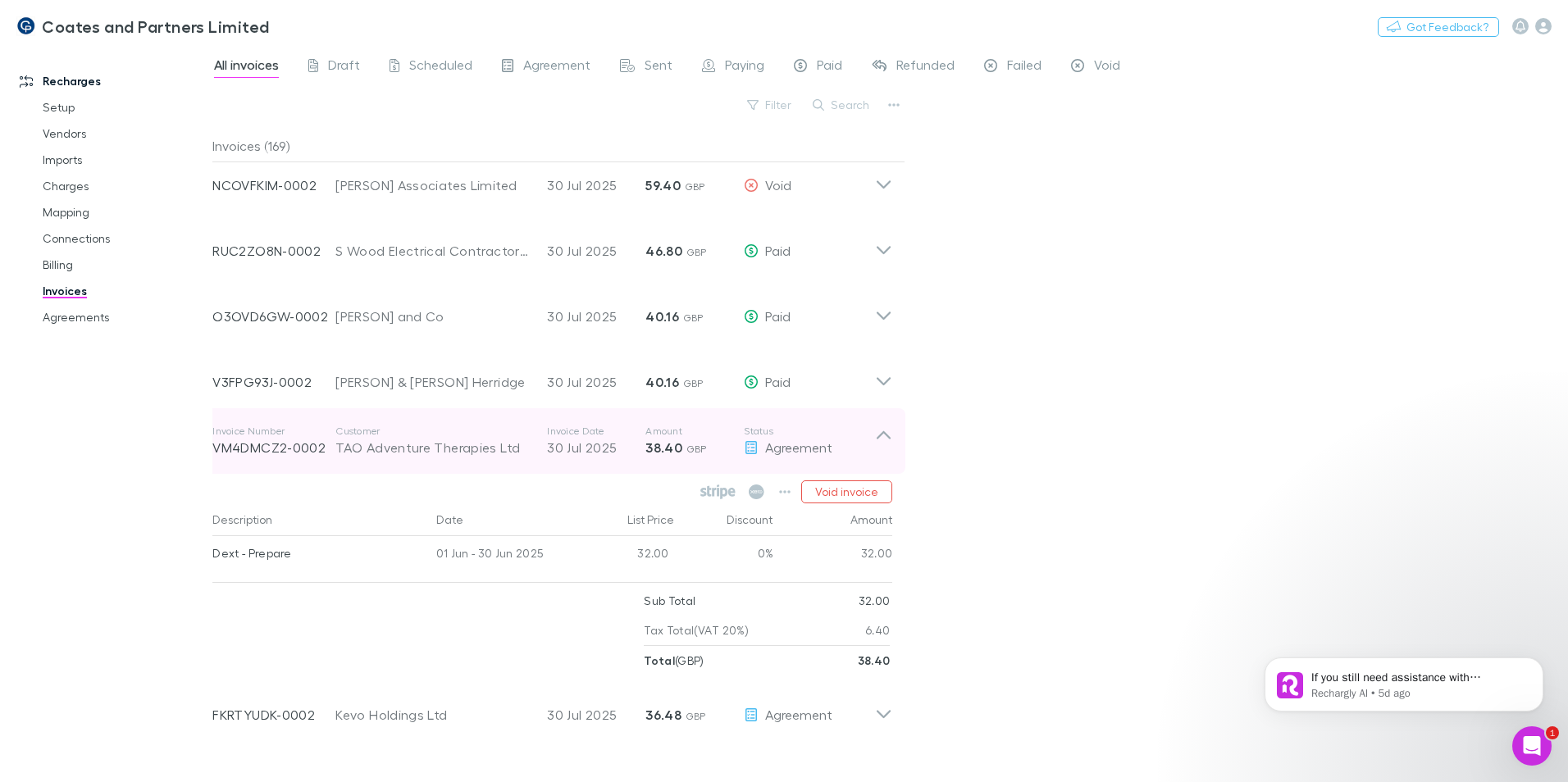 click 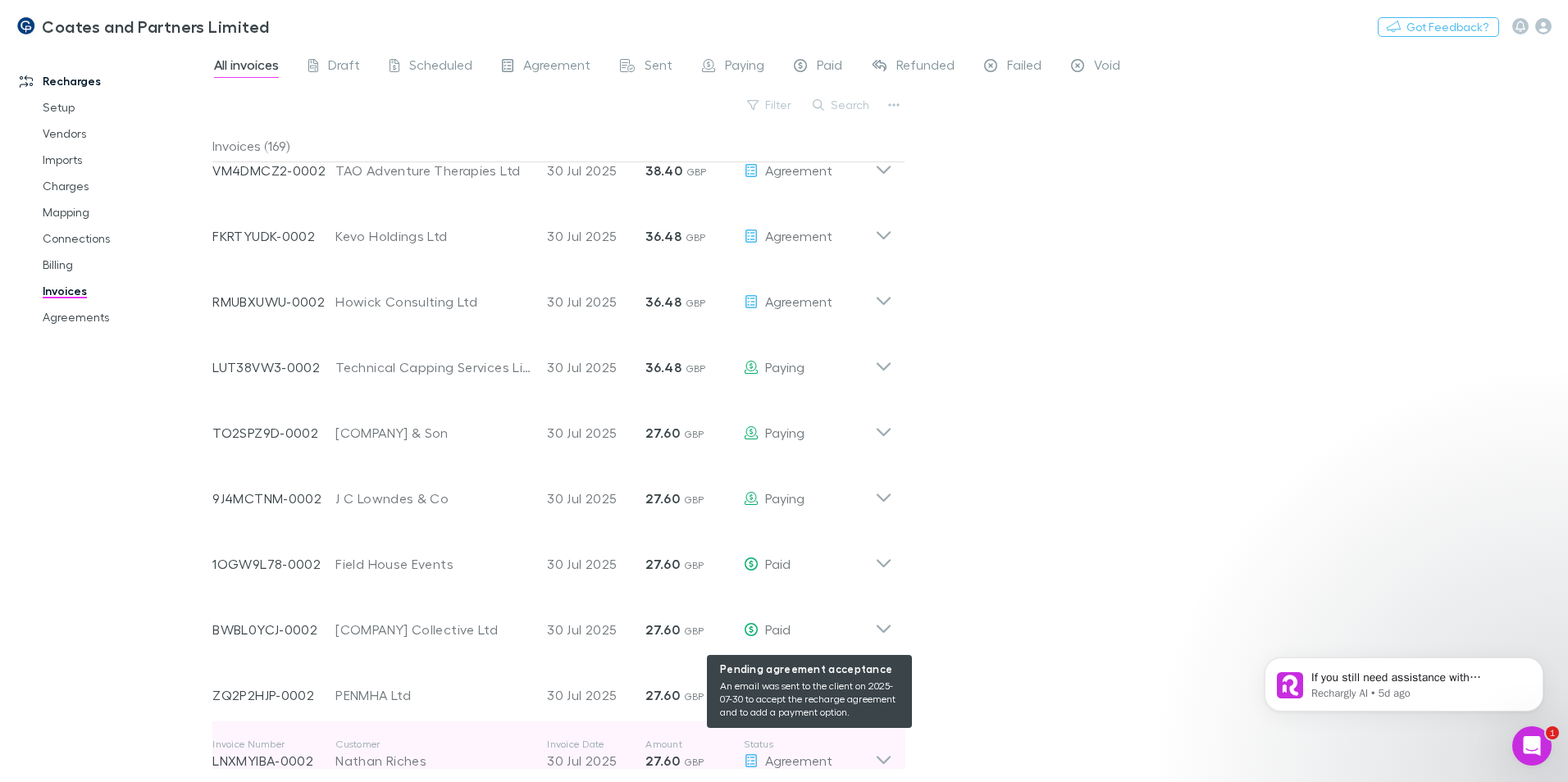 scroll, scrollTop: 3771, scrollLeft: 0, axis: vertical 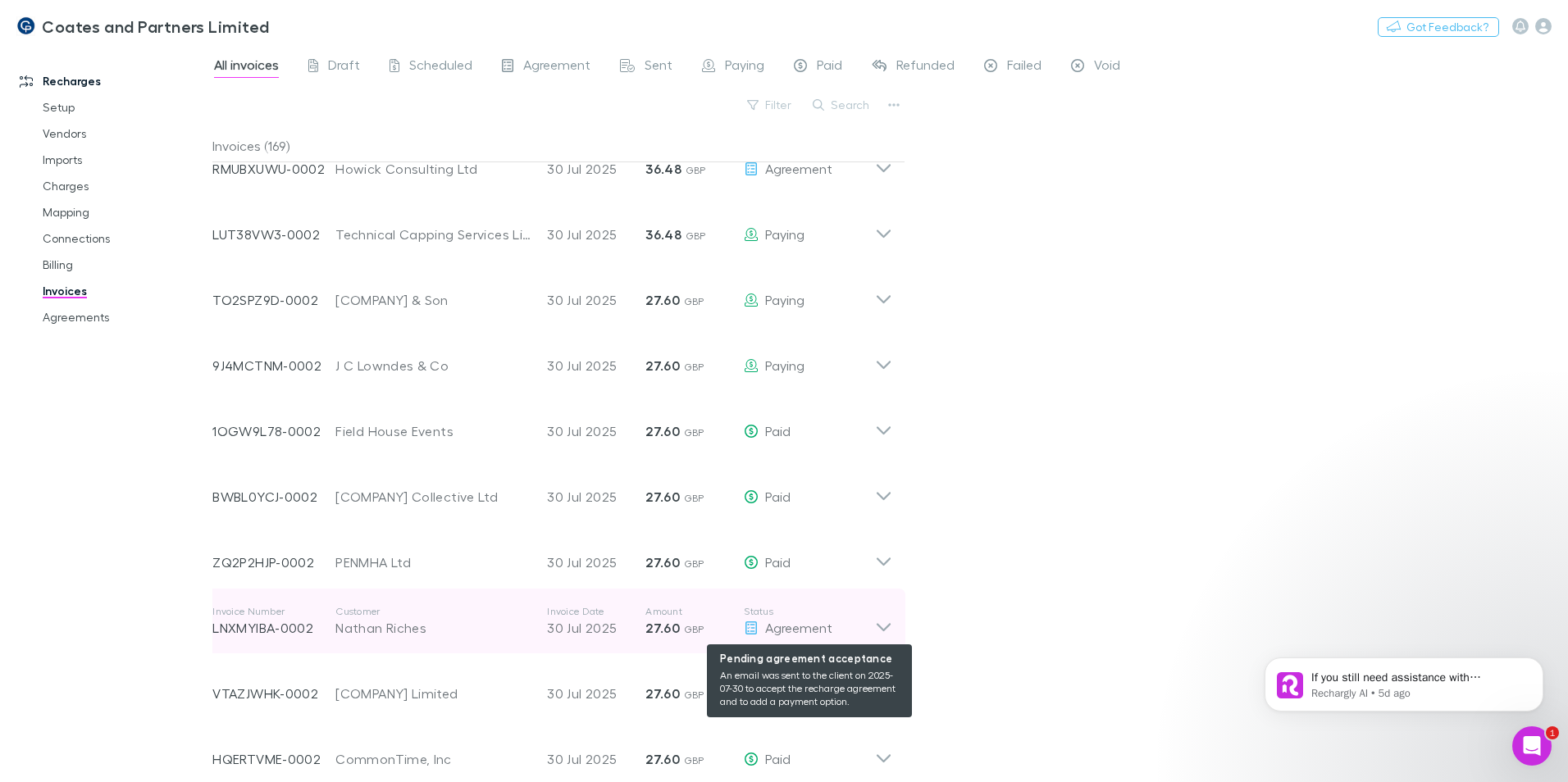 click on "Agreement" at bounding box center (809, 628) 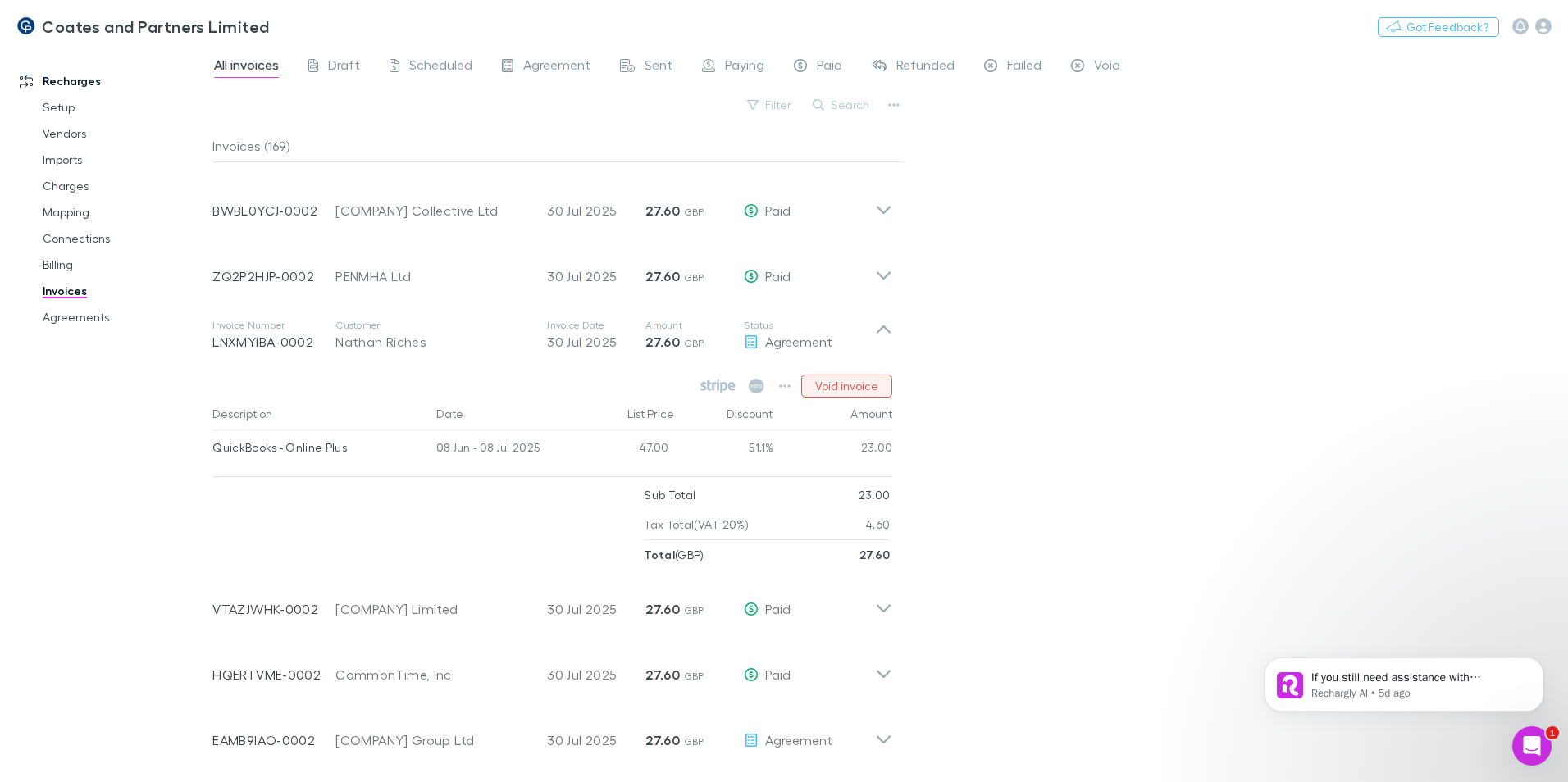 scroll, scrollTop: 4017, scrollLeft: 0, axis: vertical 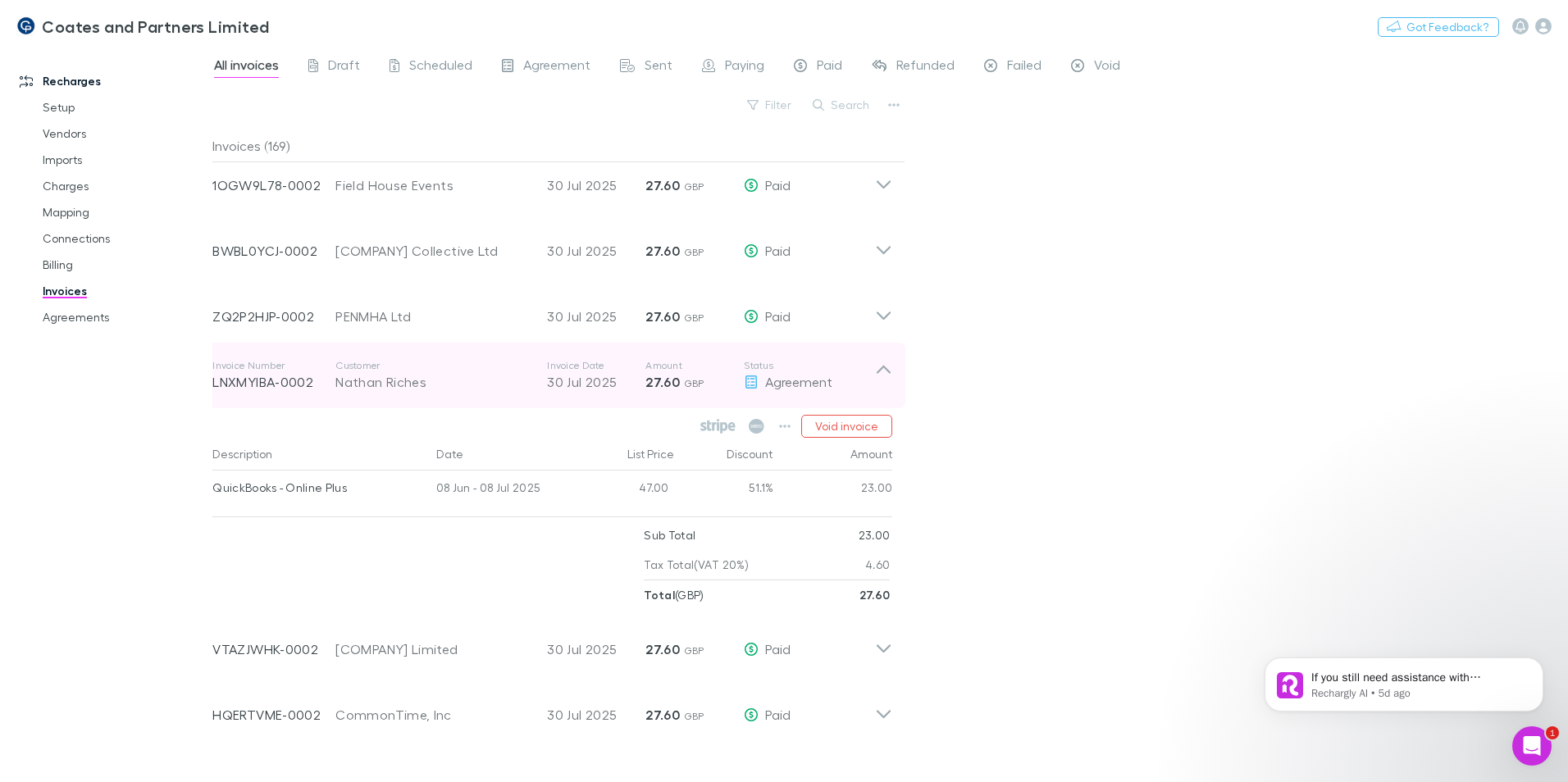 click 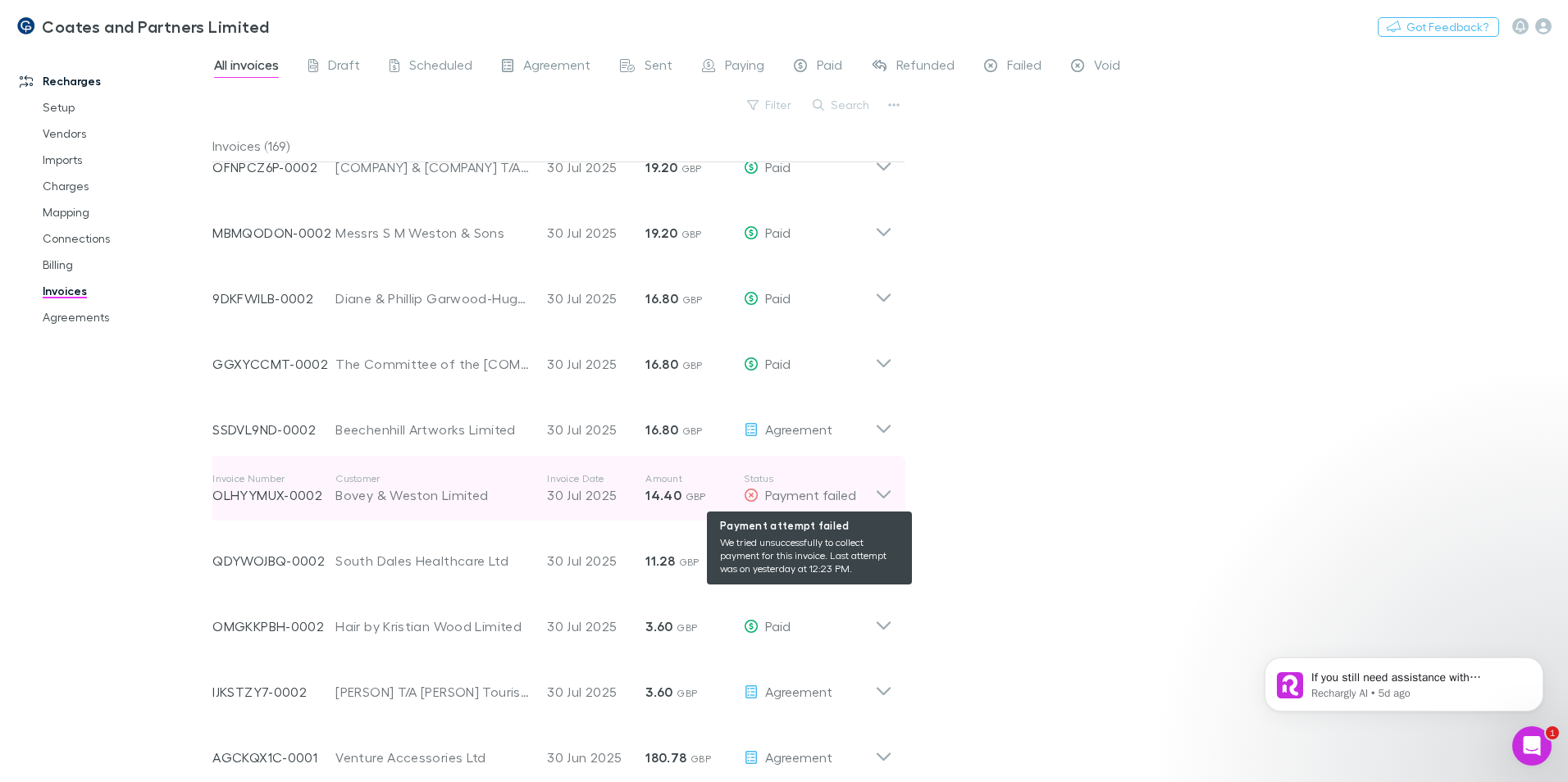 scroll, scrollTop: 5410, scrollLeft: 0, axis: vertical 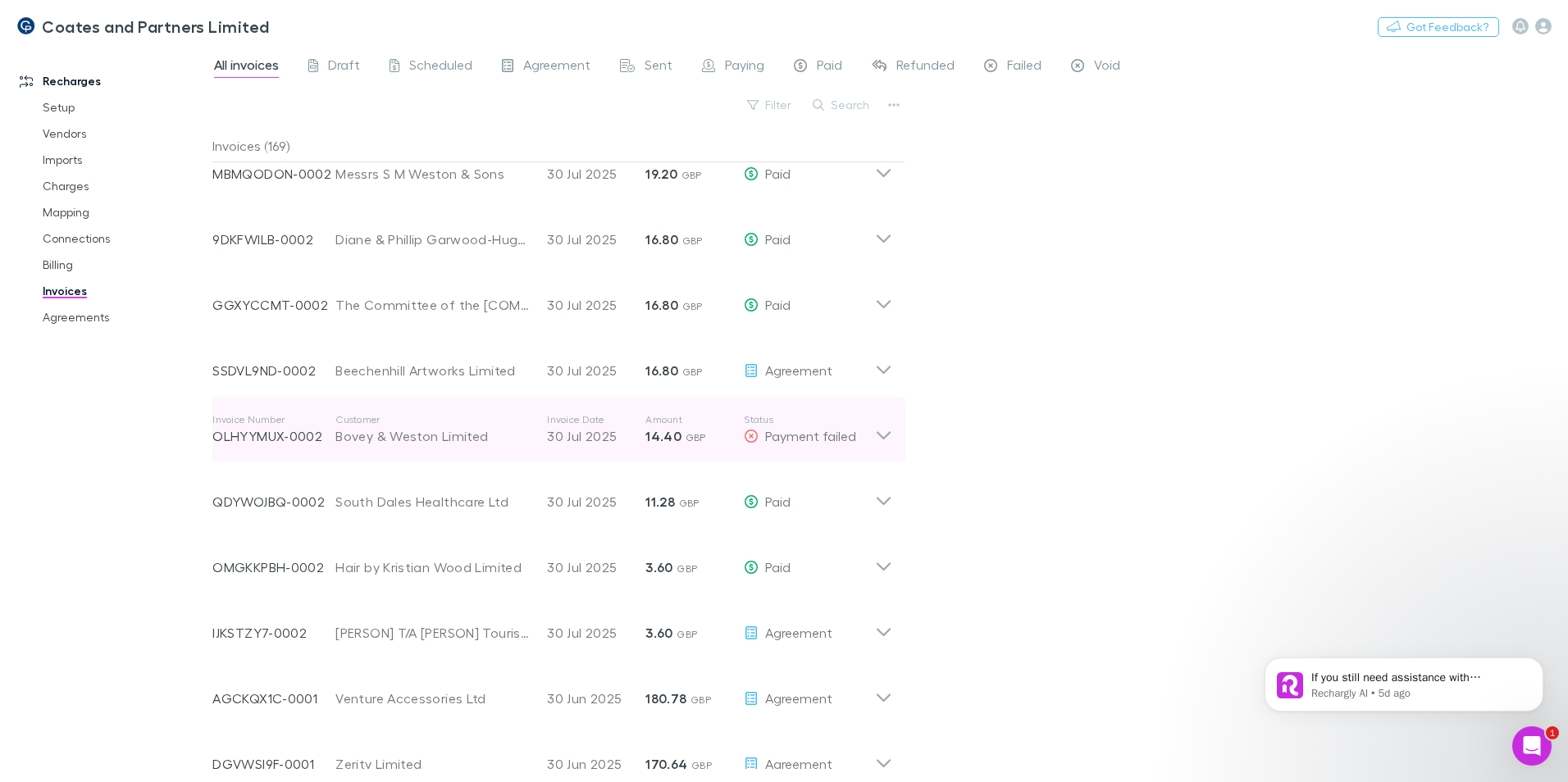 click 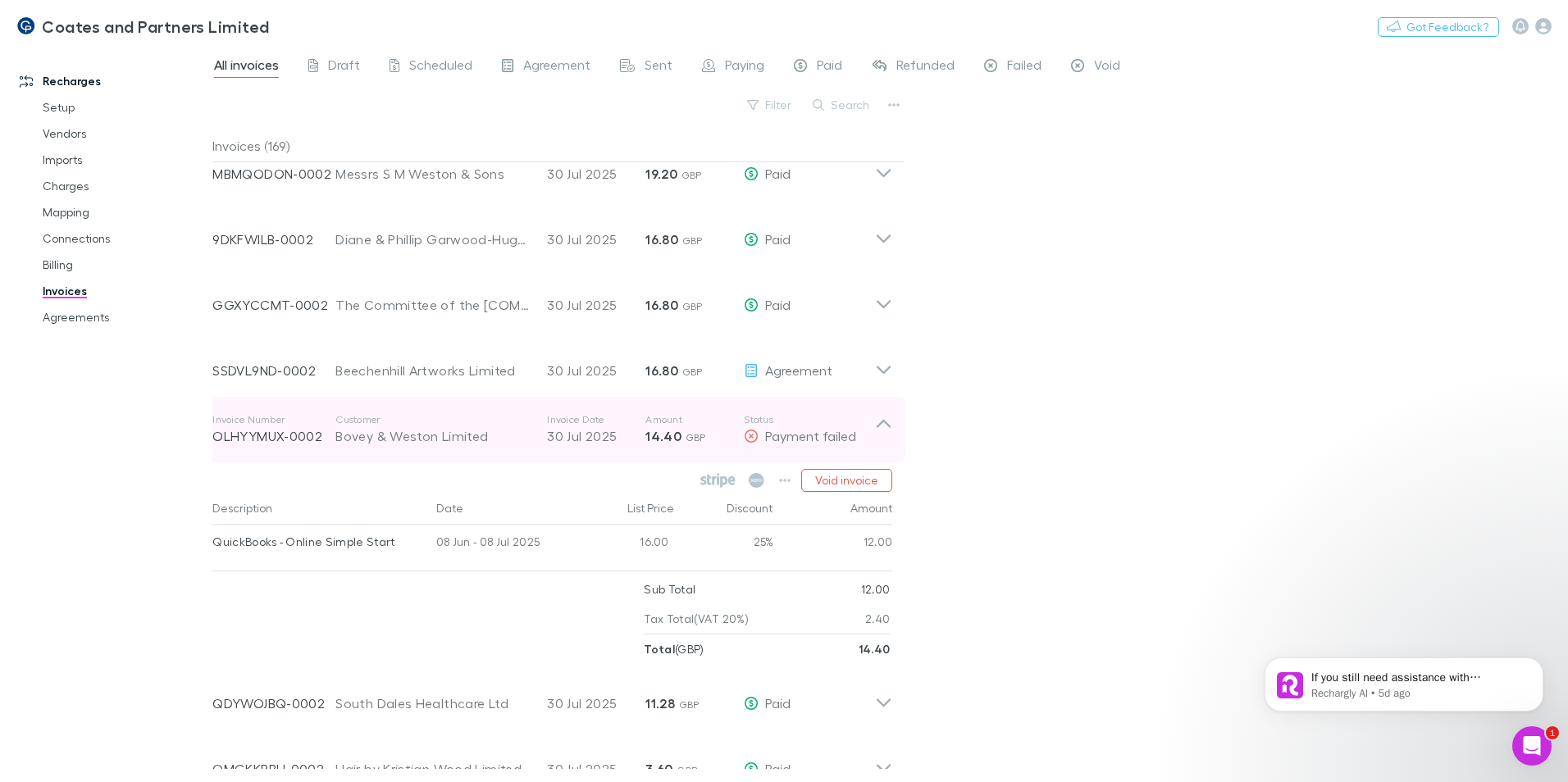 click 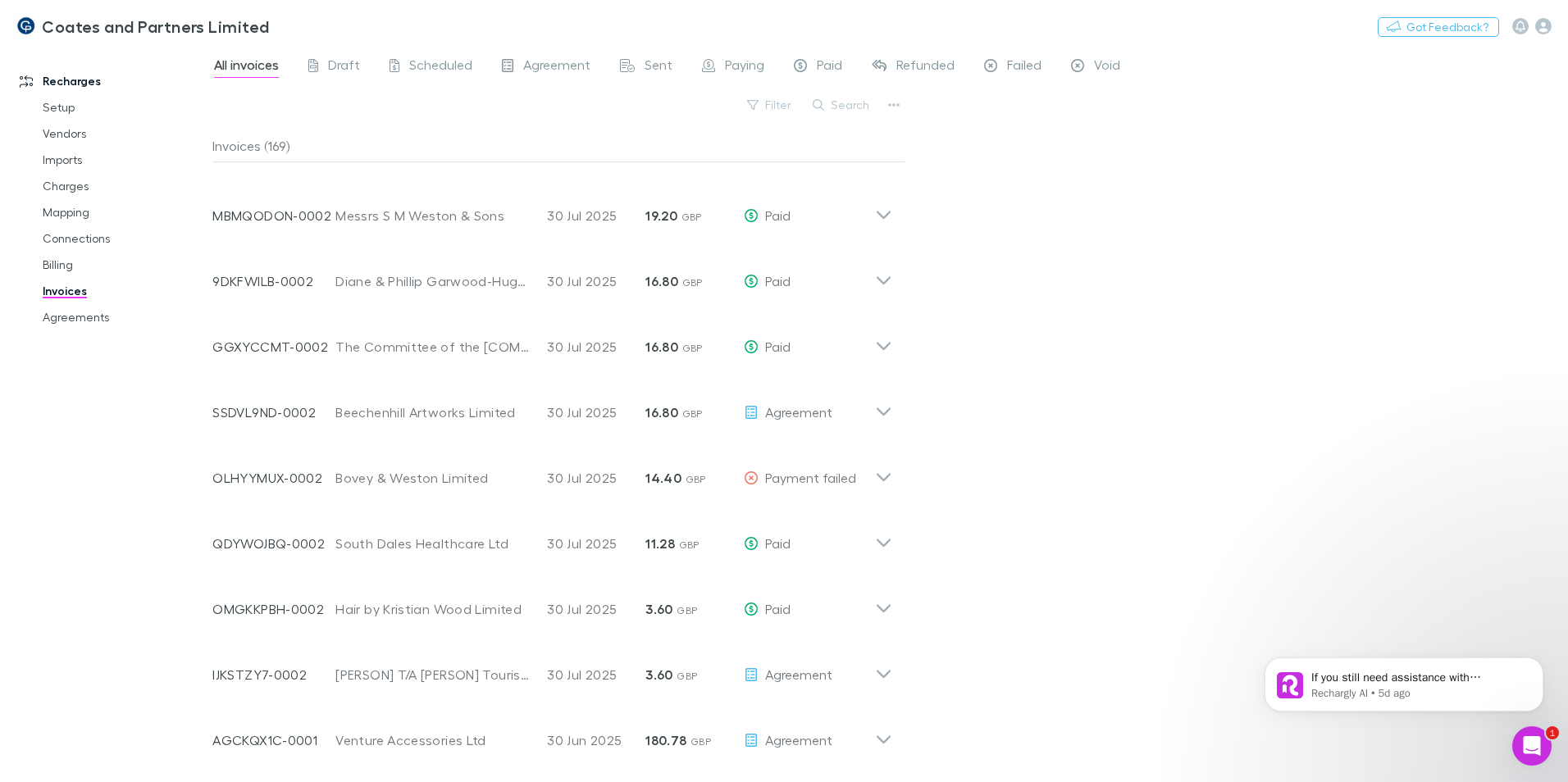 scroll, scrollTop: 5328, scrollLeft: 0, axis: vertical 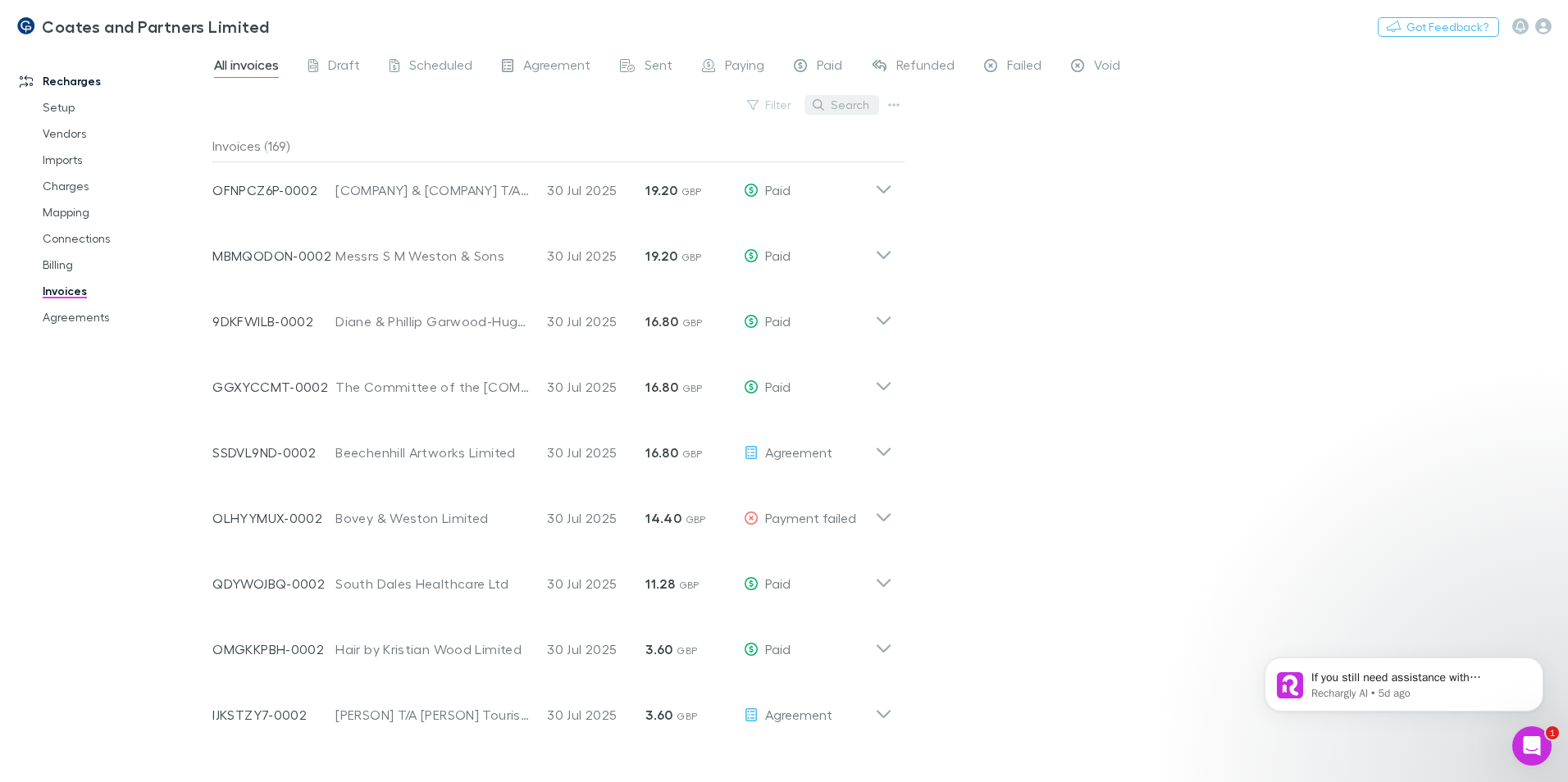 click on "Search" at bounding box center [841, 105] 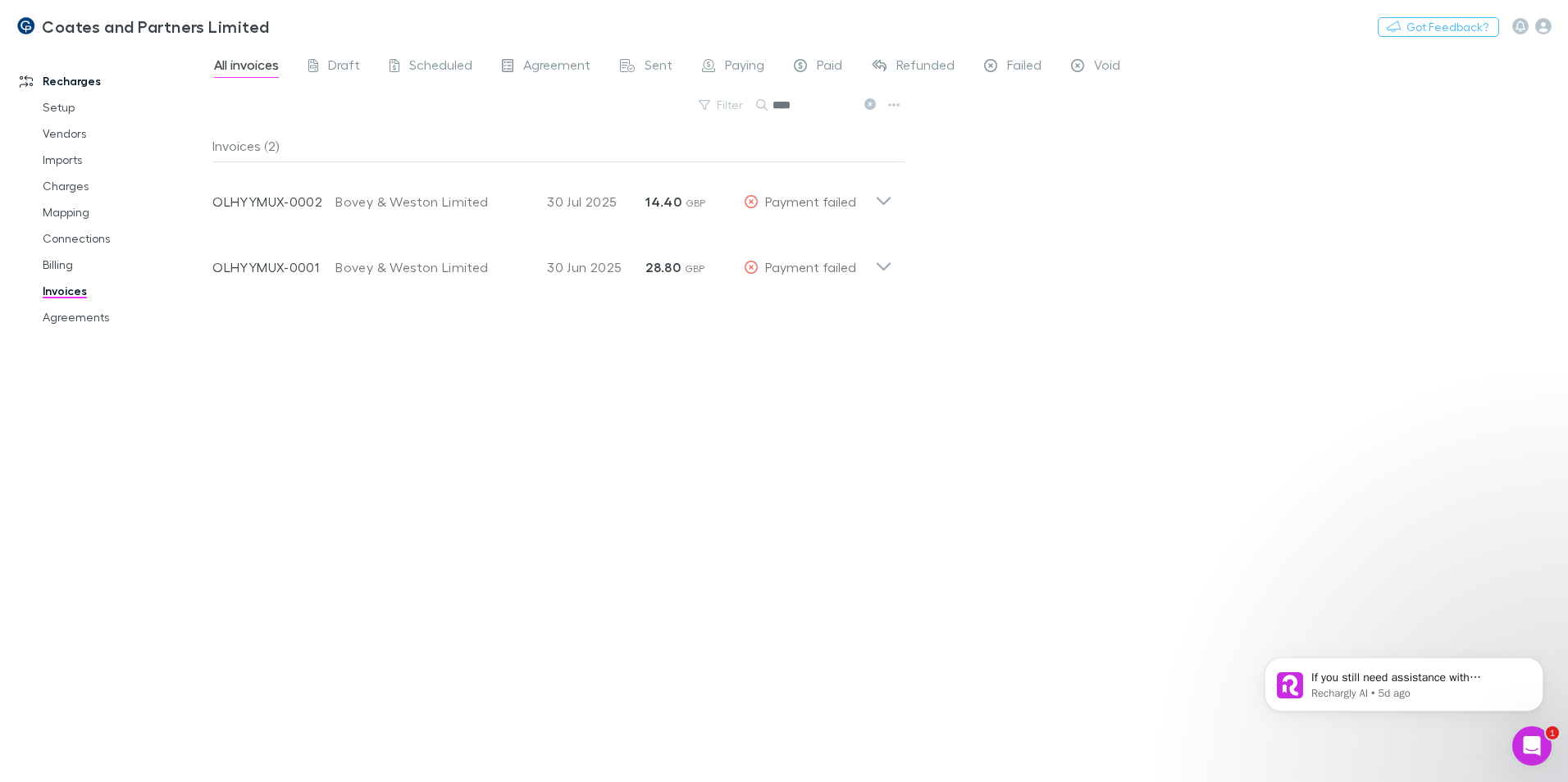 scroll, scrollTop: 0, scrollLeft: 0, axis: both 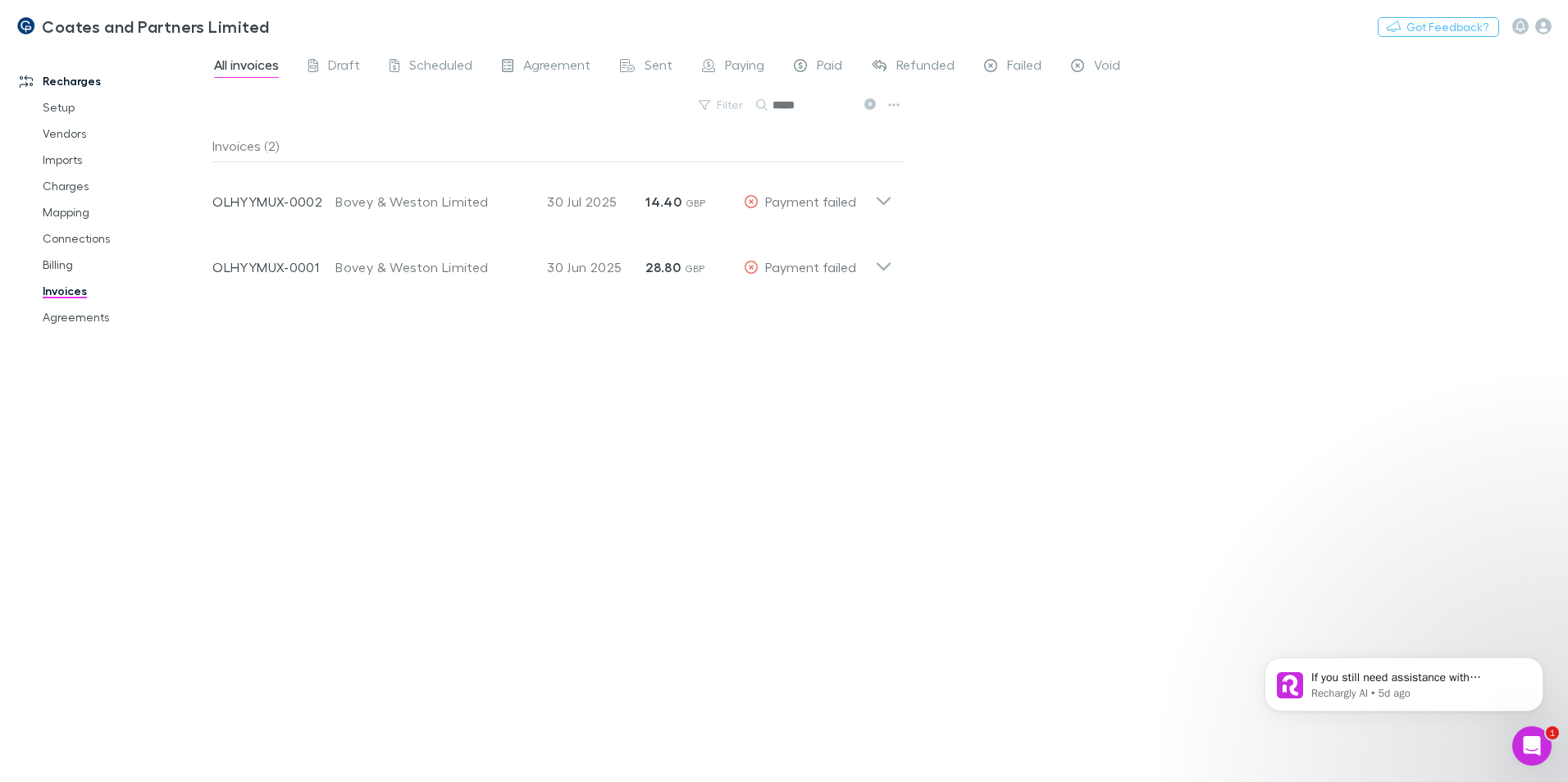 type on "*****" 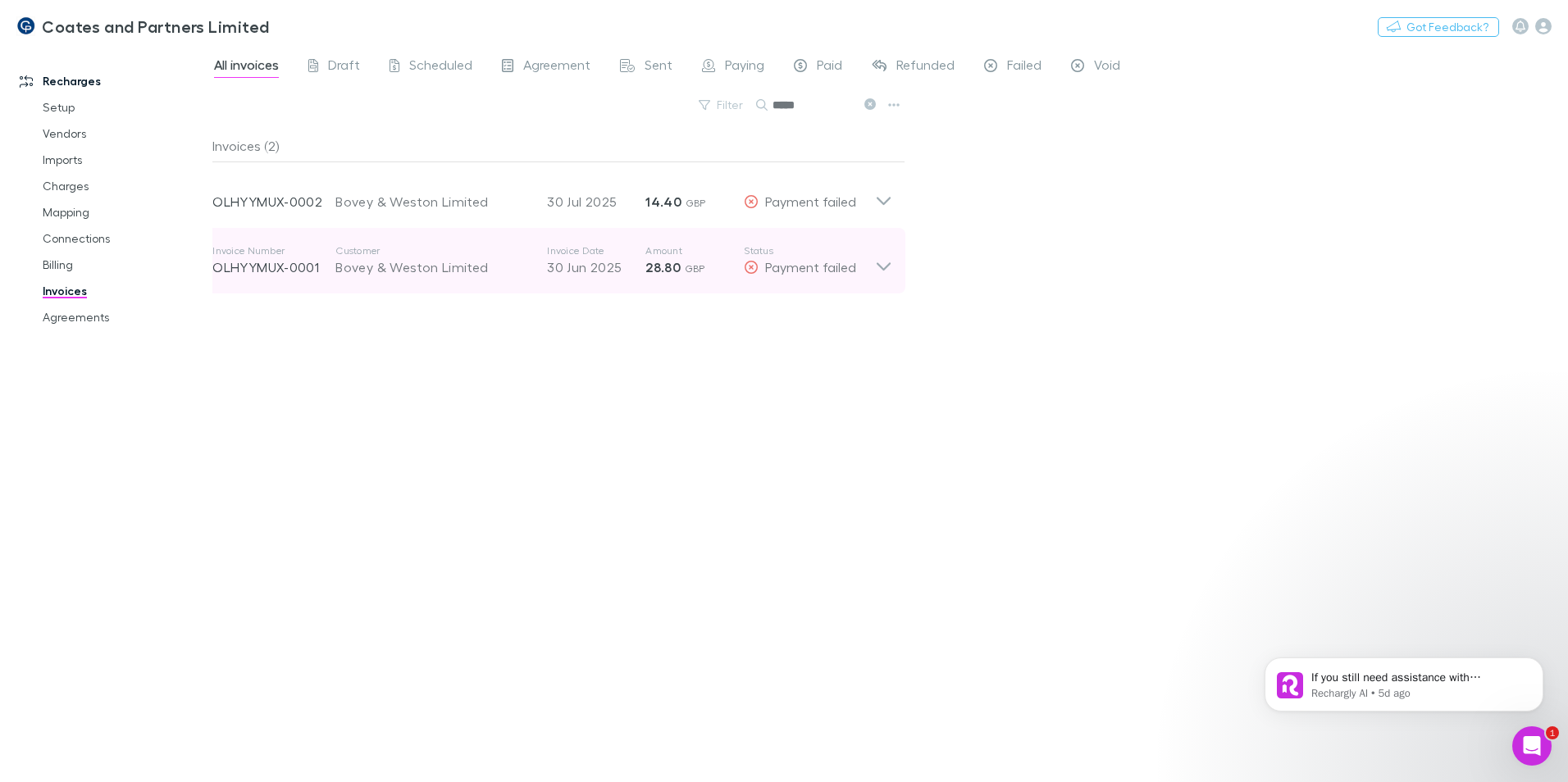 click 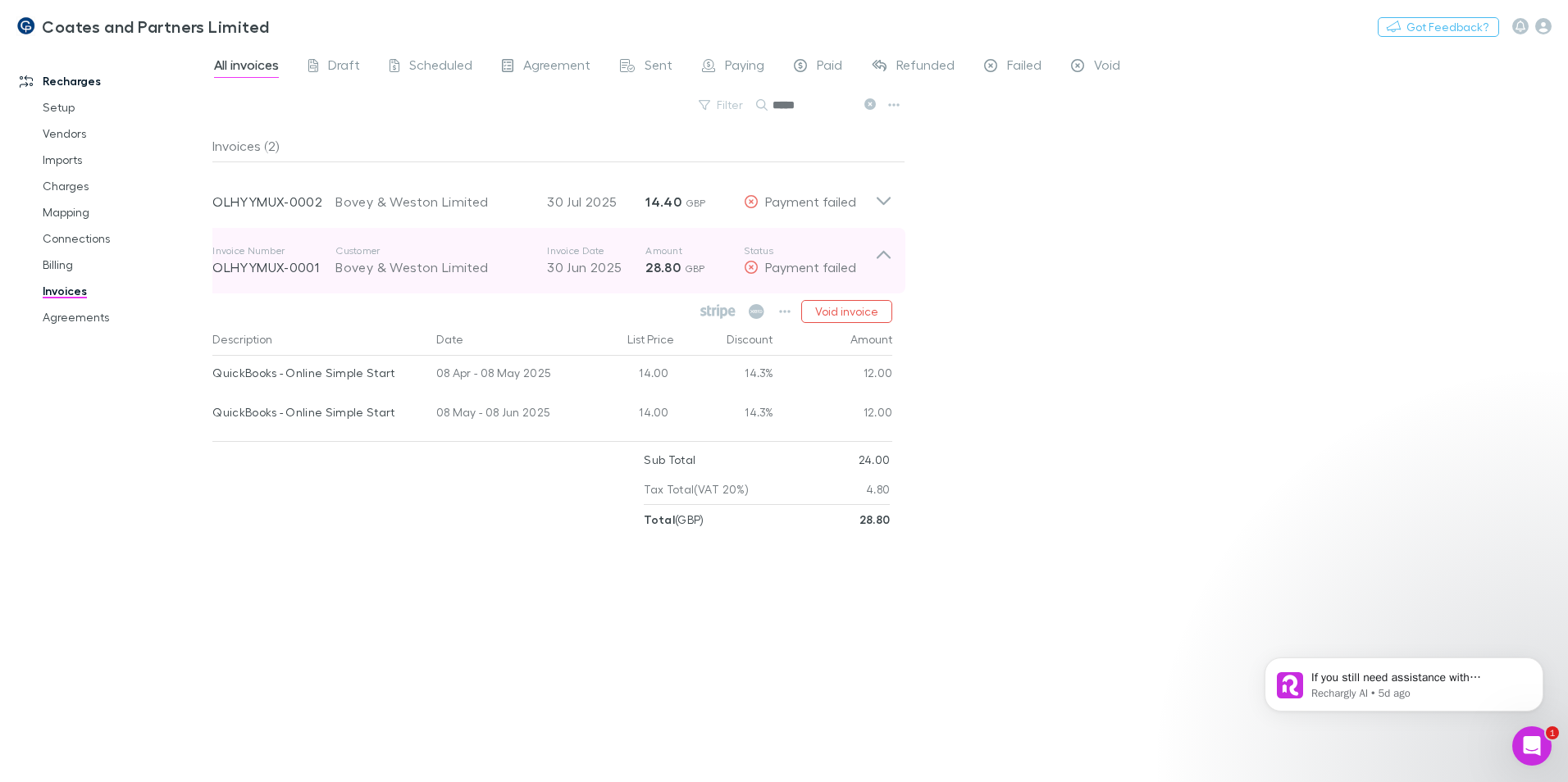 click 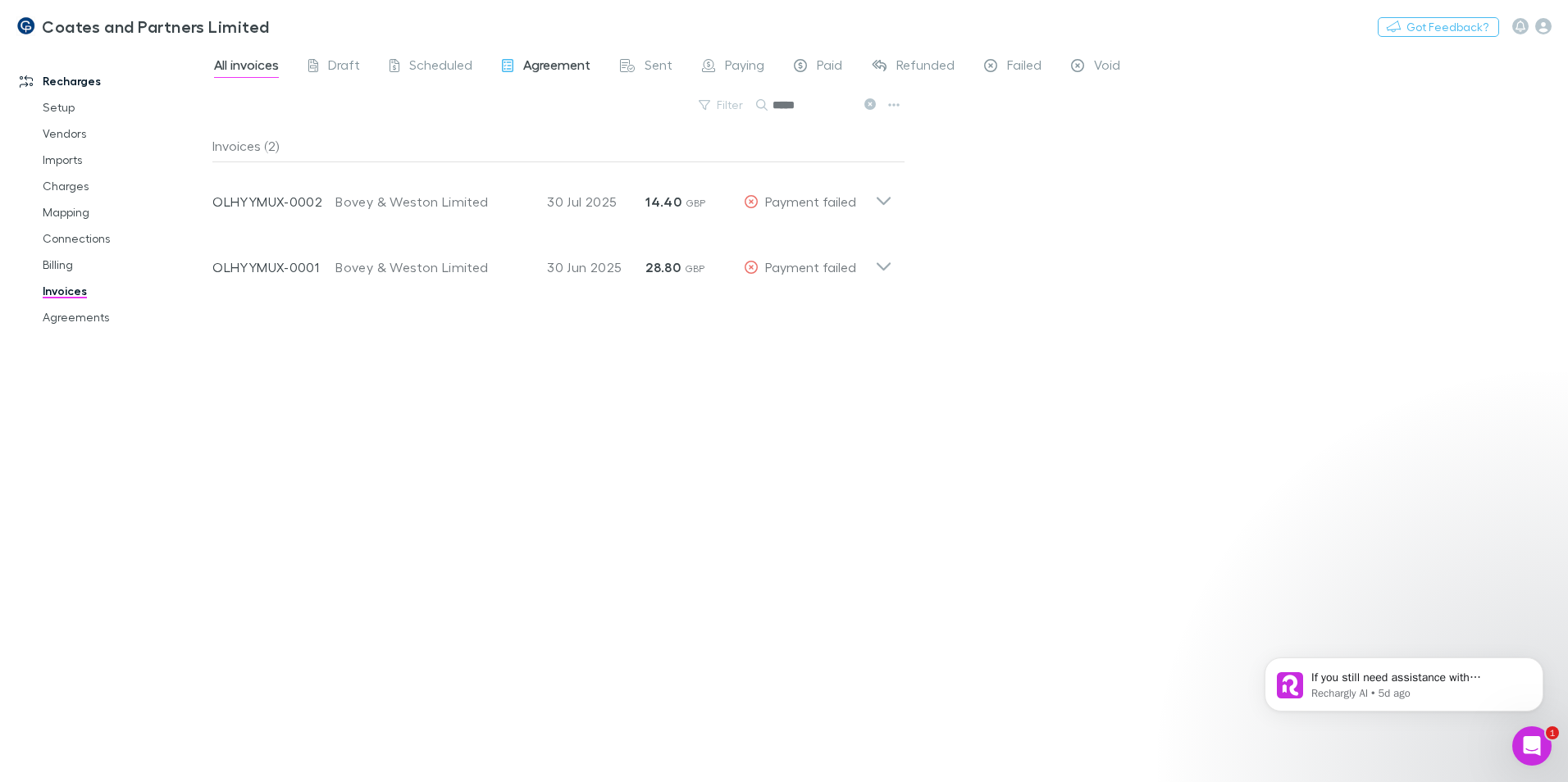 click on "Agreement" at bounding box center (557, 67) 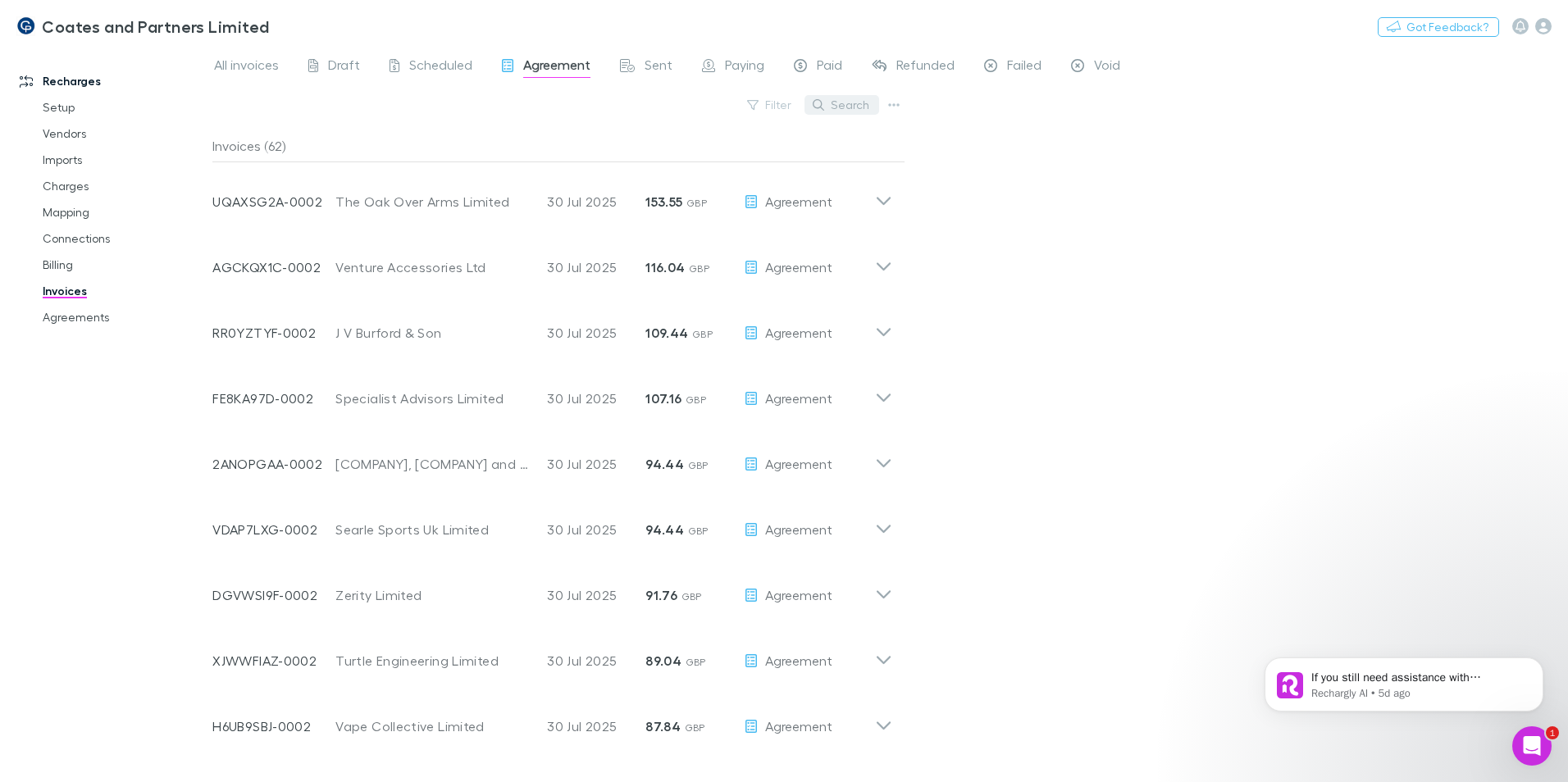 click on "Search" at bounding box center (841, 105) 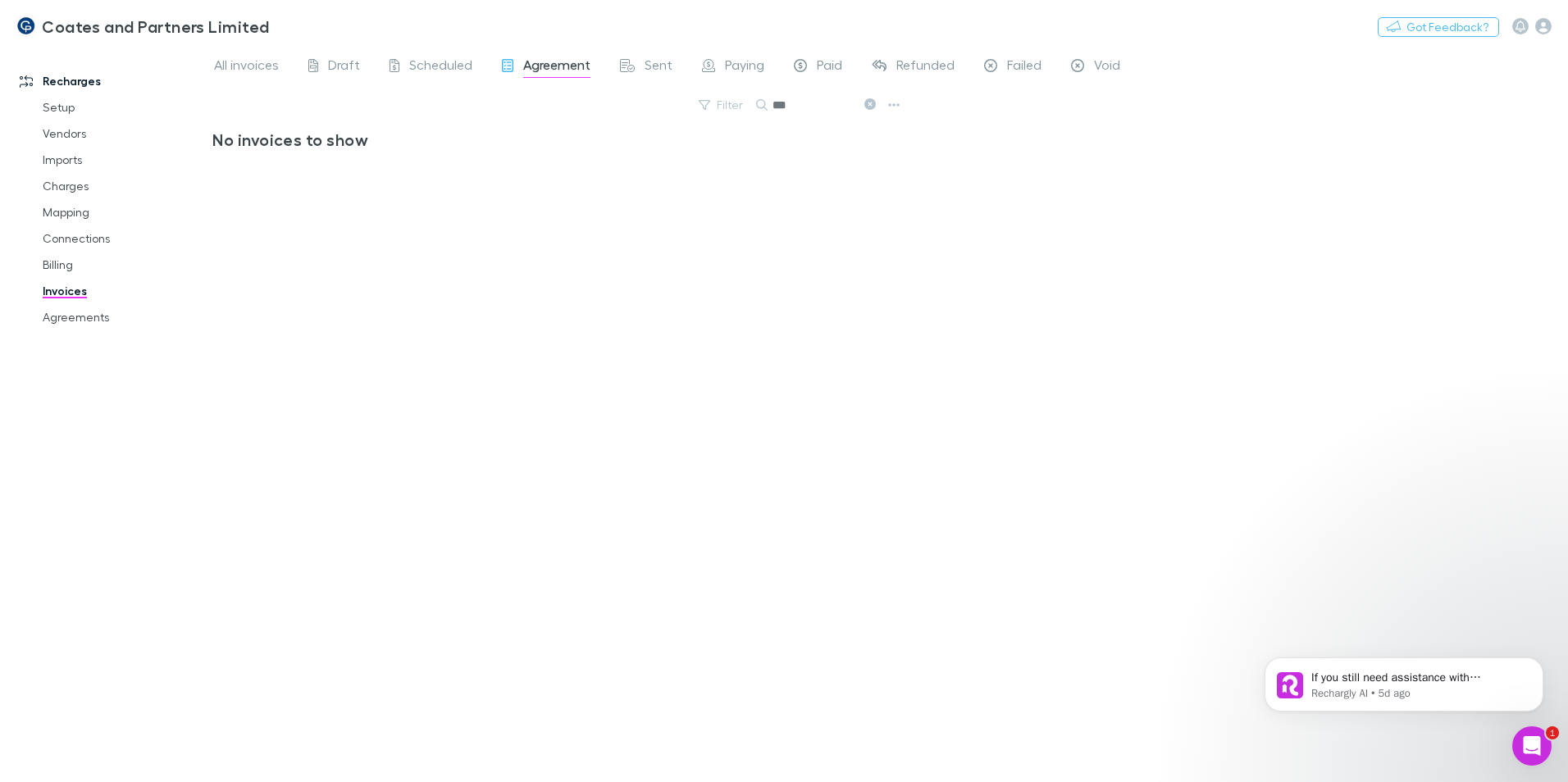 click on "***" at bounding box center [814, 105] 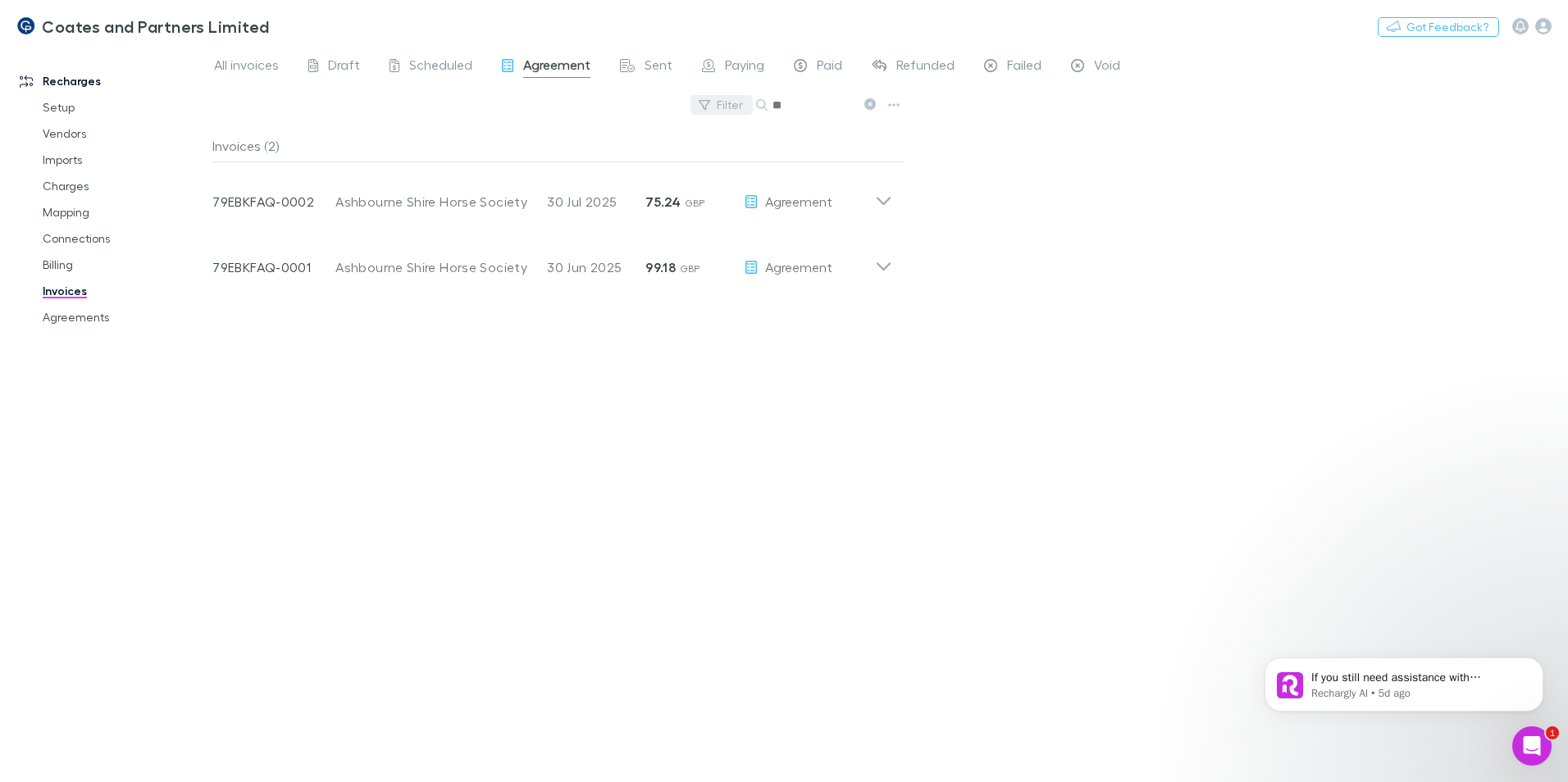 drag, startPoint x: 809, startPoint y: 111, endPoint x: 744, endPoint y: 107, distance: 65.12296 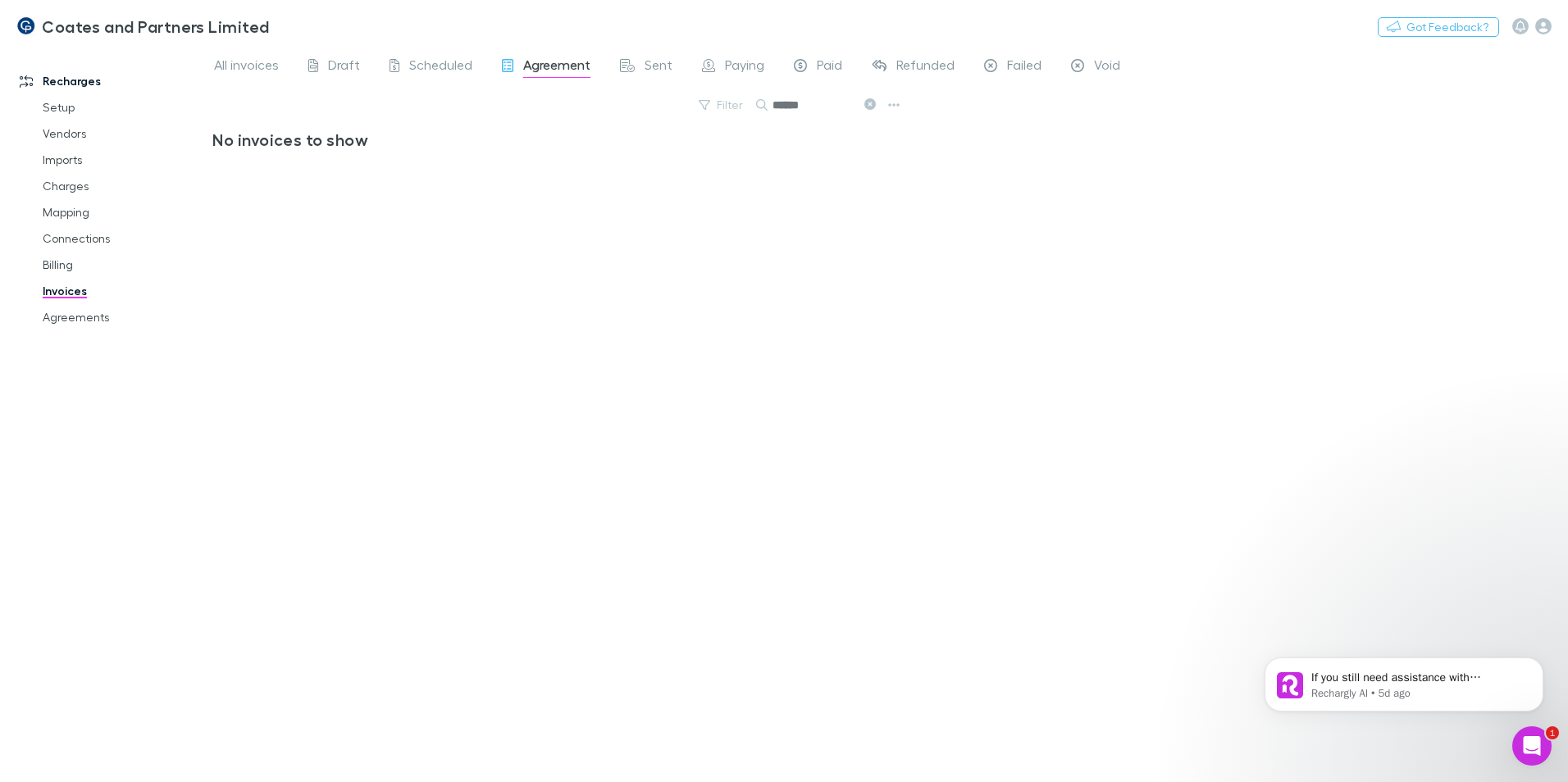 type on "******" 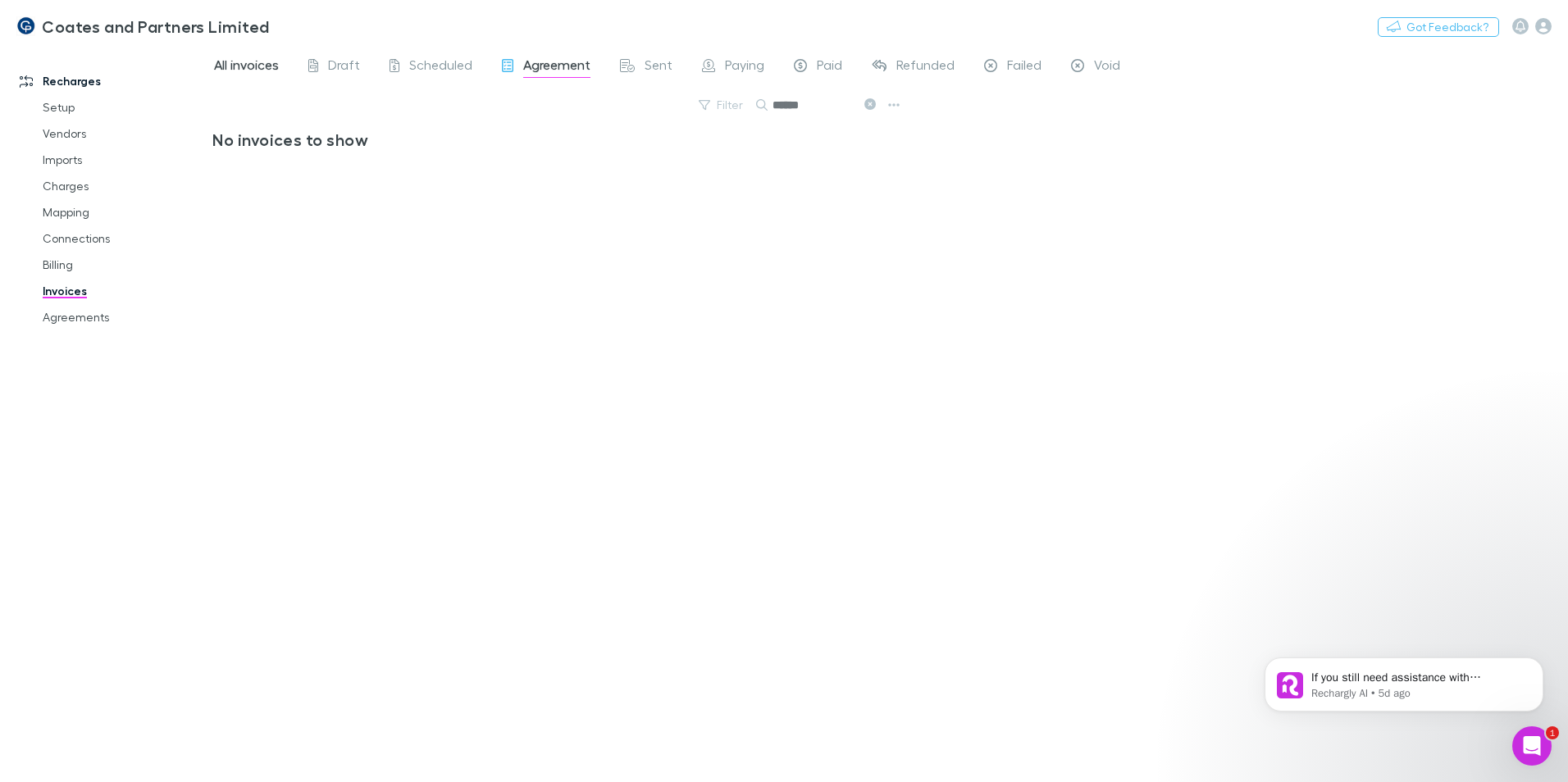 click on "All invoices" at bounding box center (246, 67) 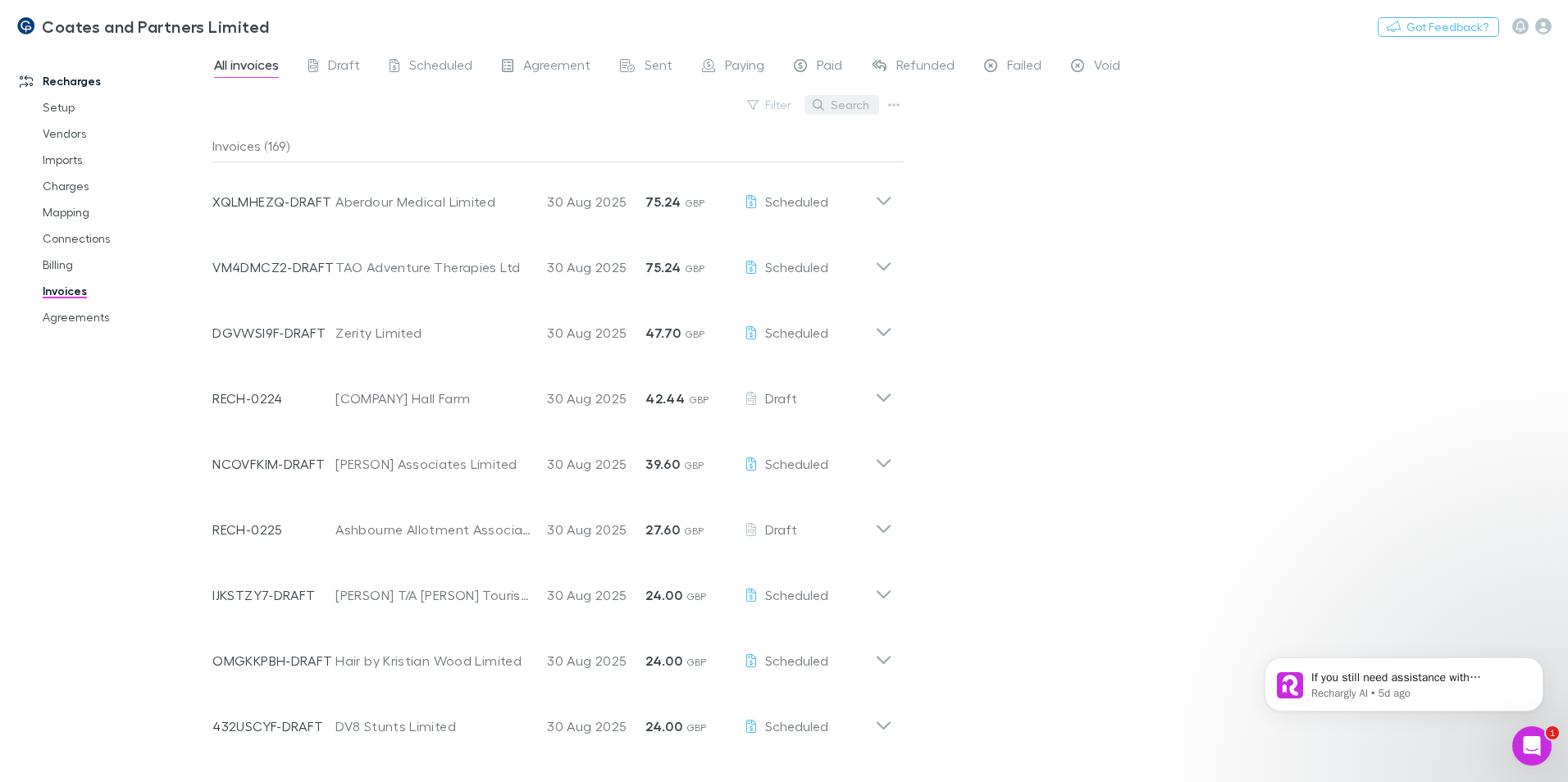 click on "Search" at bounding box center (841, 105) 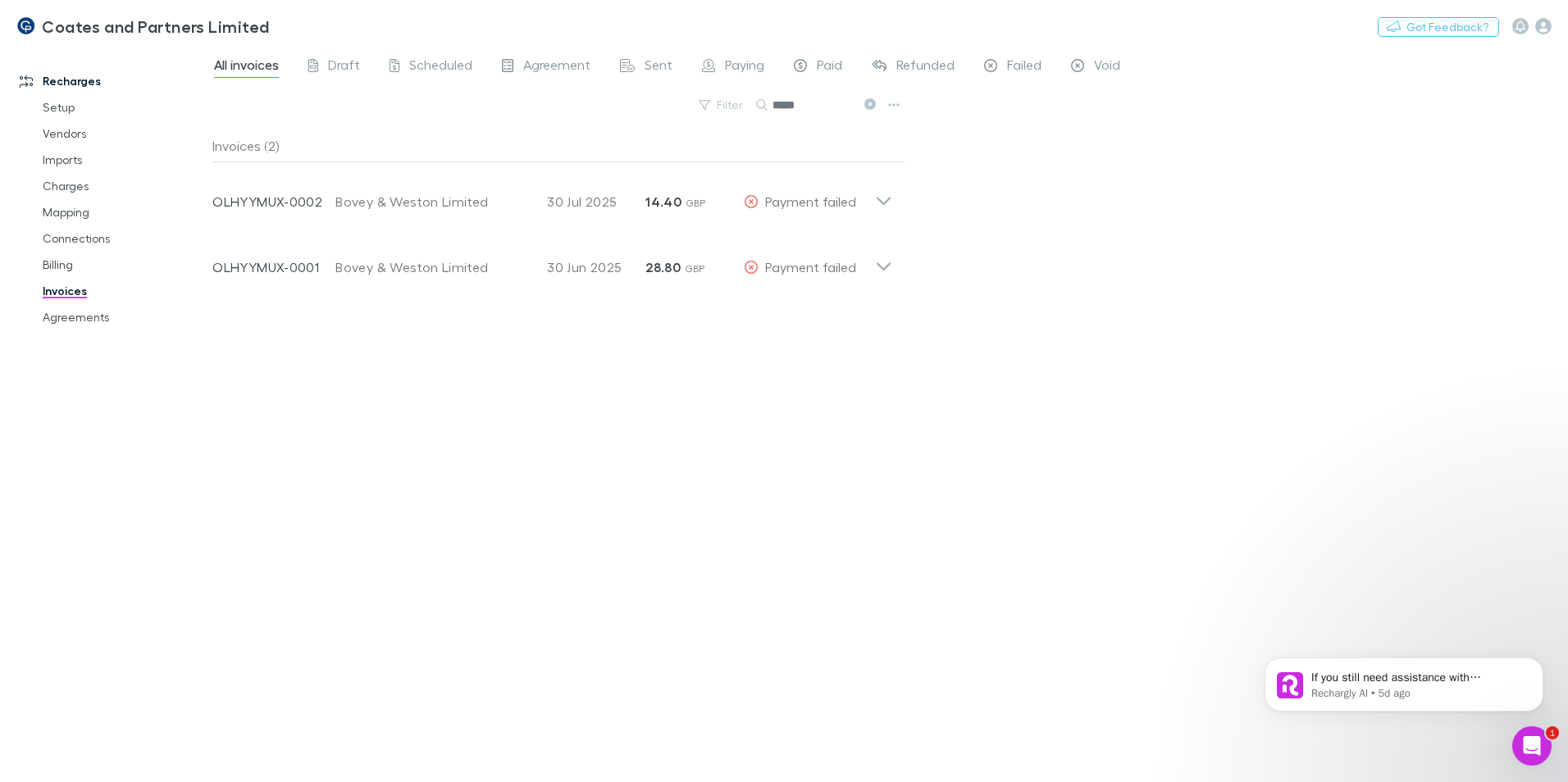 drag, startPoint x: 810, startPoint y: 106, endPoint x: 704, endPoint y: 90, distance: 107.20075 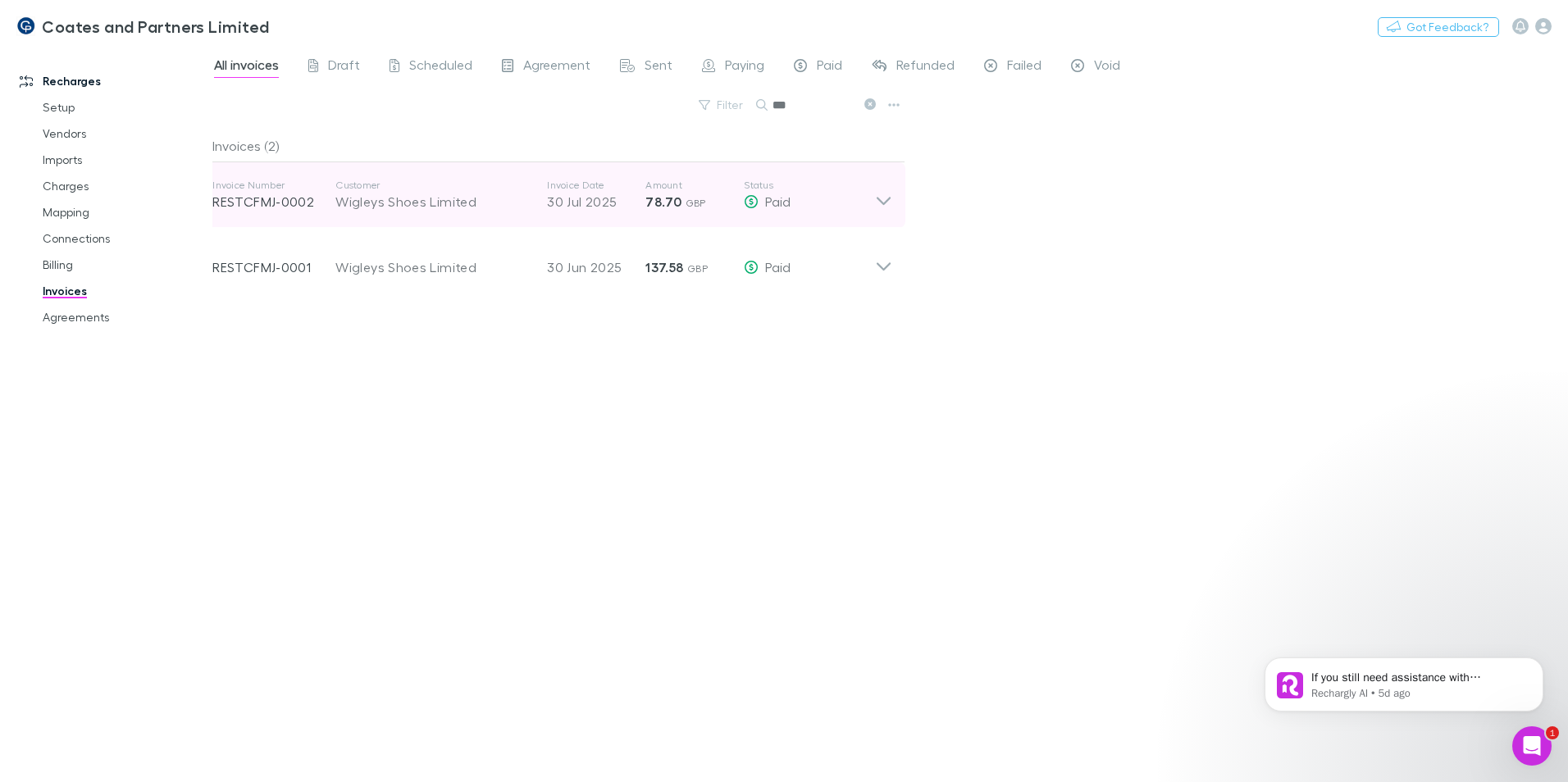 type on "***" 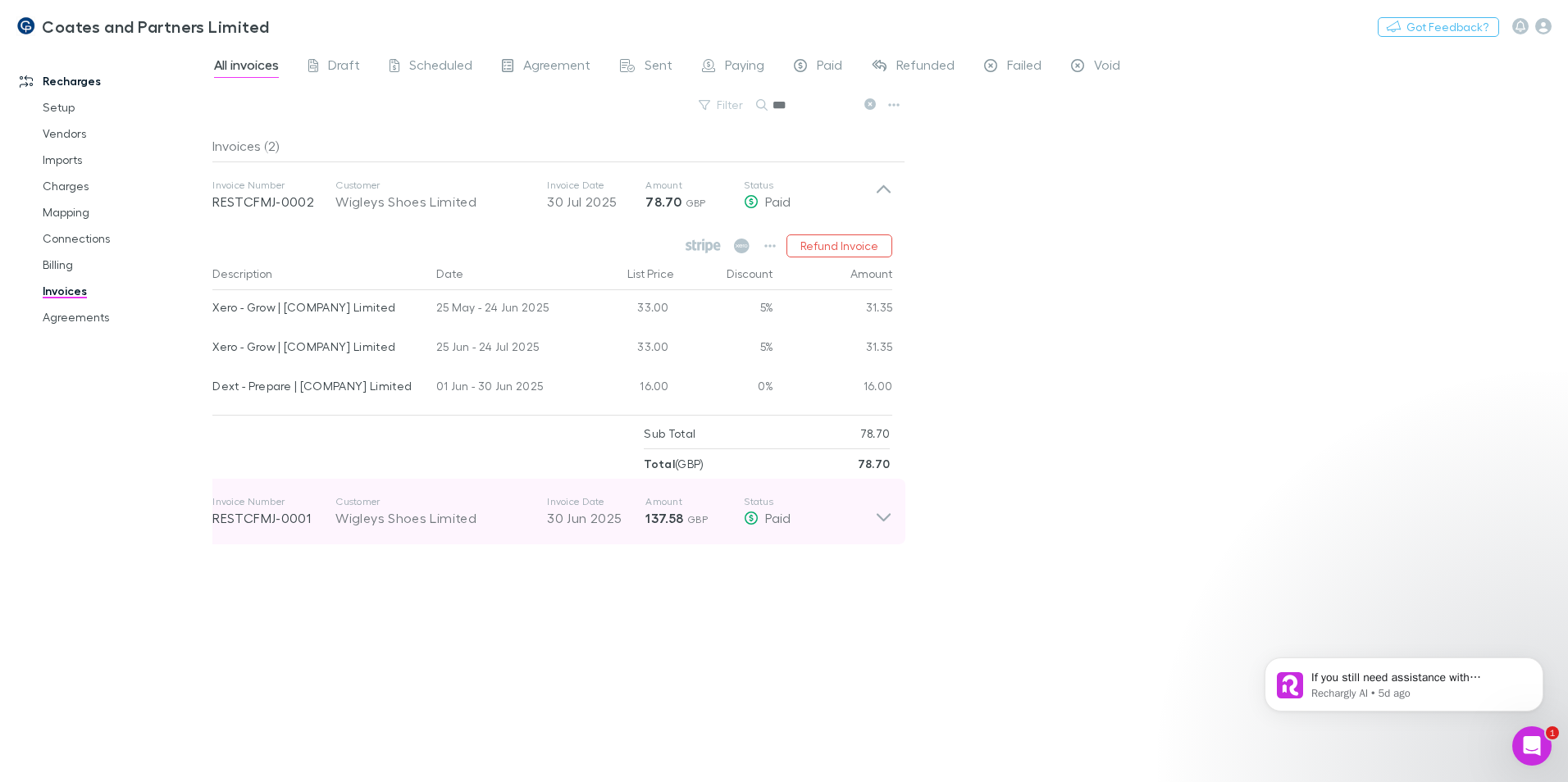 click 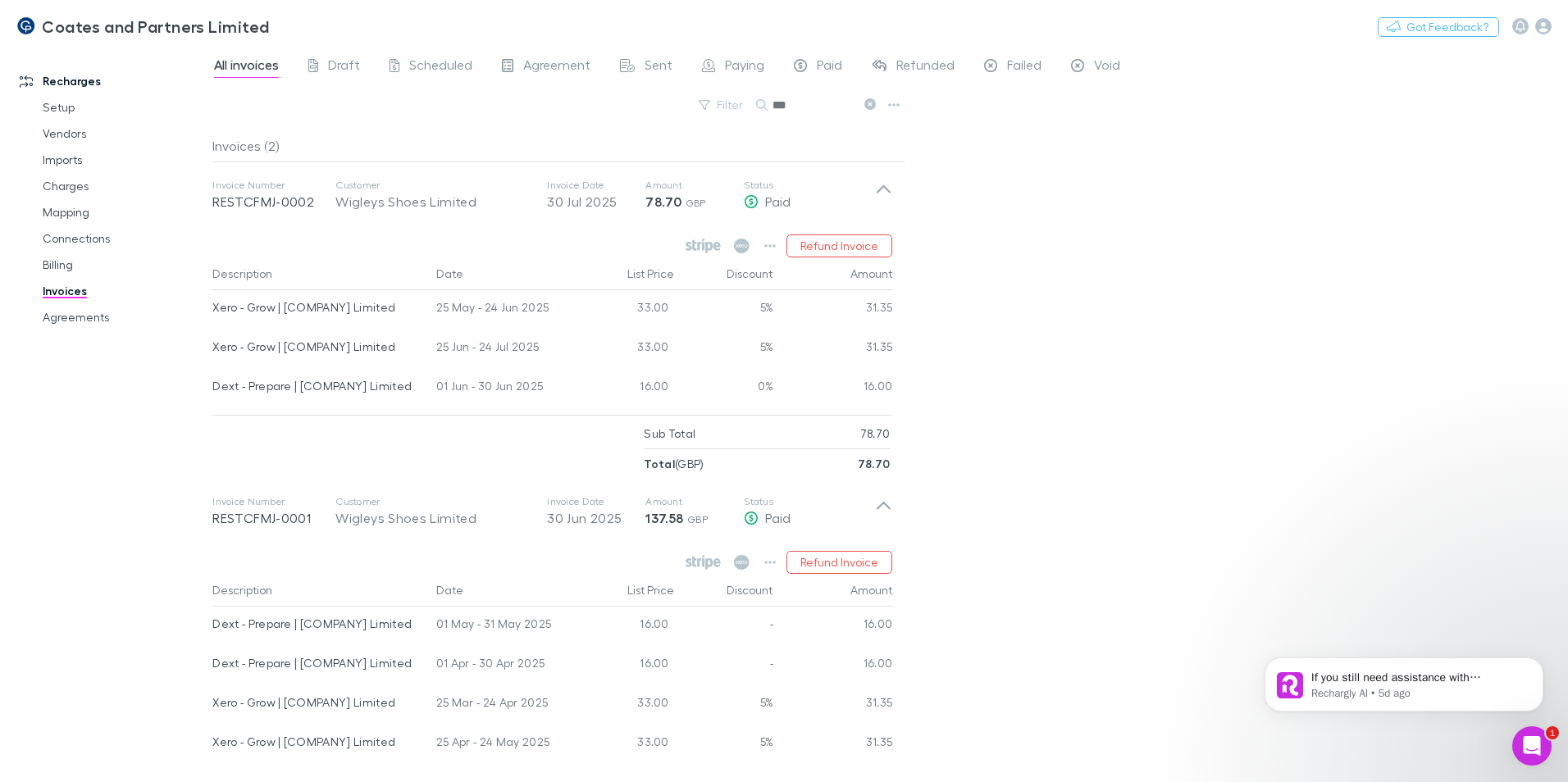 drag, startPoint x: 1567, startPoint y: 134, endPoint x: 1554, endPoint y: 200, distance: 67.26812 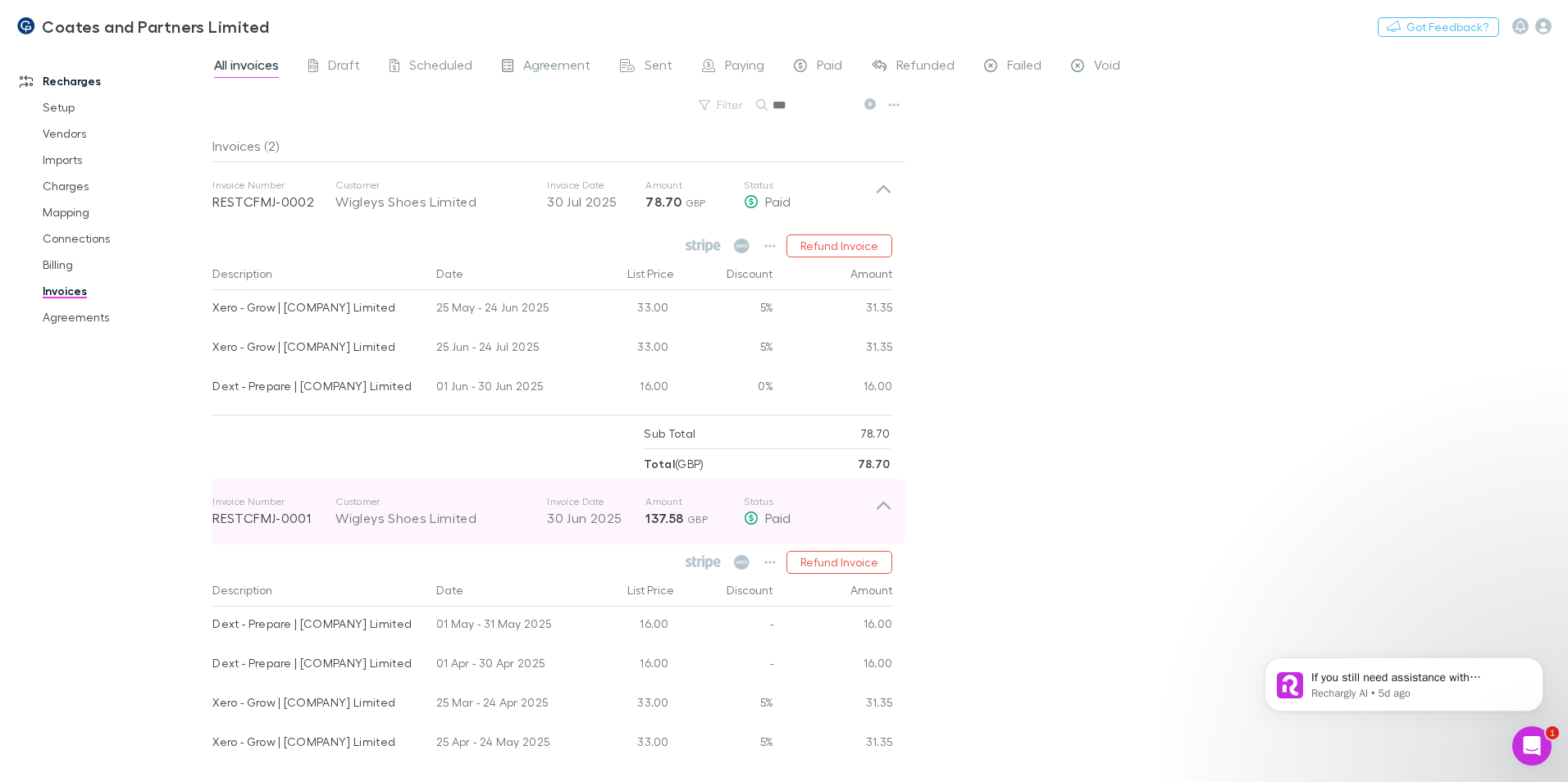 click 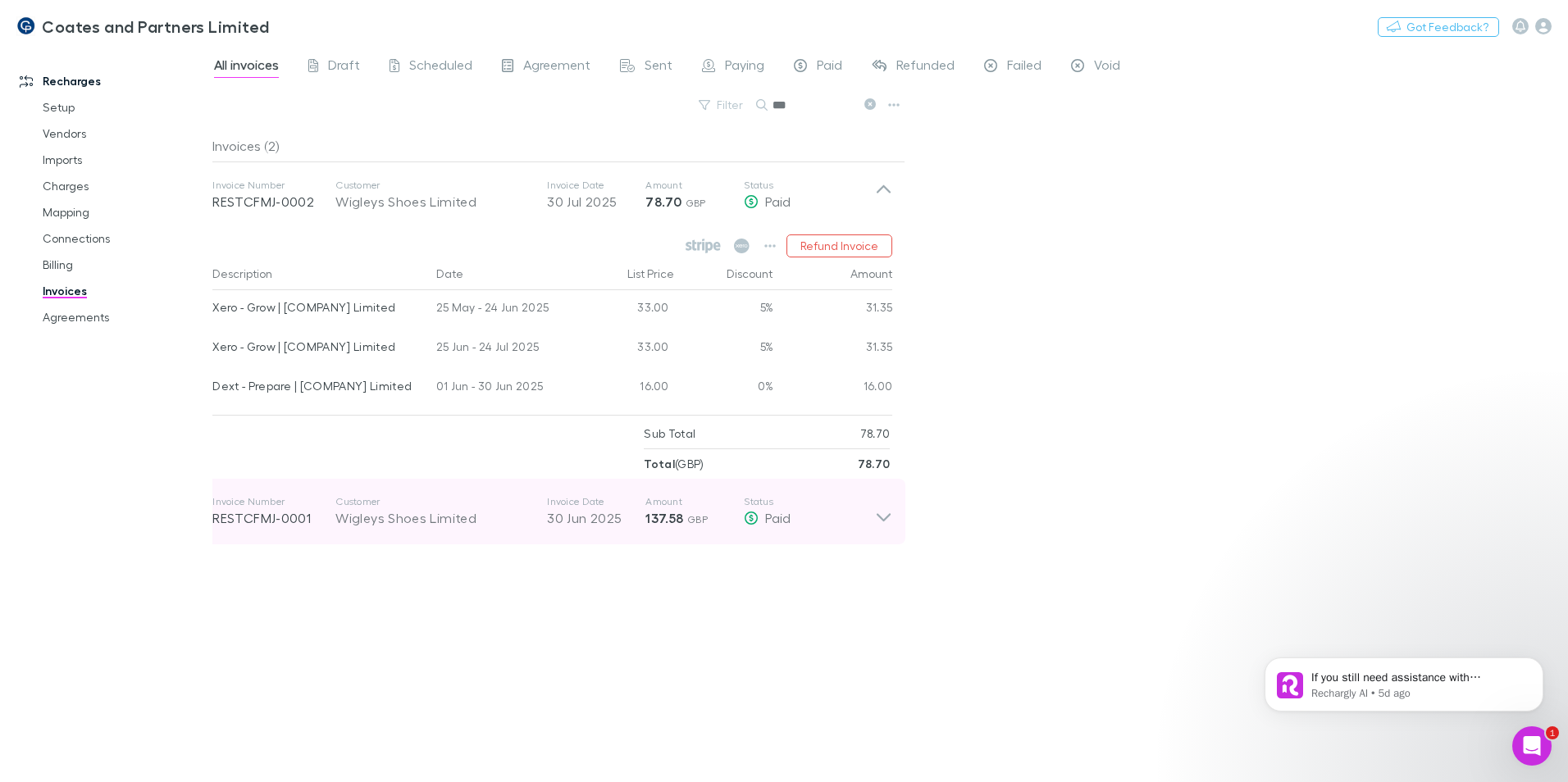click 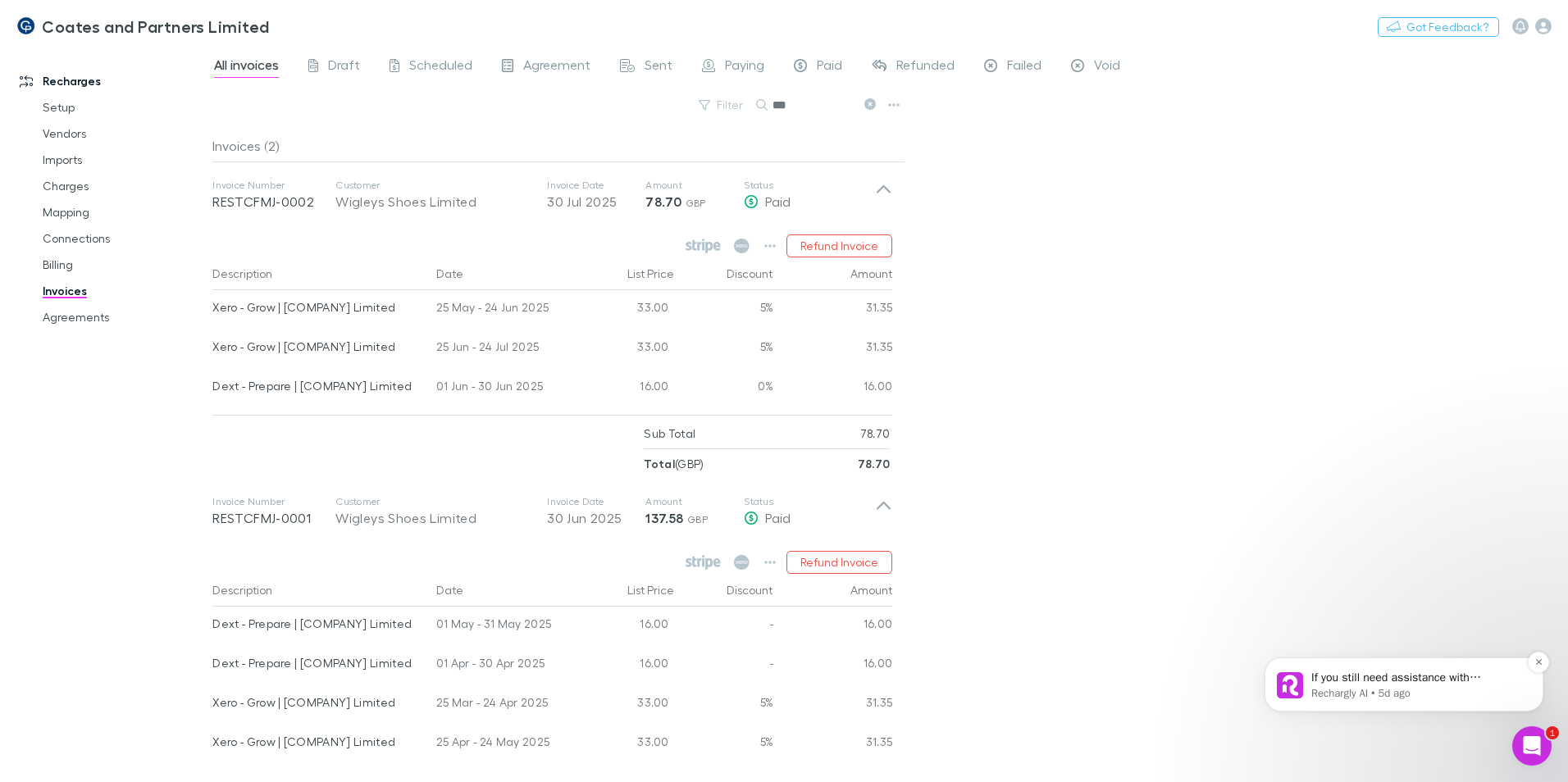click on "If you still need assistance with understanding invoice voiding, charges, or any related topic, I am here to help. Would you like to provide more details about what you are trying to resolve or understand? Rechargly AI • 5d ago" at bounding box center [1404, 684] 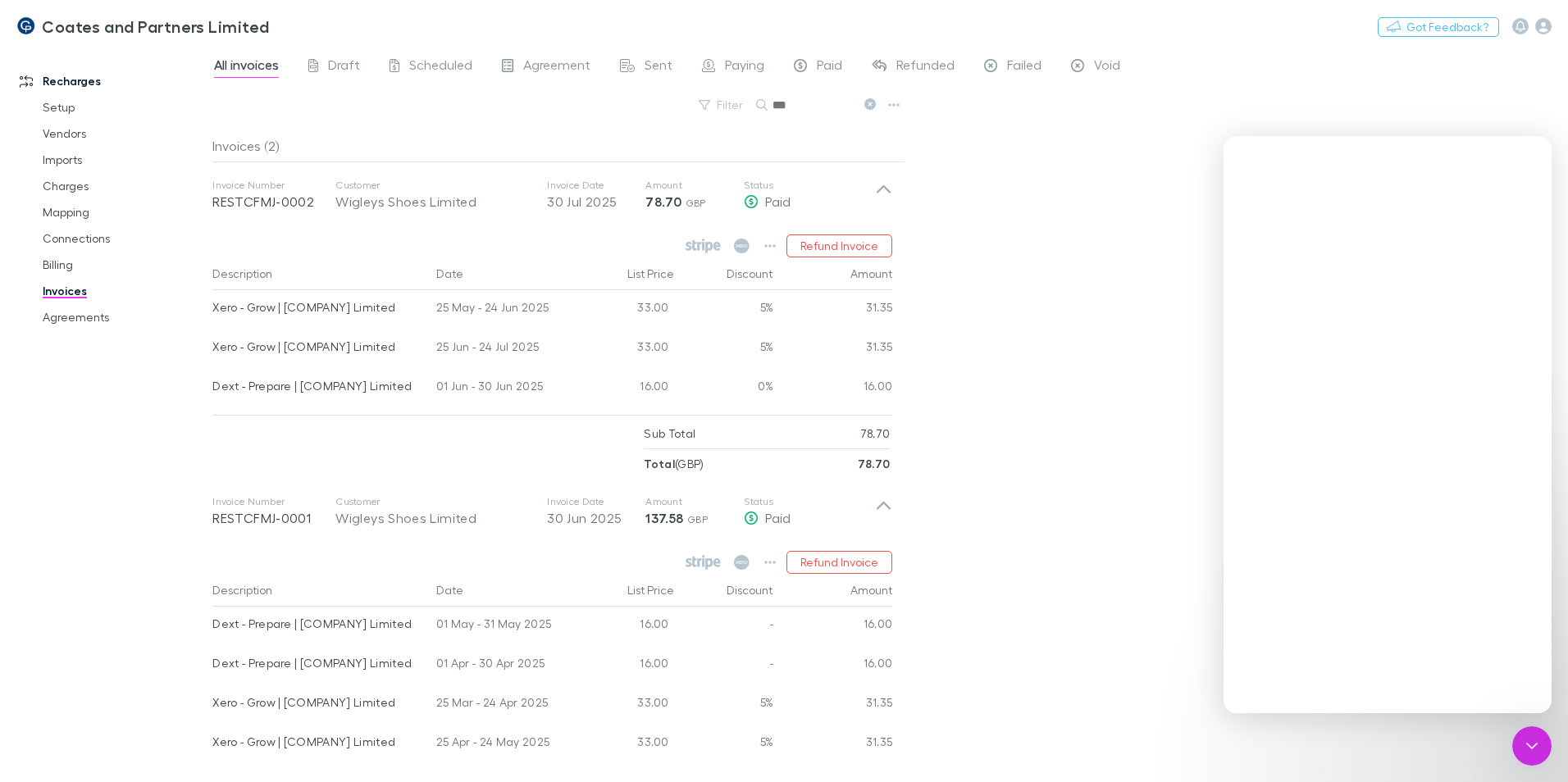 scroll, scrollTop: 0, scrollLeft: 0, axis: both 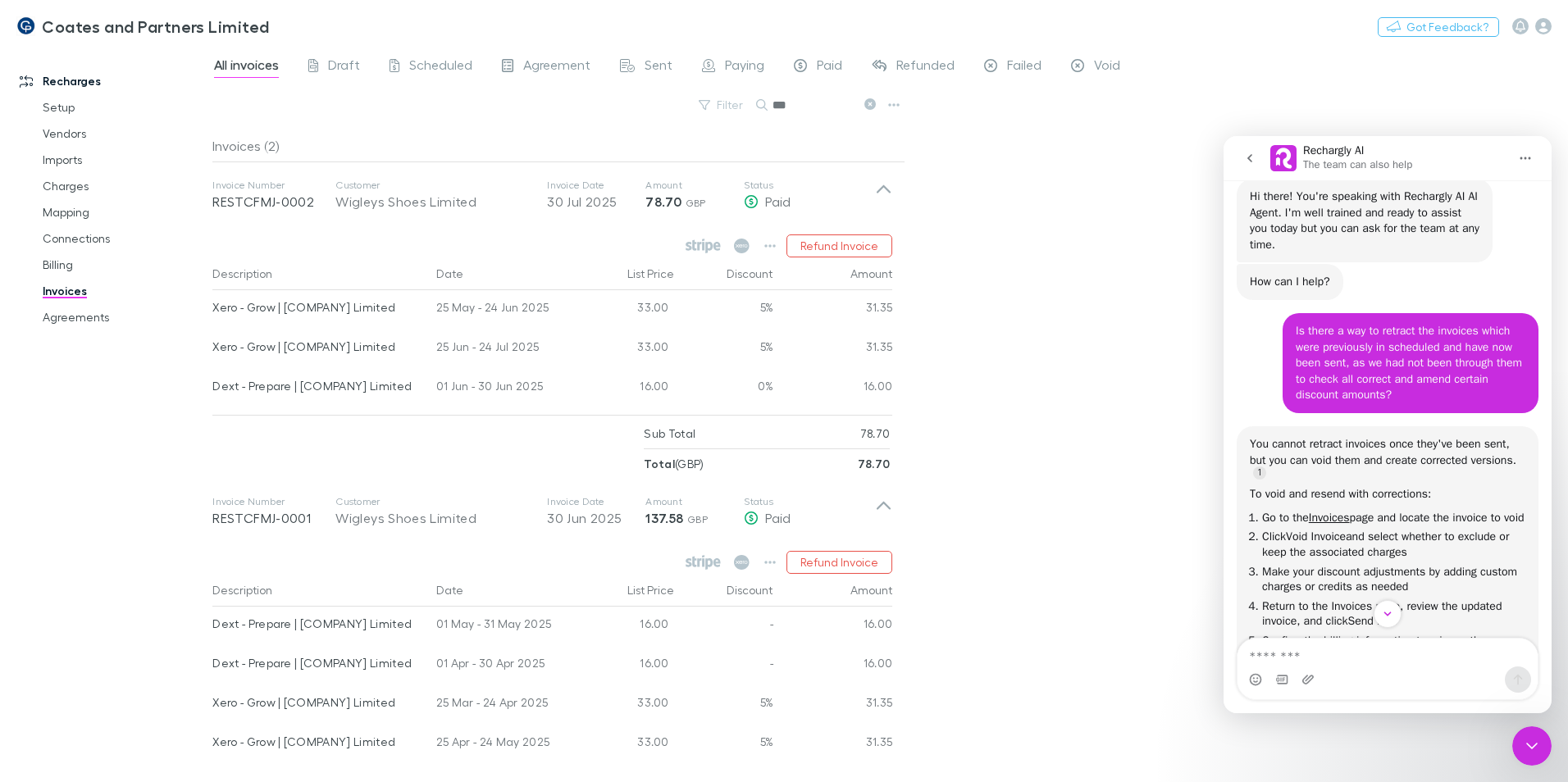 click 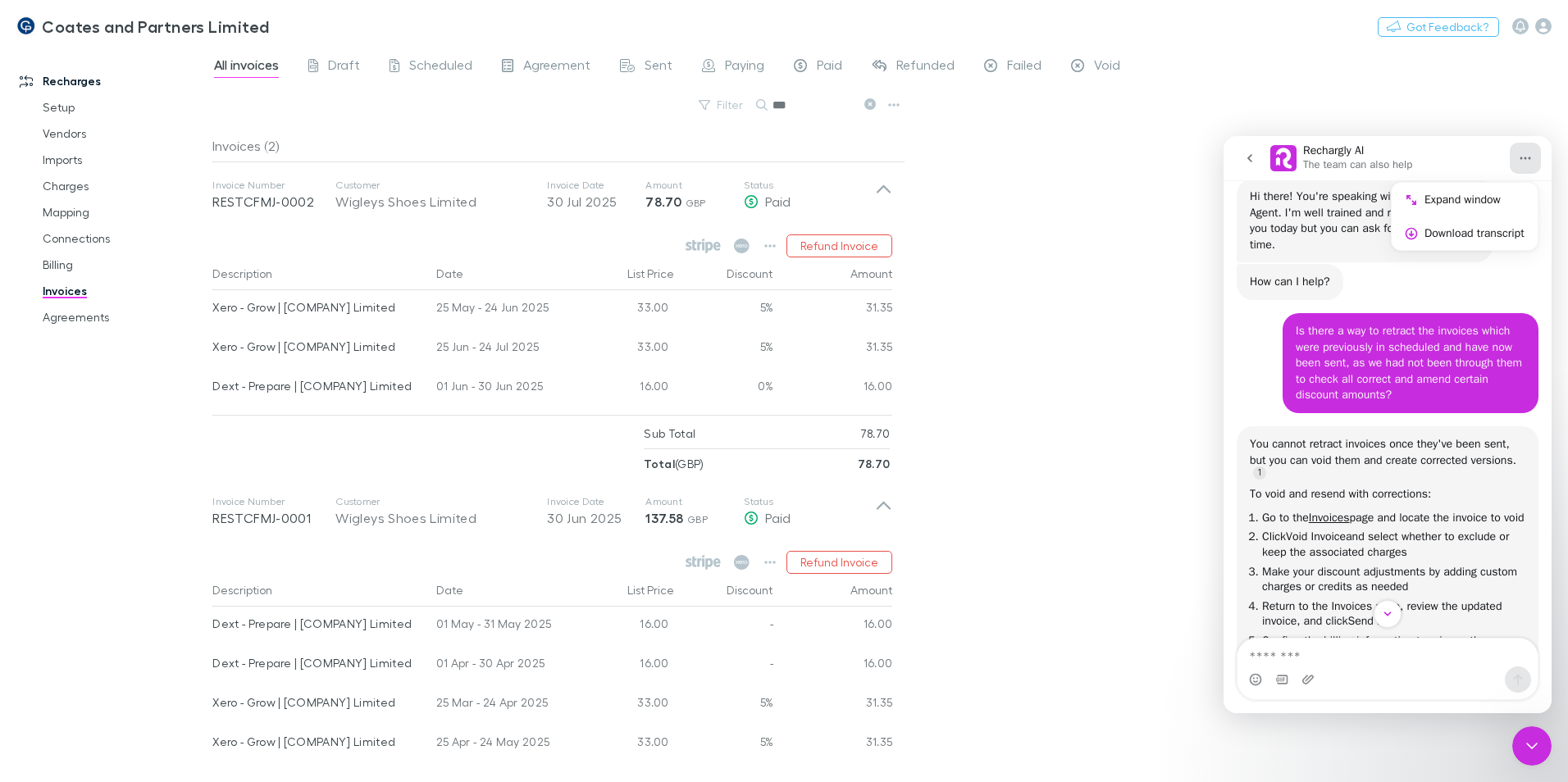 click 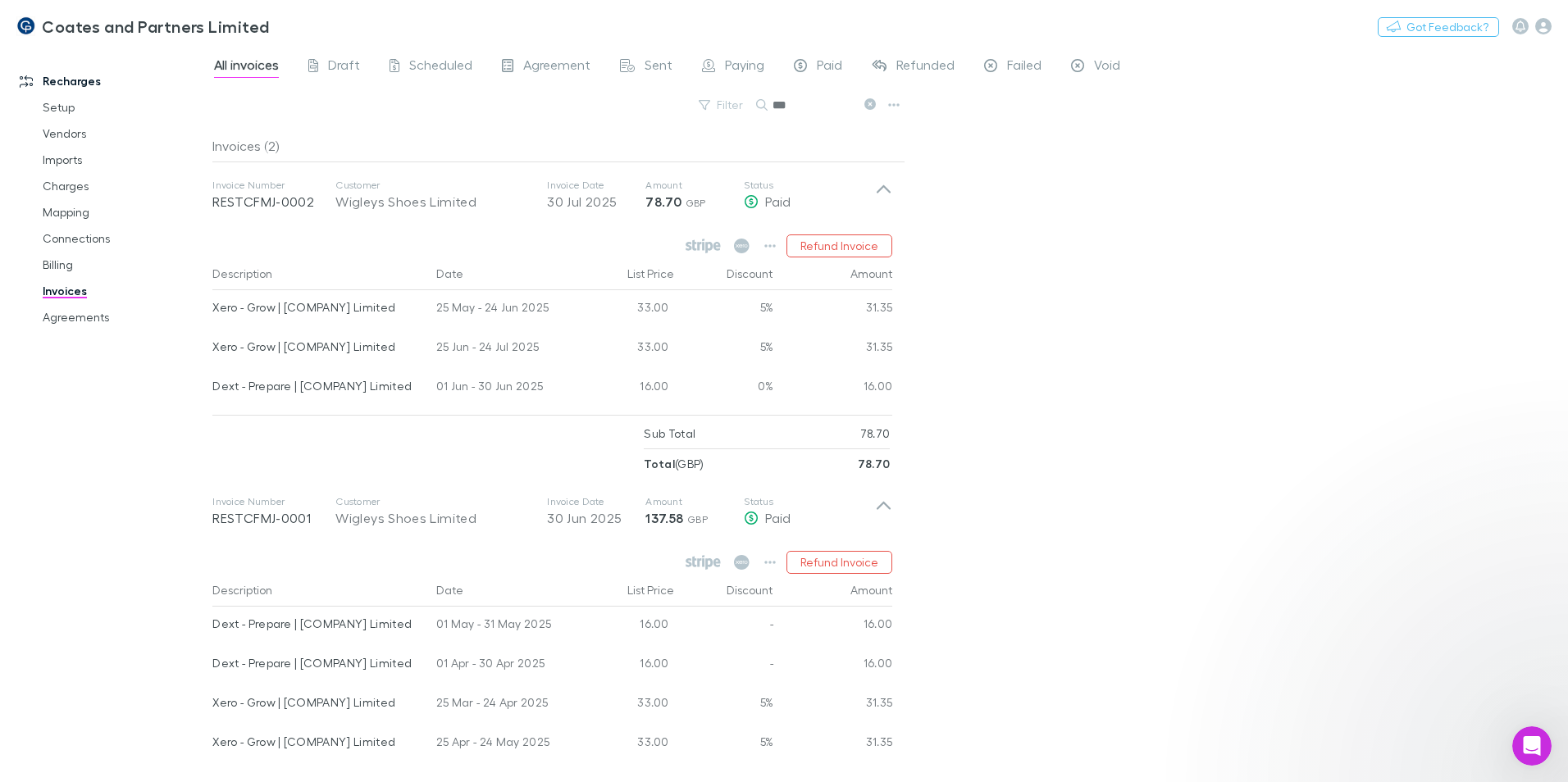 scroll, scrollTop: 0, scrollLeft: 0, axis: both 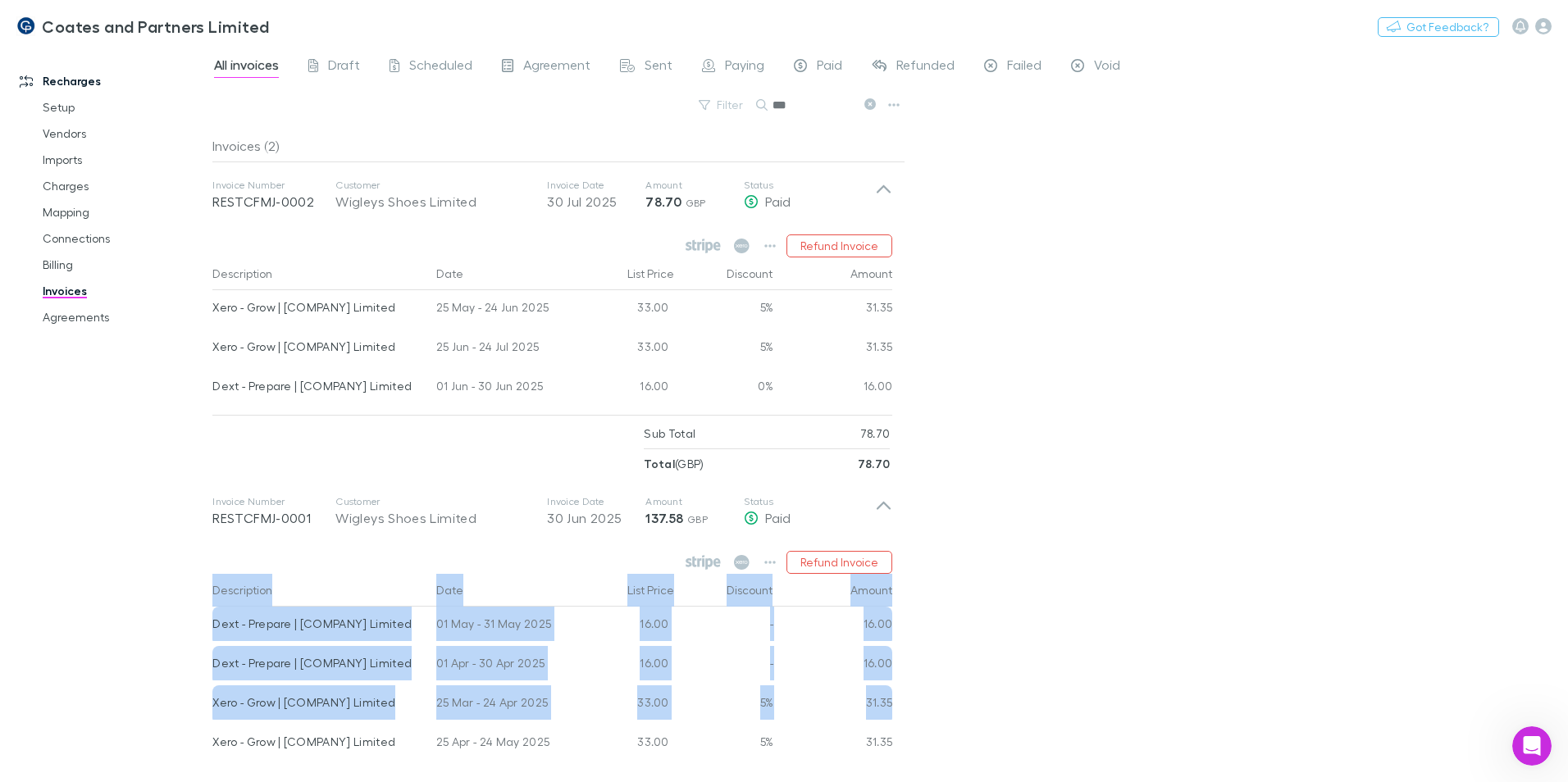 drag, startPoint x: 996, startPoint y: 623, endPoint x: 996, endPoint y: 558, distance: 65 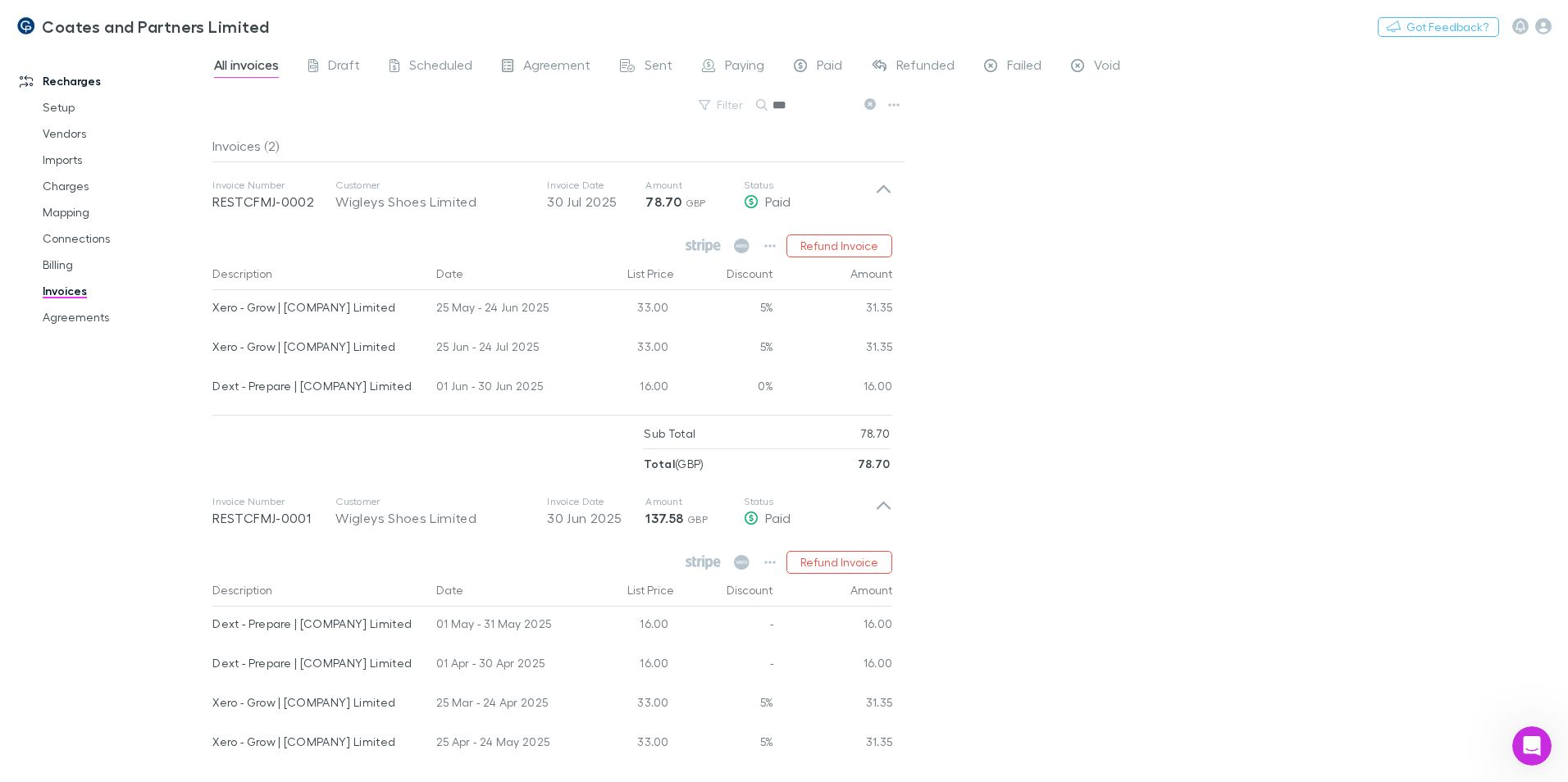 drag, startPoint x: 922, startPoint y: 743, endPoint x: 905, endPoint y: 702, distance: 44.384682 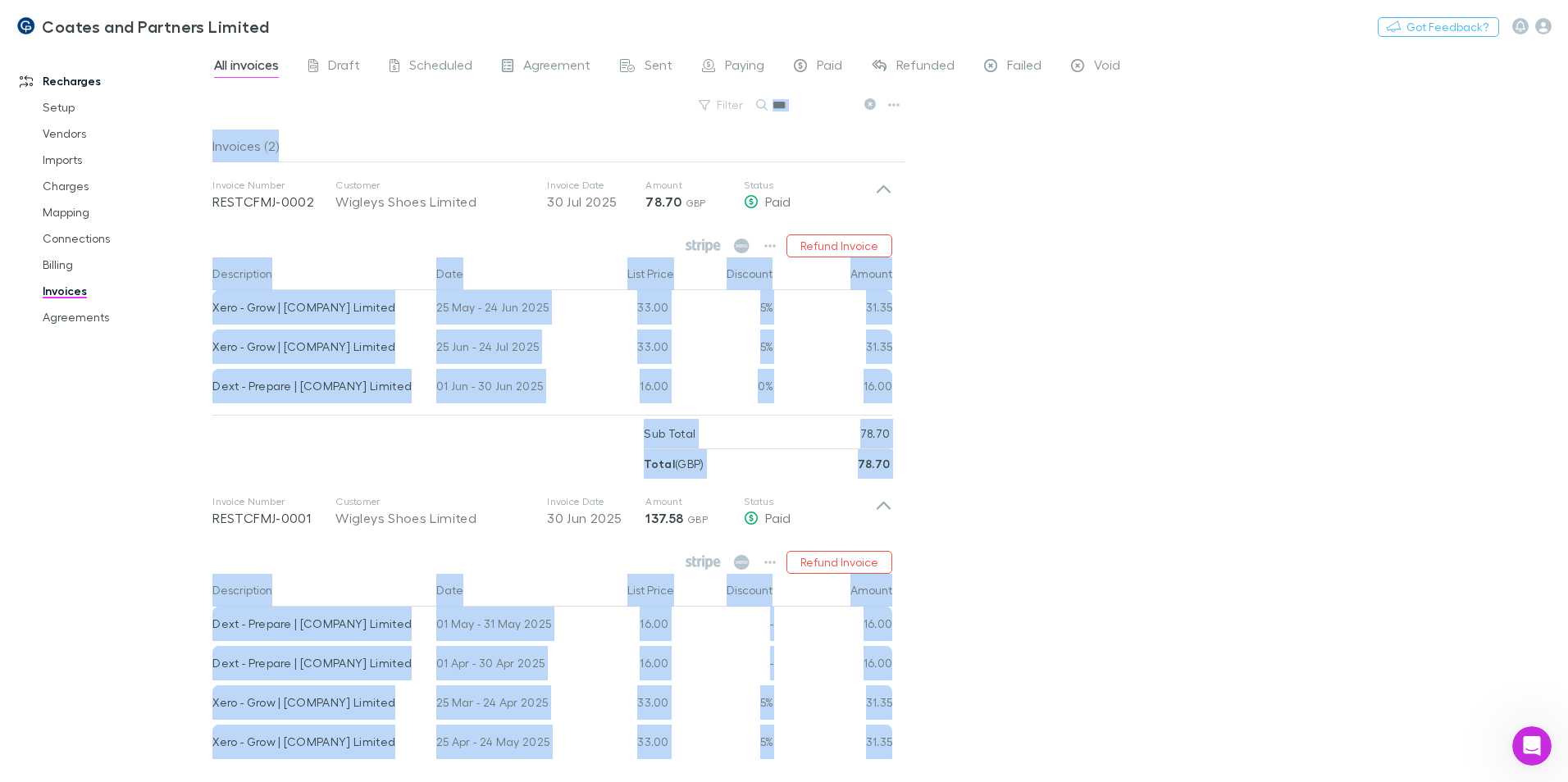 drag, startPoint x: 1566, startPoint y: 761, endPoint x: 1551, endPoint y: 648, distance: 113.99123 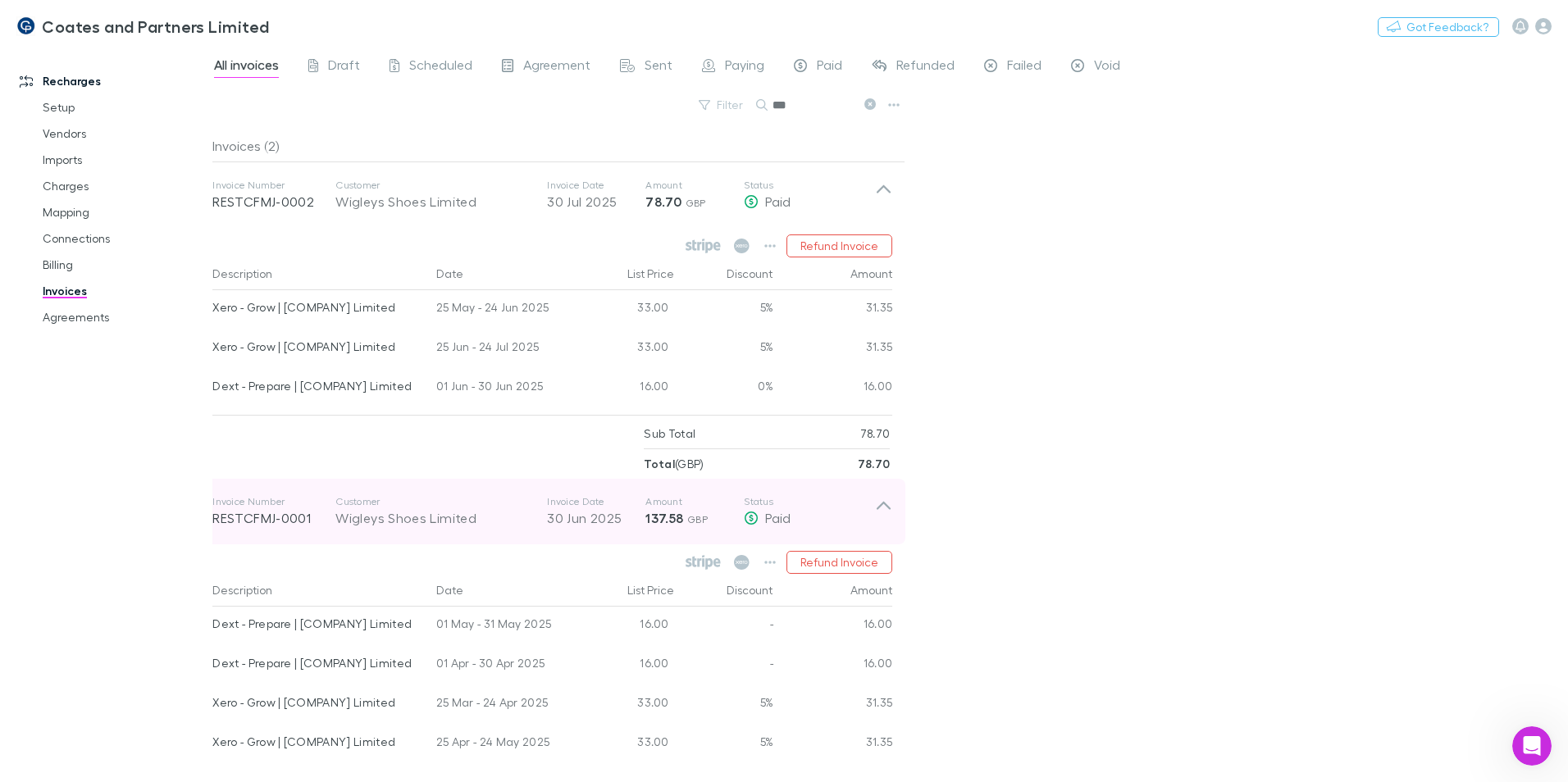 click 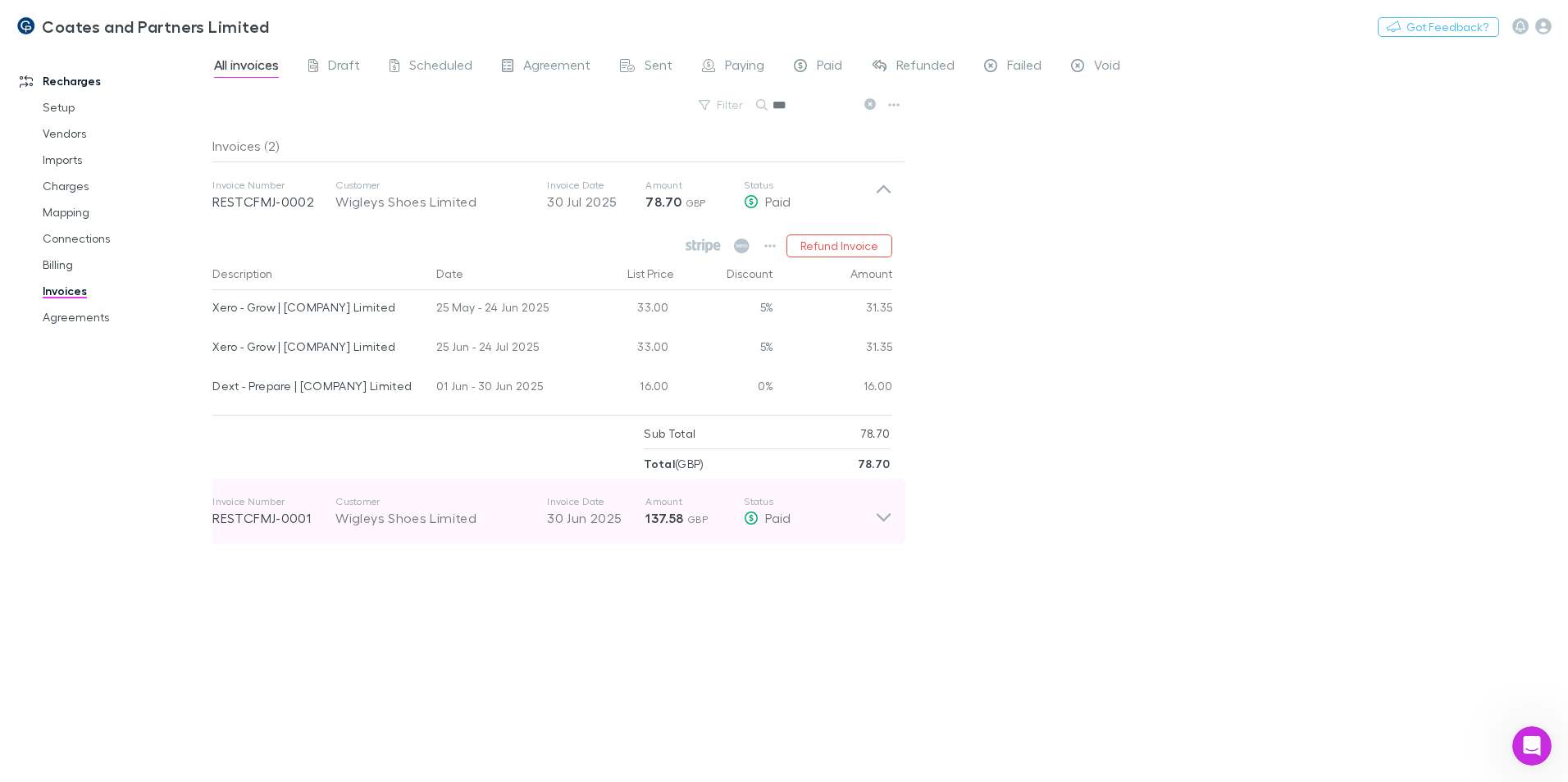 click on "Invoice Number RESTCFMJ-0001 Customer Wigleys Shoes Limited Invoice Date 30 Jun 2025 Amount 137.58   GBP Status Paid" at bounding box center (552, 511) 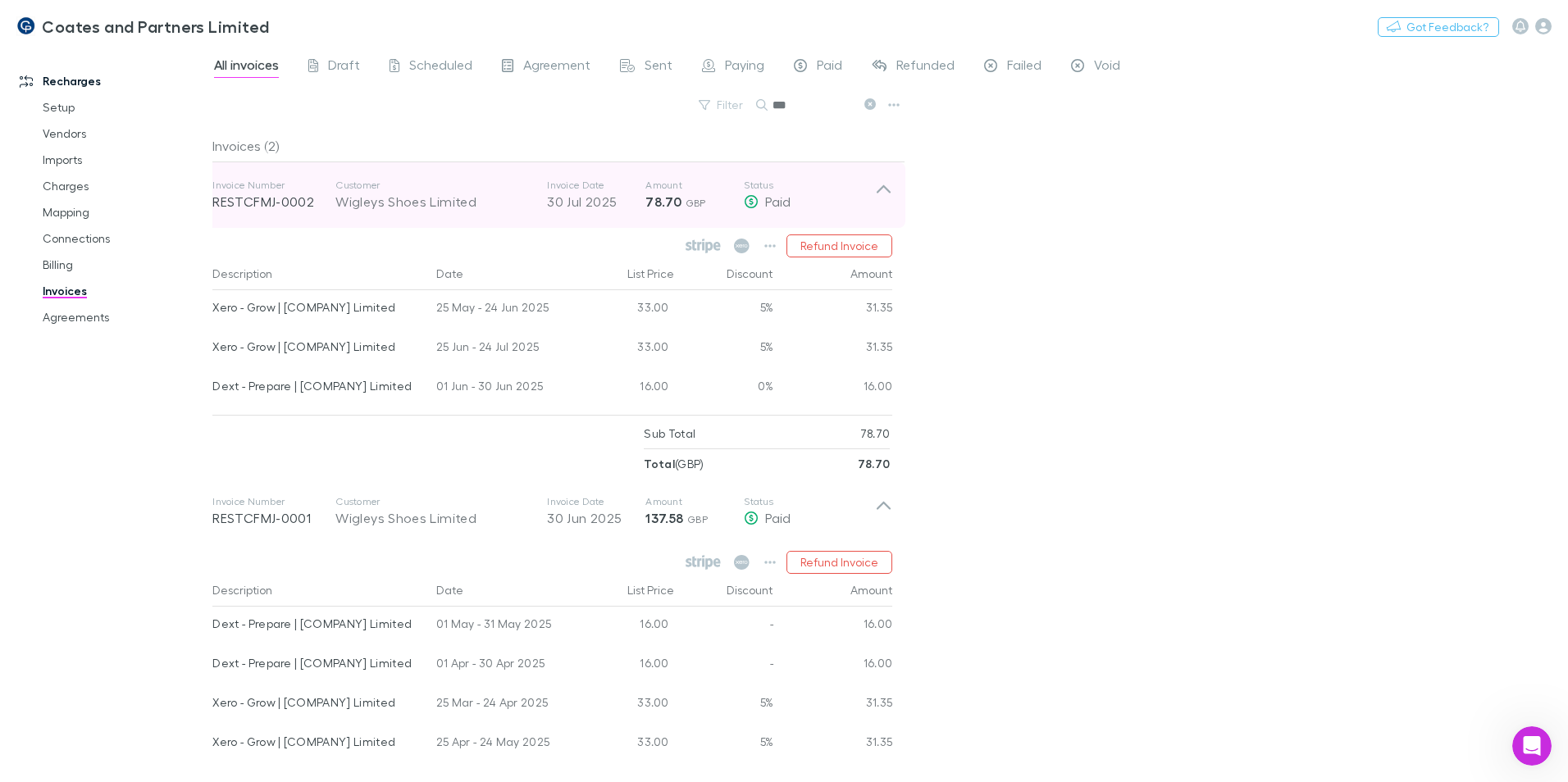 click 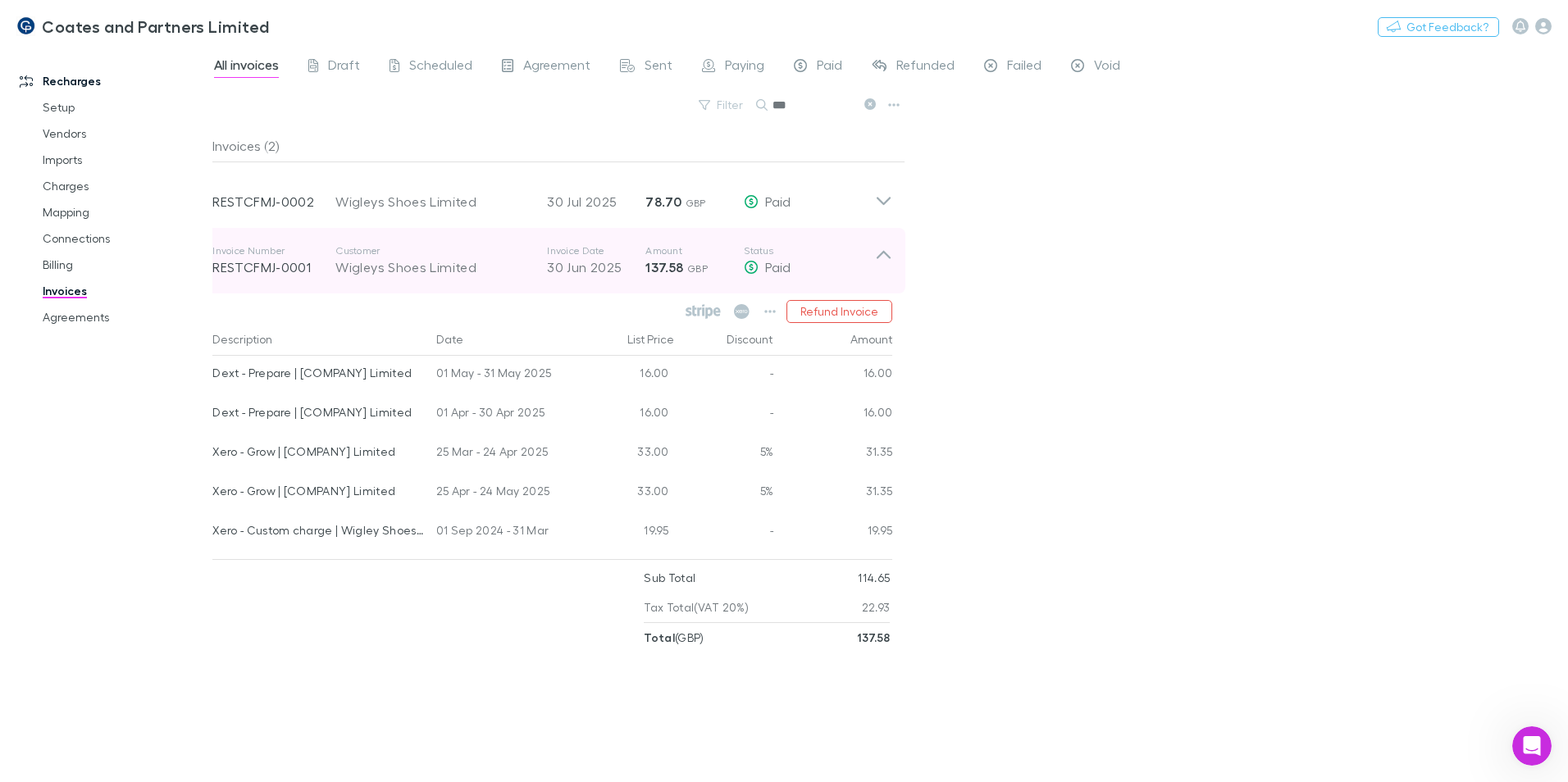 click 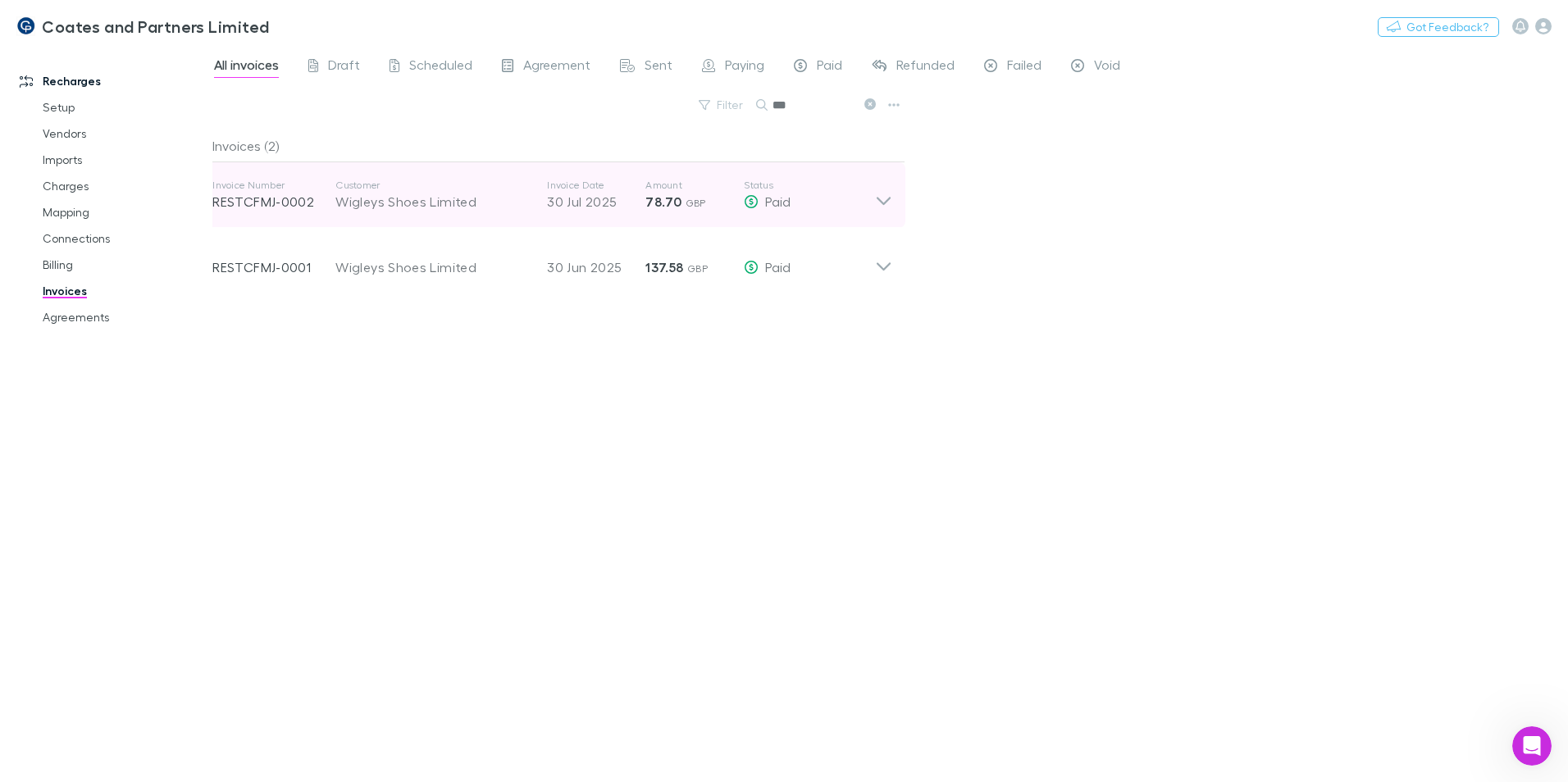 click 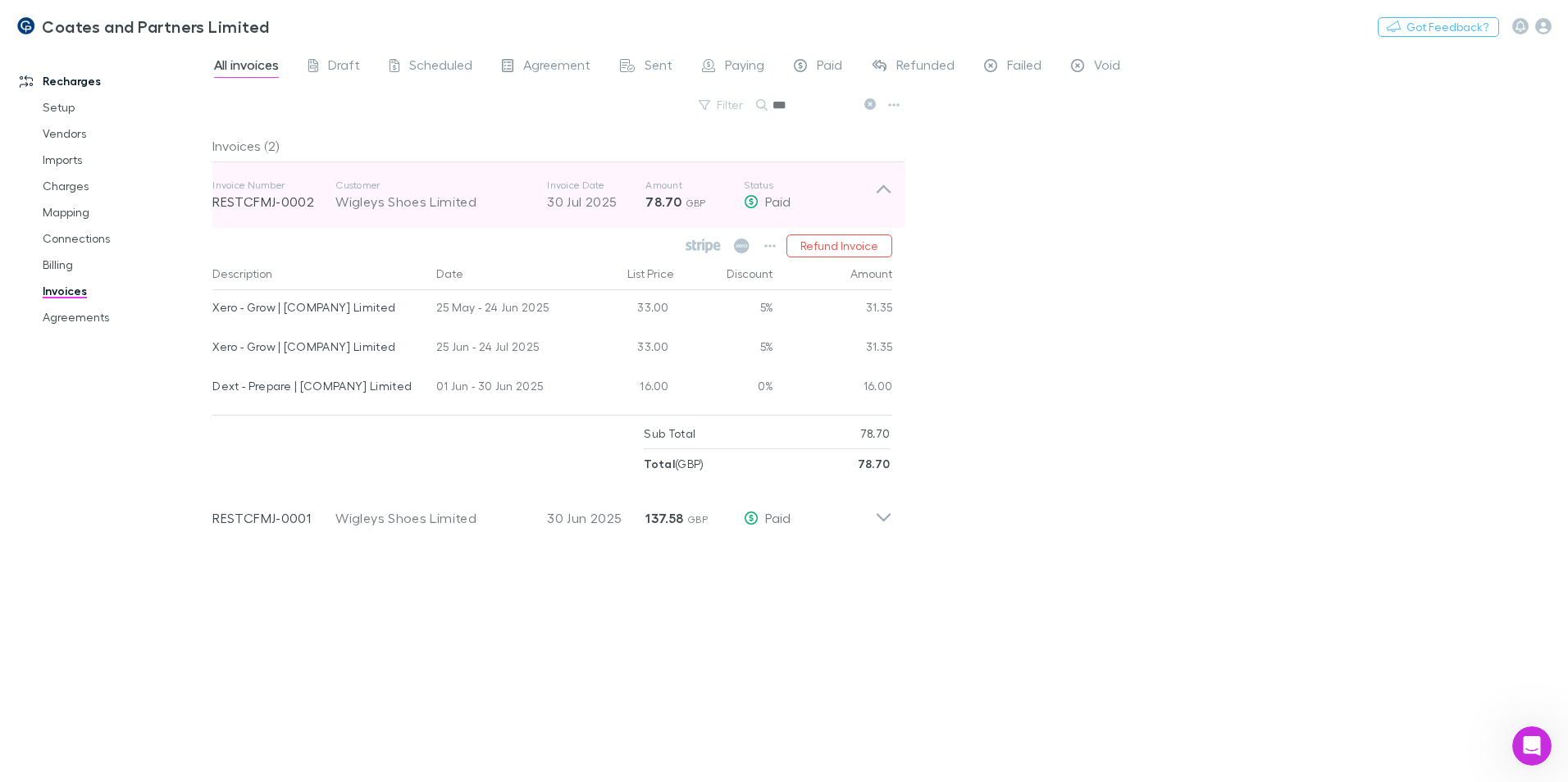 click 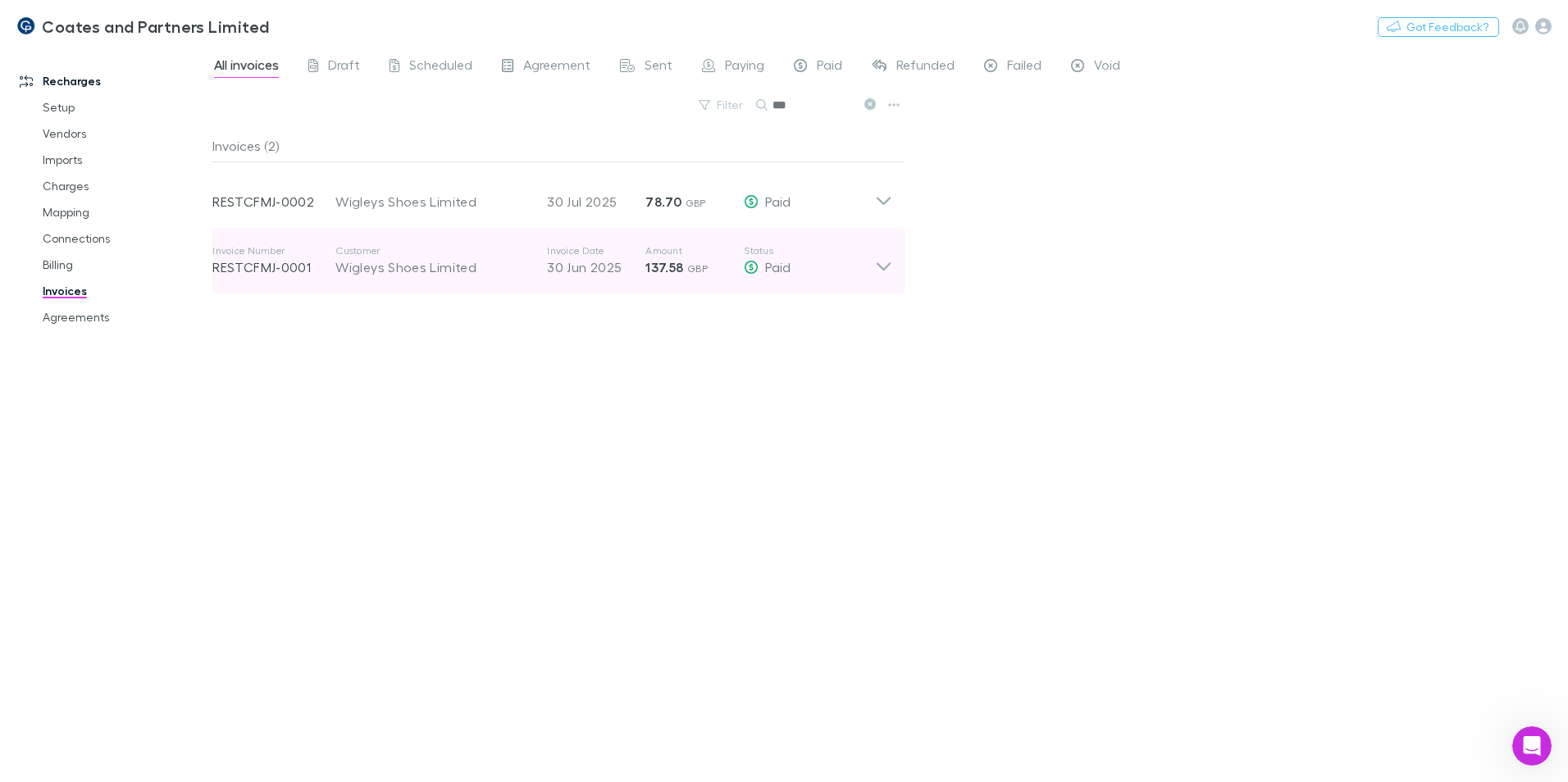 click 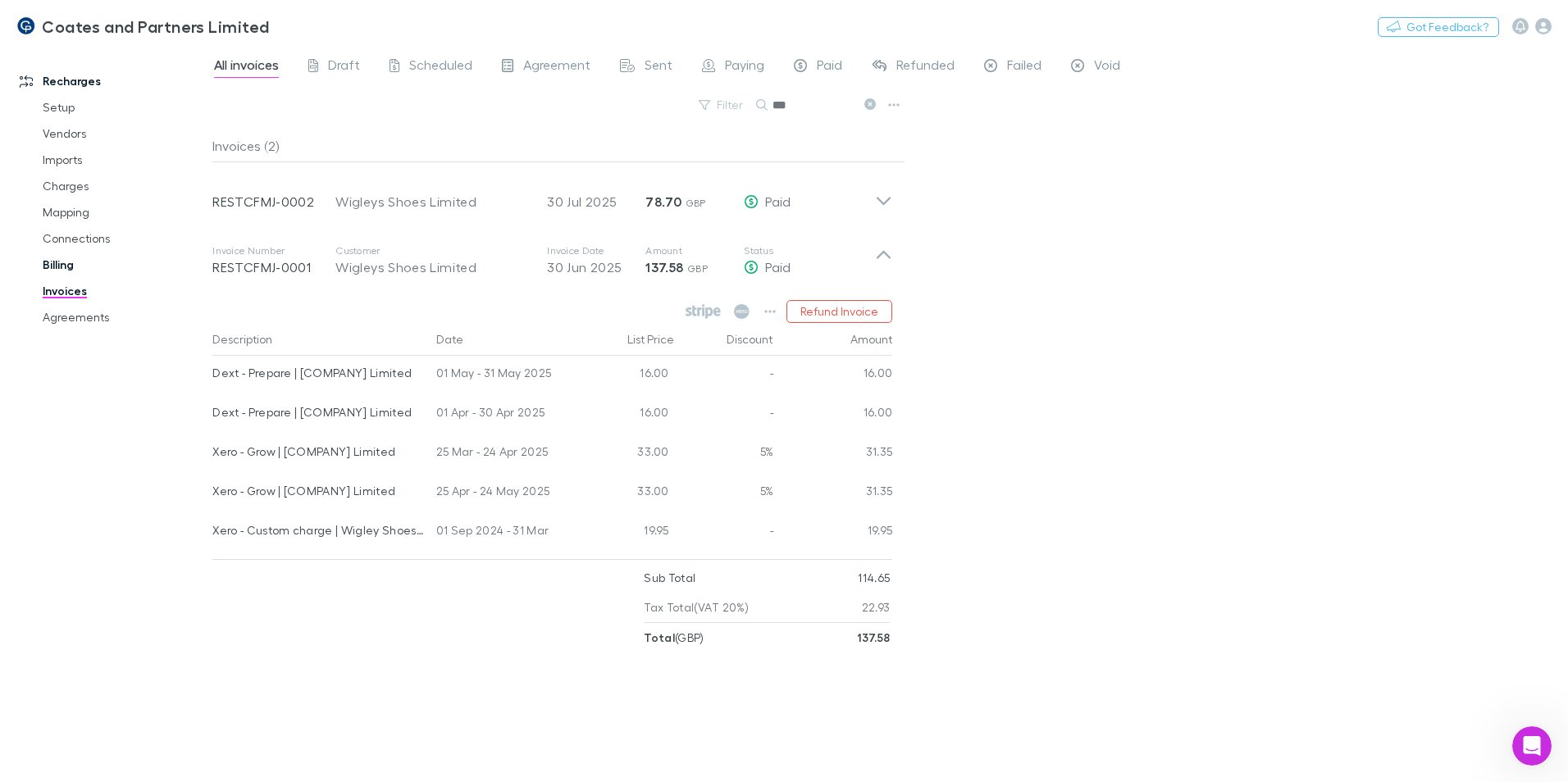 click on "Billing" at bounding box center [124, 265] 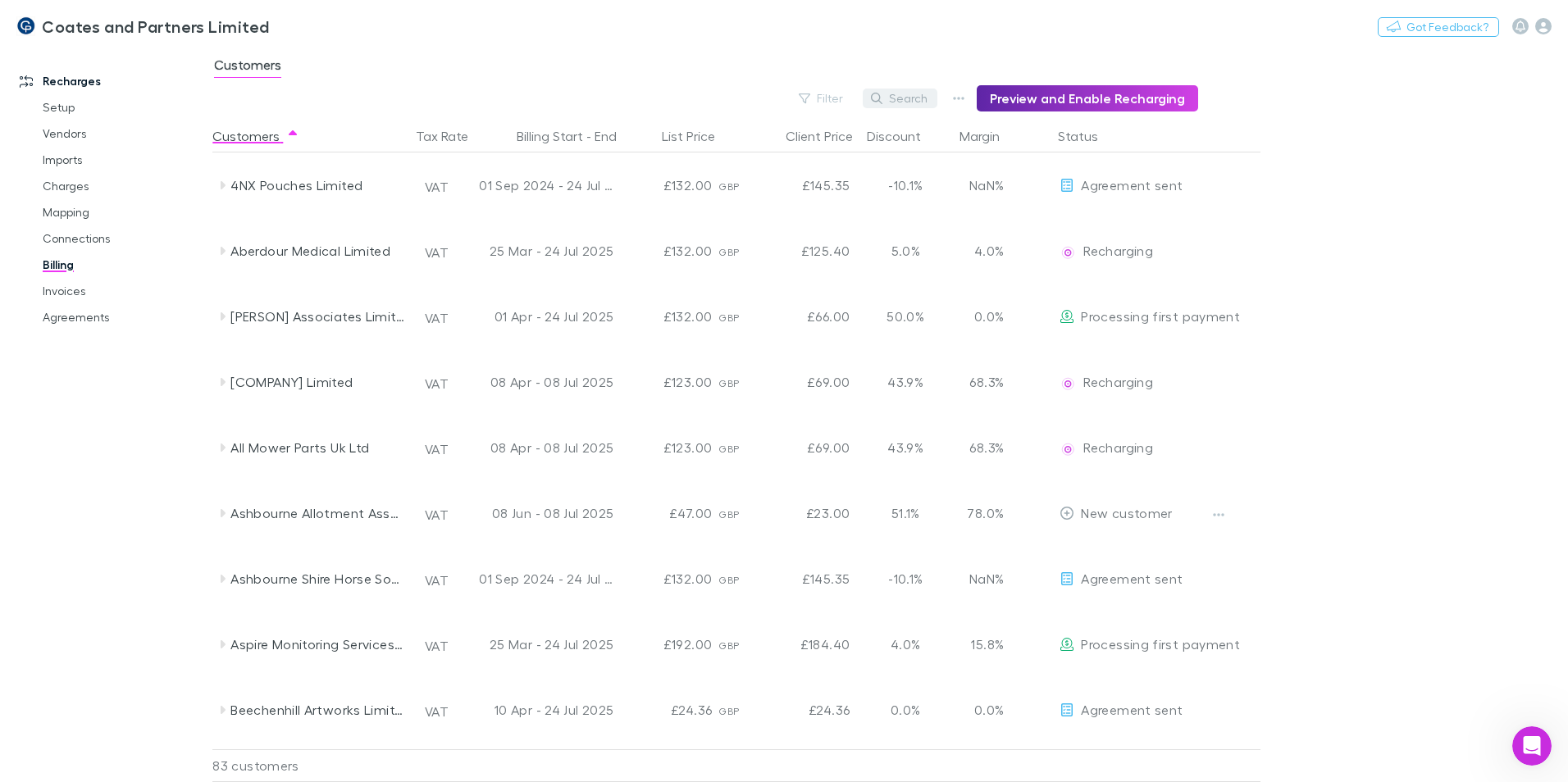 click on "Search" at bounding box center (900, 98) 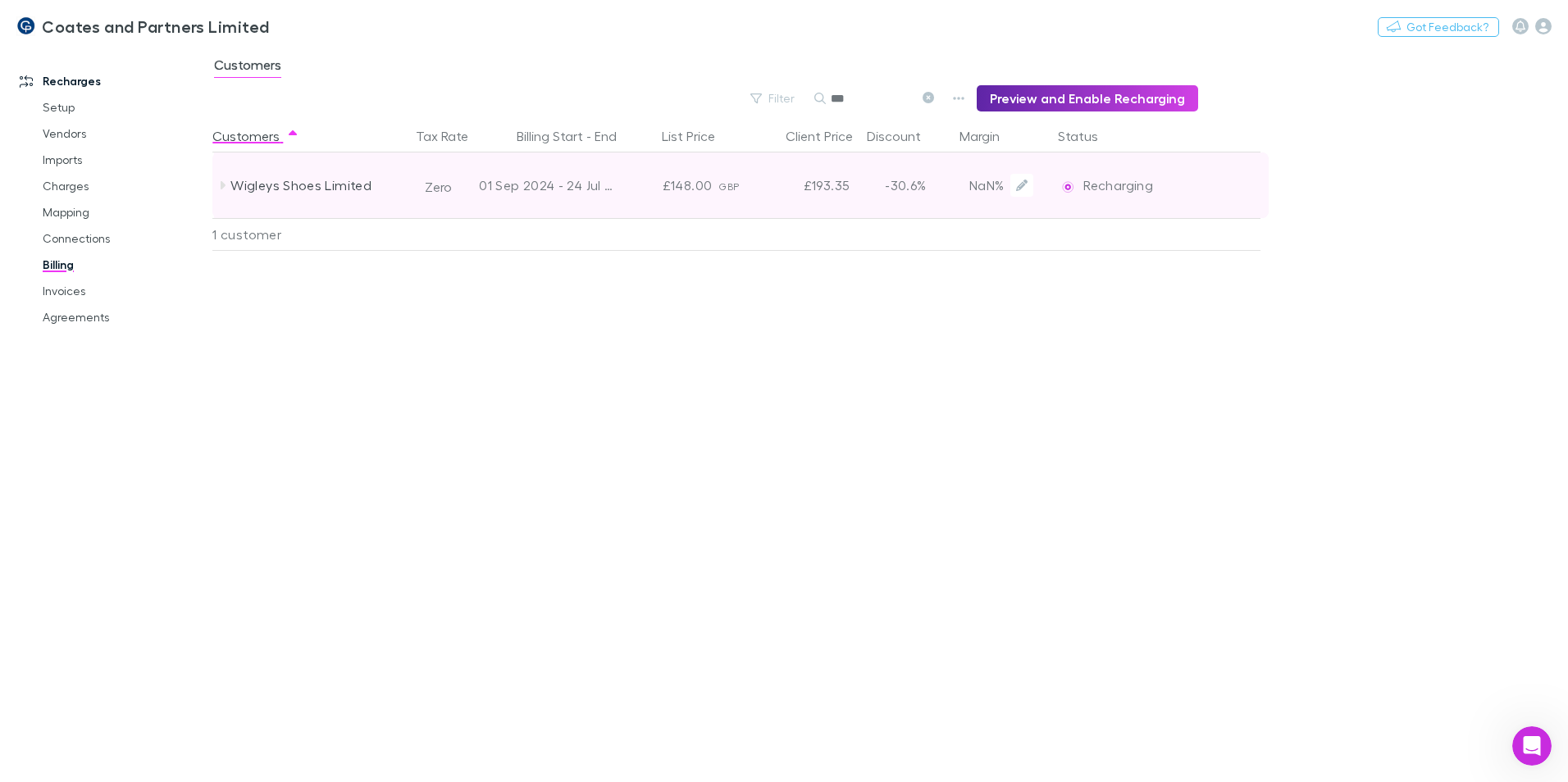 click on "GBP" at bounding box center (728, 186) 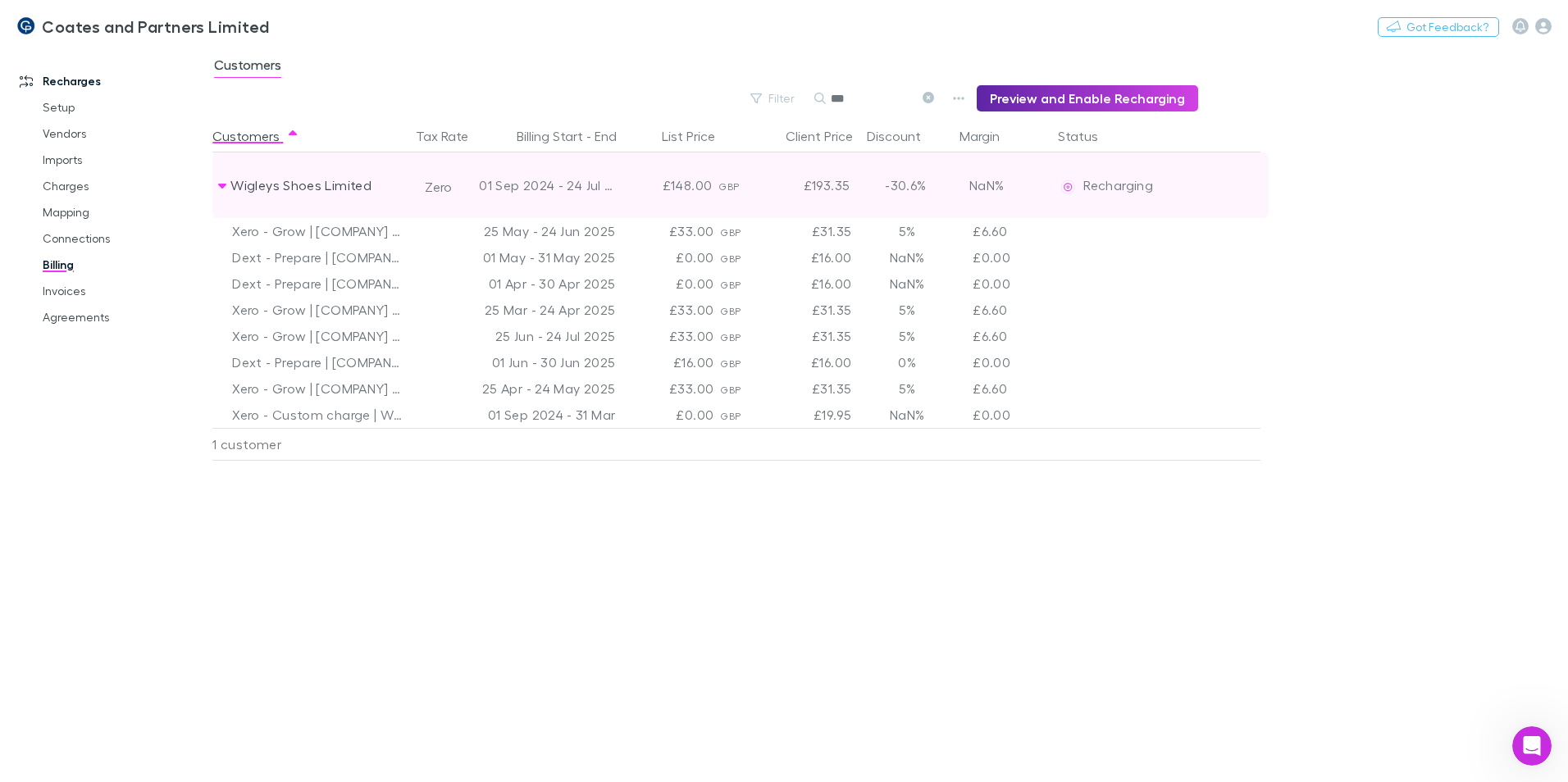 click 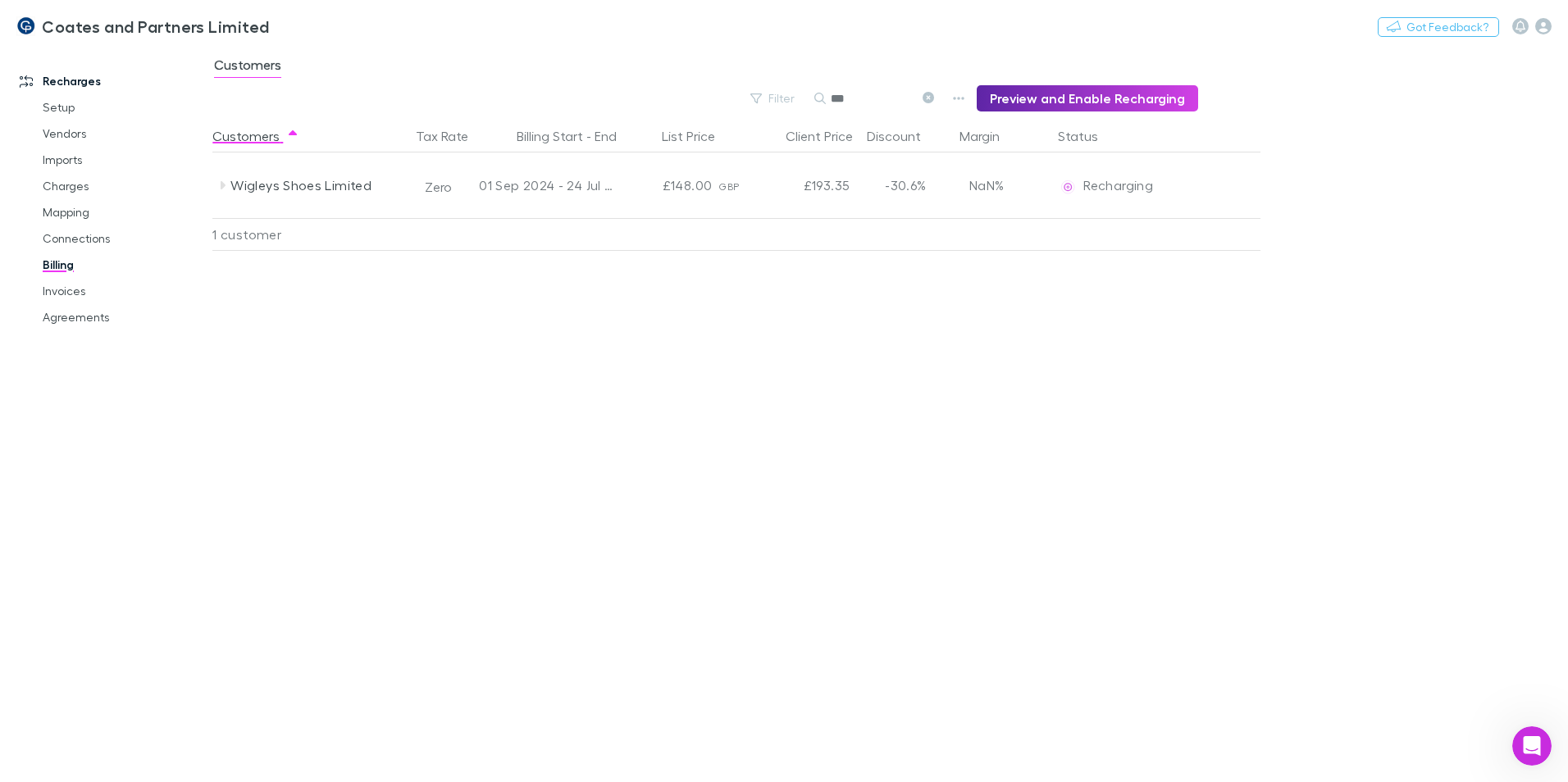 click on "***" at bounding box center [872, 98] 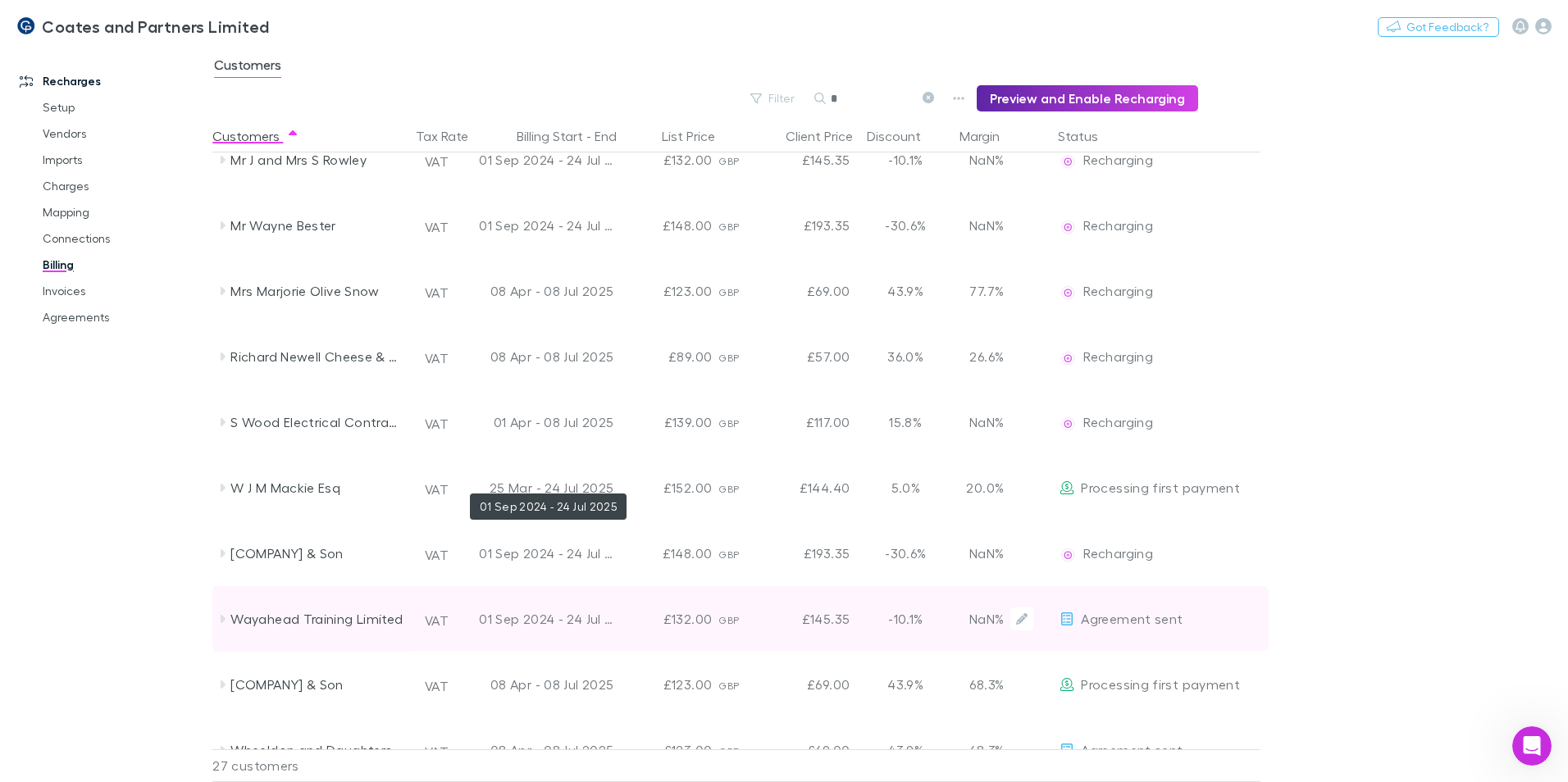 scroll, scrollTop: 1174, scrollLeft: 0, axis: vertical 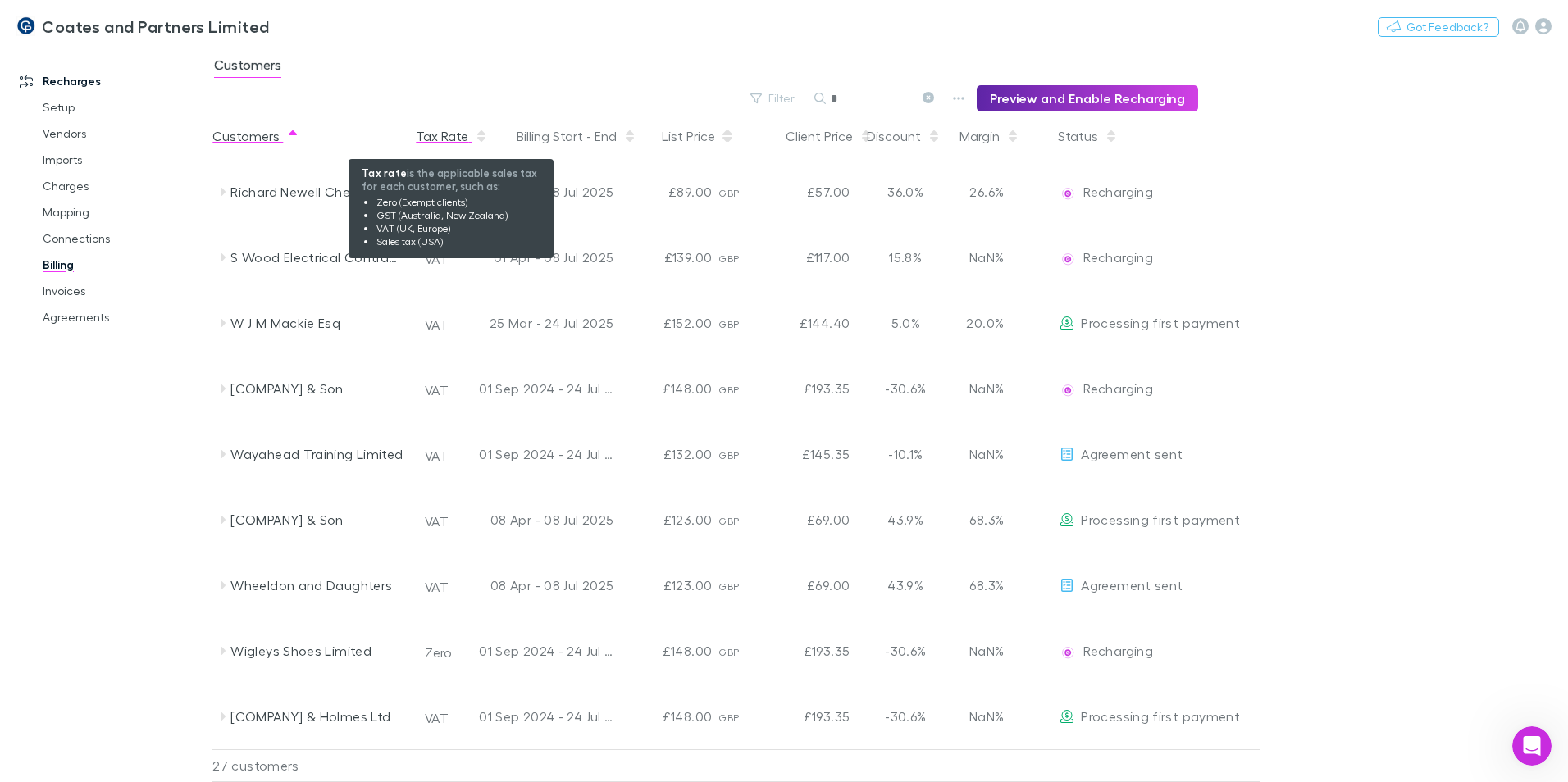 type on "*" 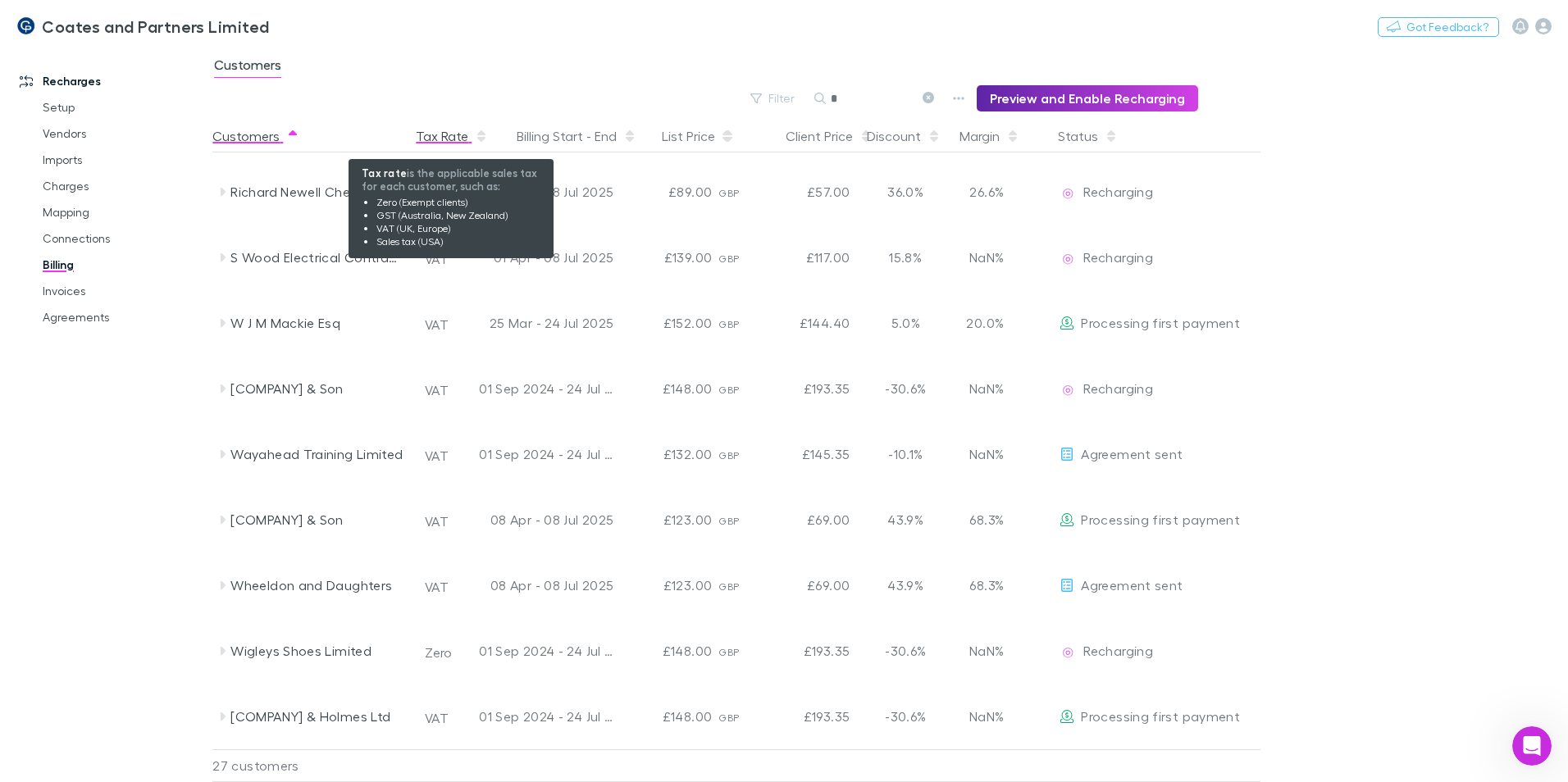 click on "Tax Rate" at bounding box center [452, 136] 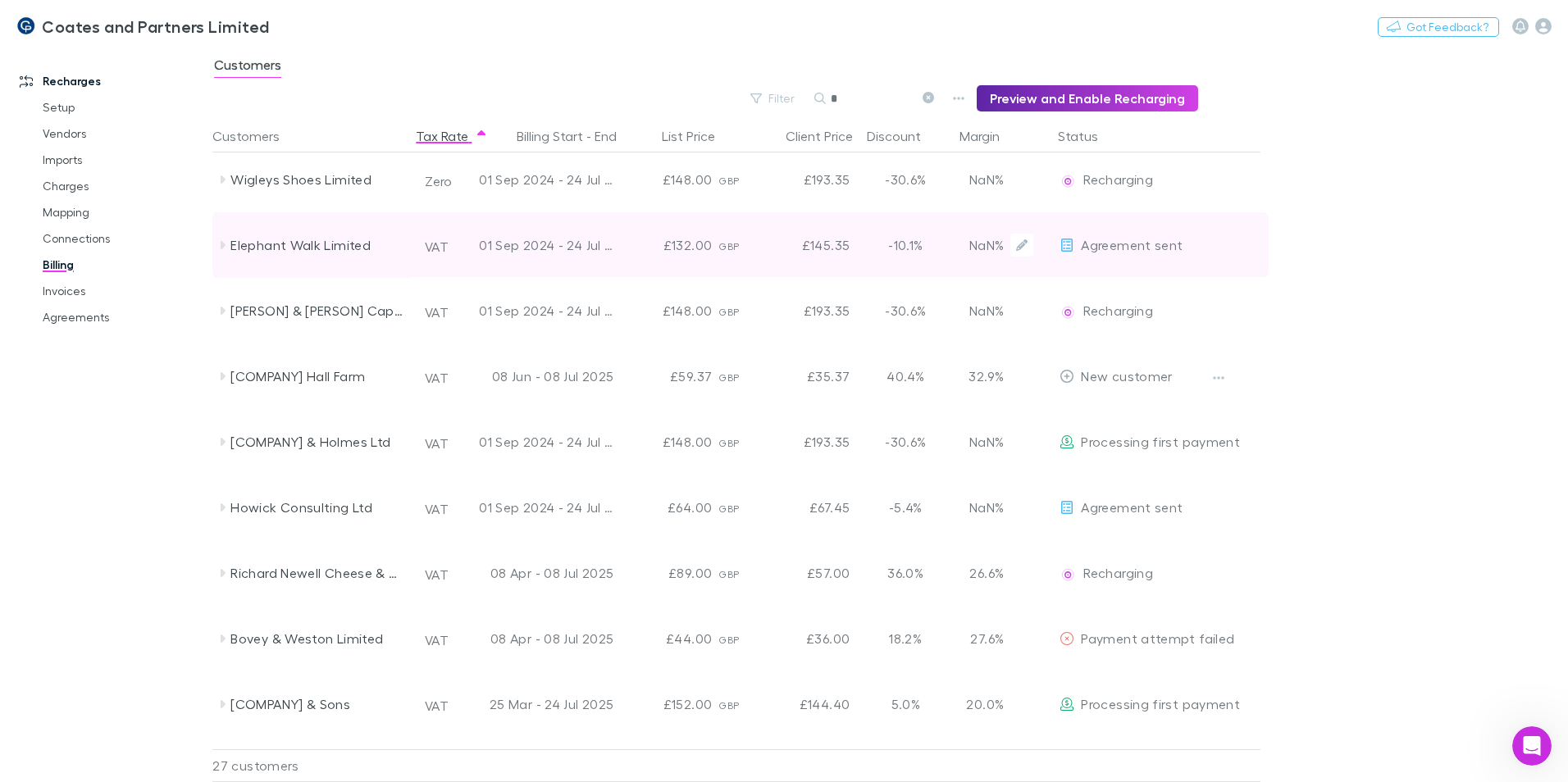 scroll, scrollTop: 0, scrollLeft: 0, axis: both 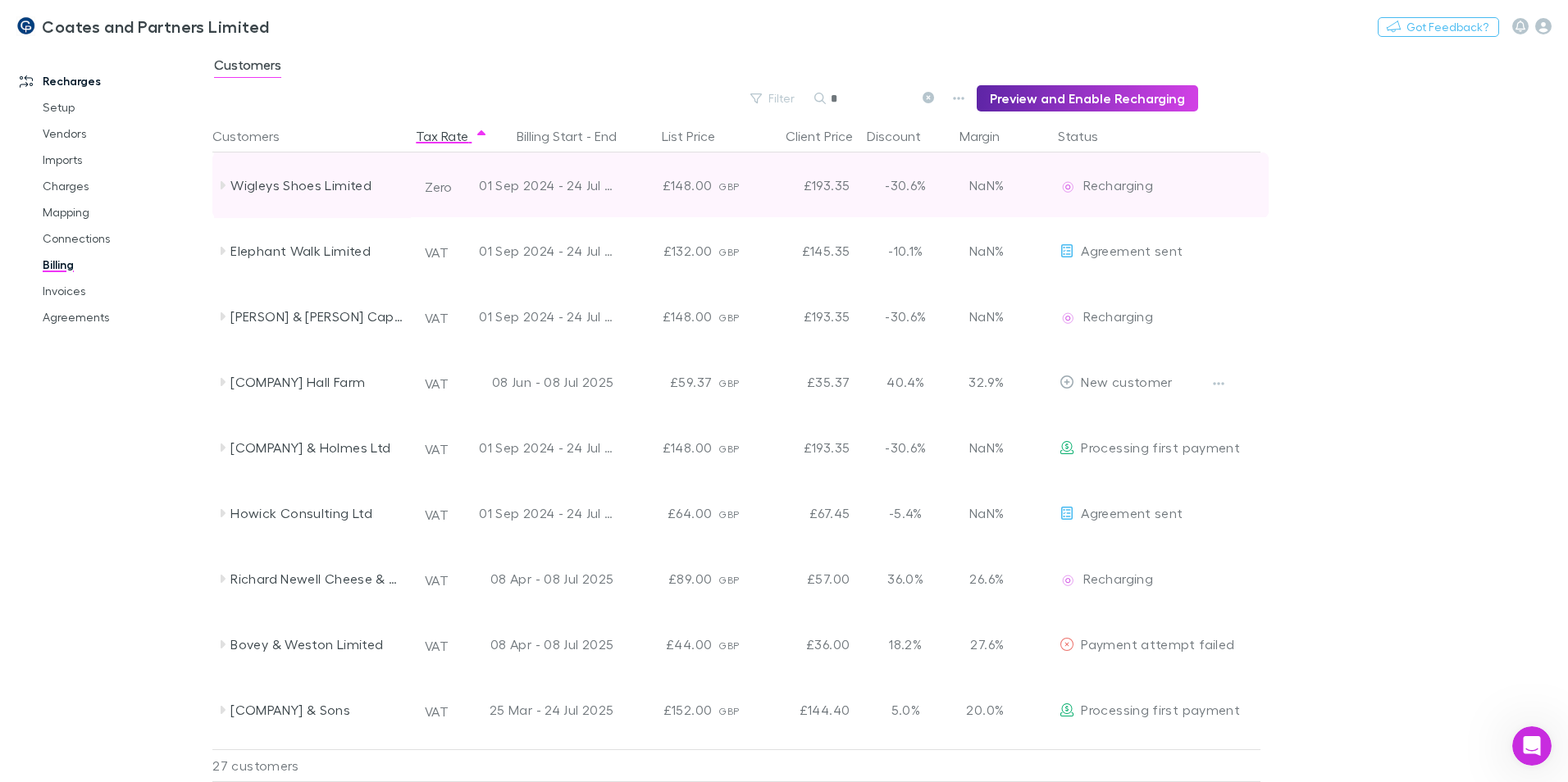 click 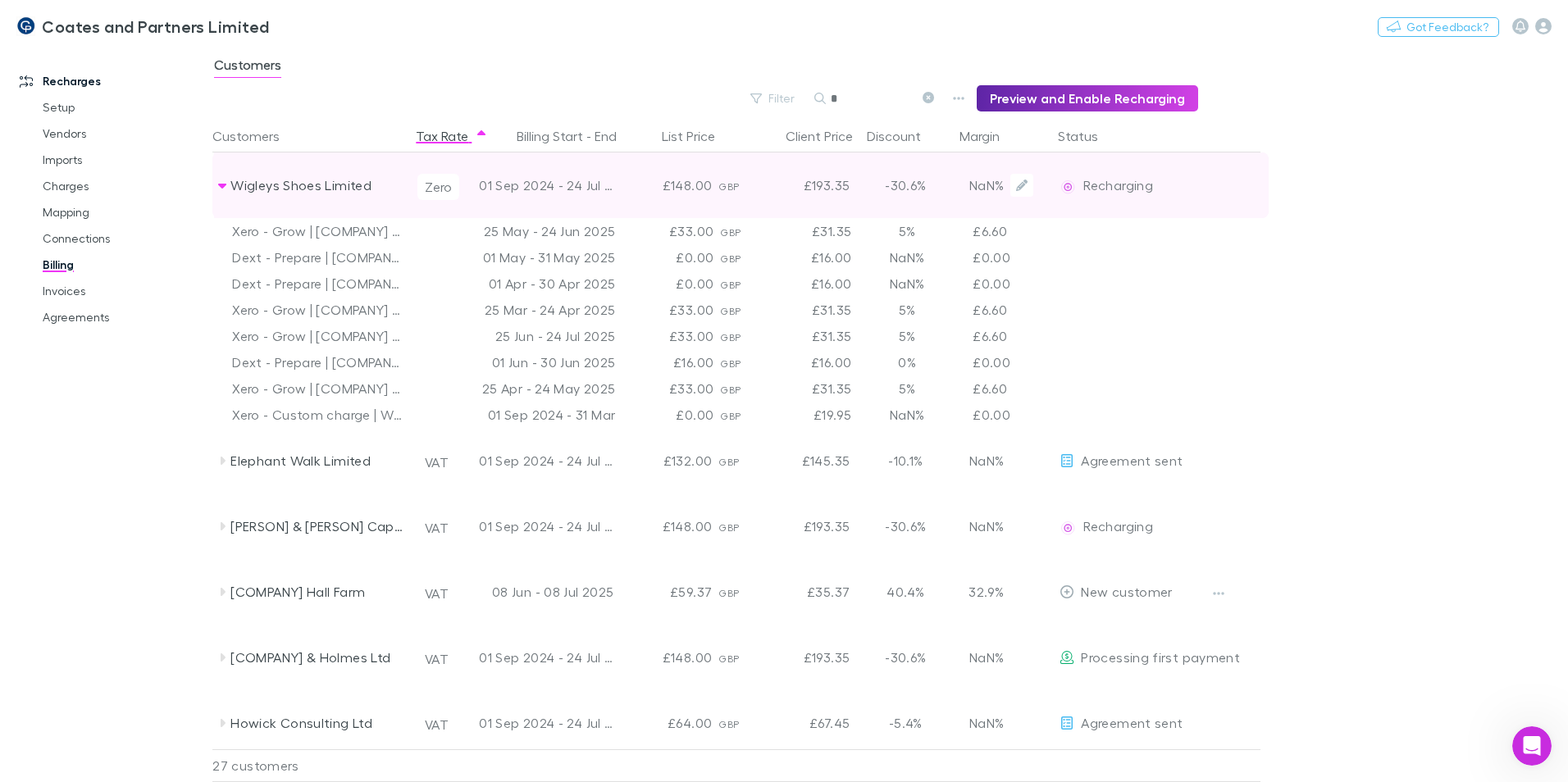 click on "Zero" at bounding box center (438, 187) 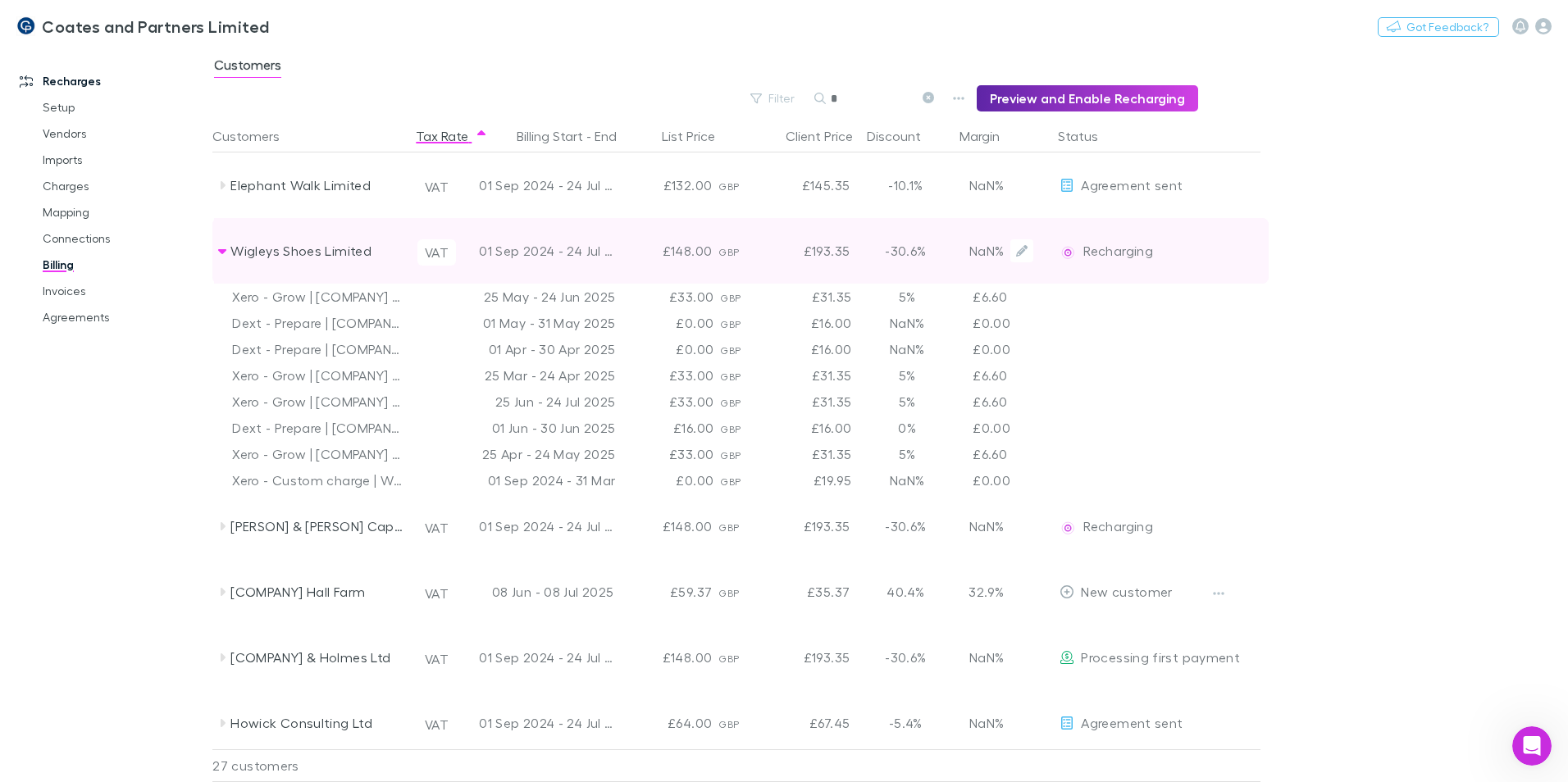 click on "VAT" at bounding box center (436, 252) 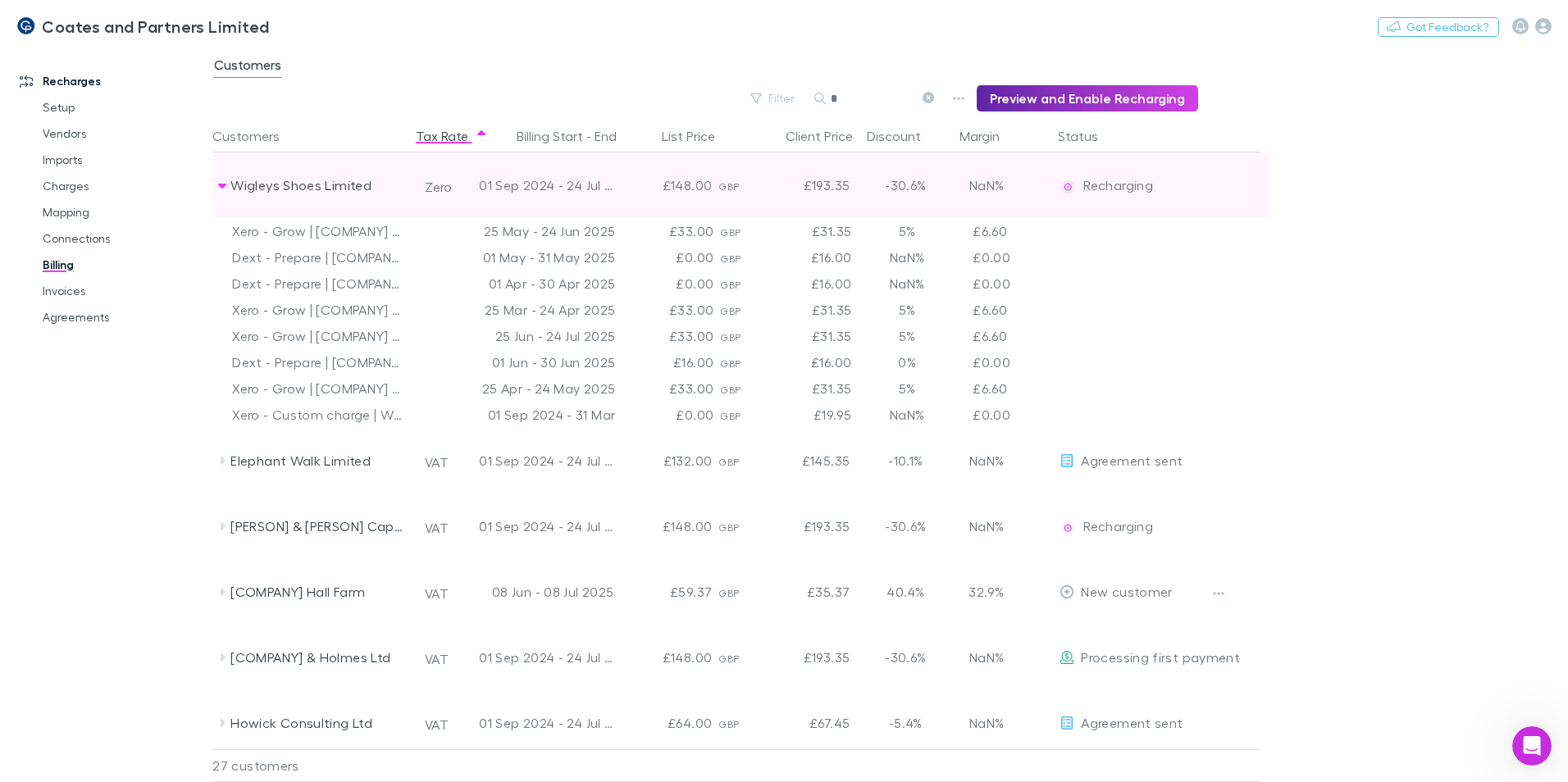 click 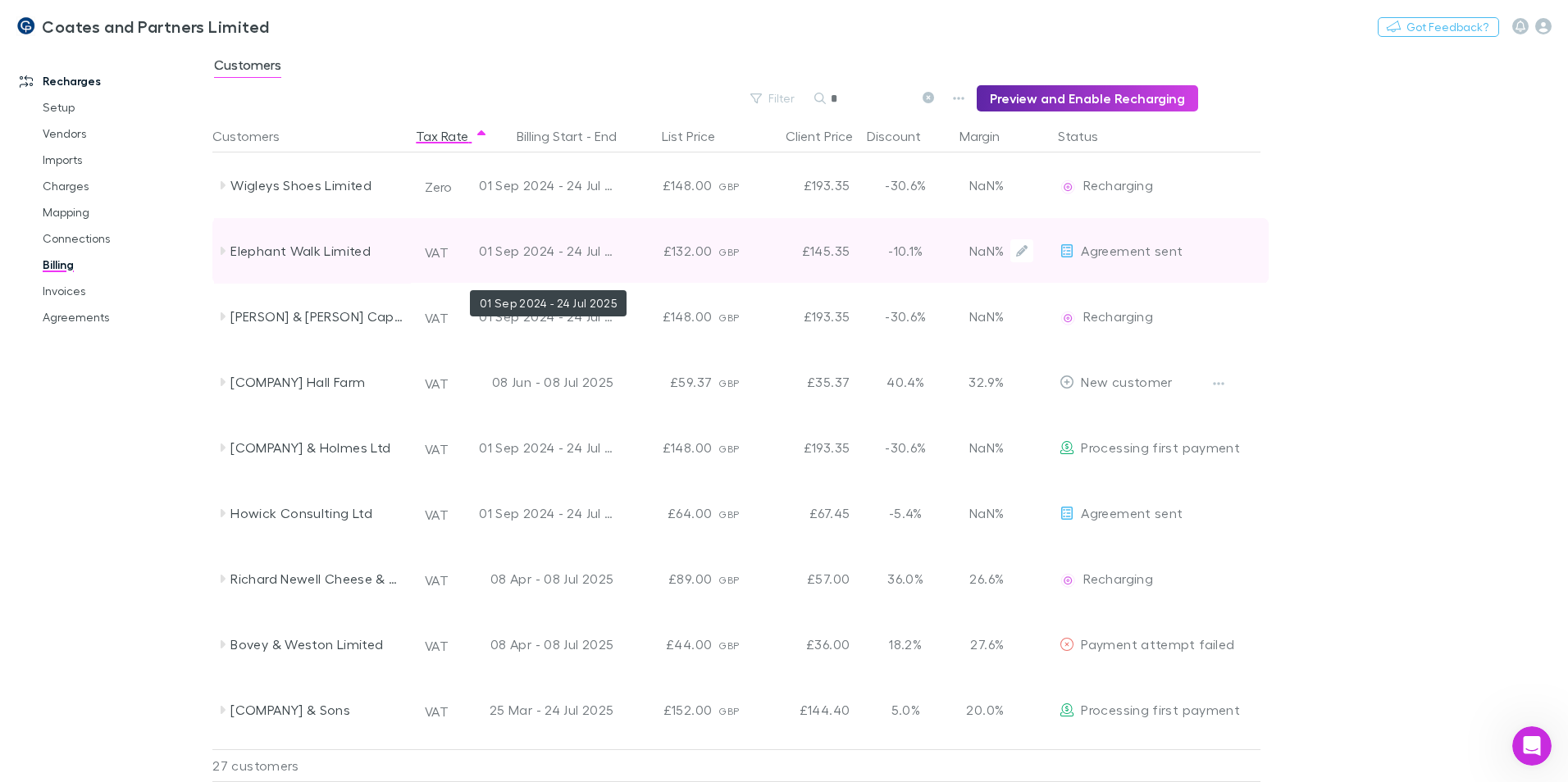 click on "01 Sep 2024 - 24 Jul 2025" at bounding box center (546, 251) 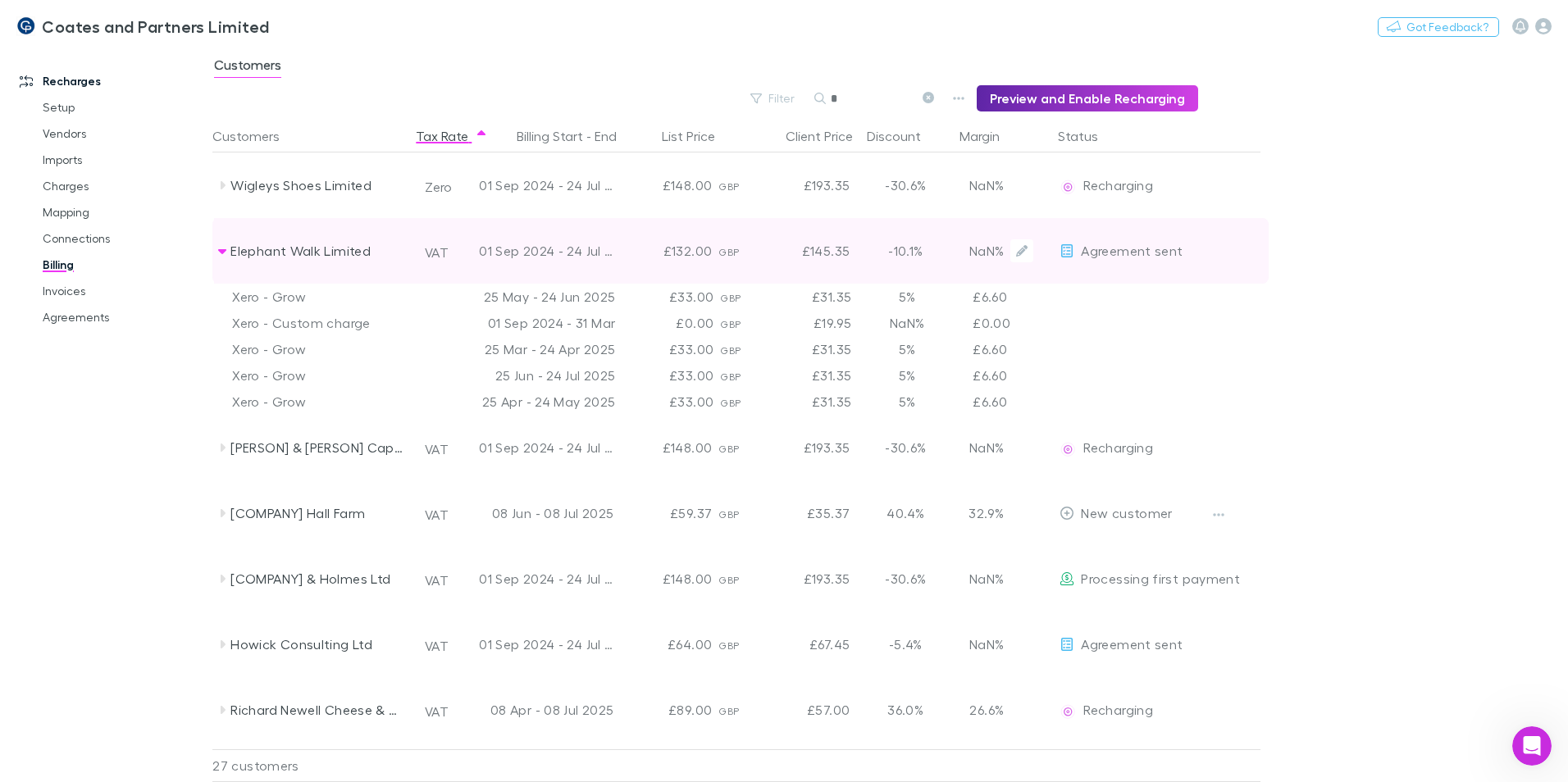 click on "Elephant Walk Limited" at bounding box center (317, 251) 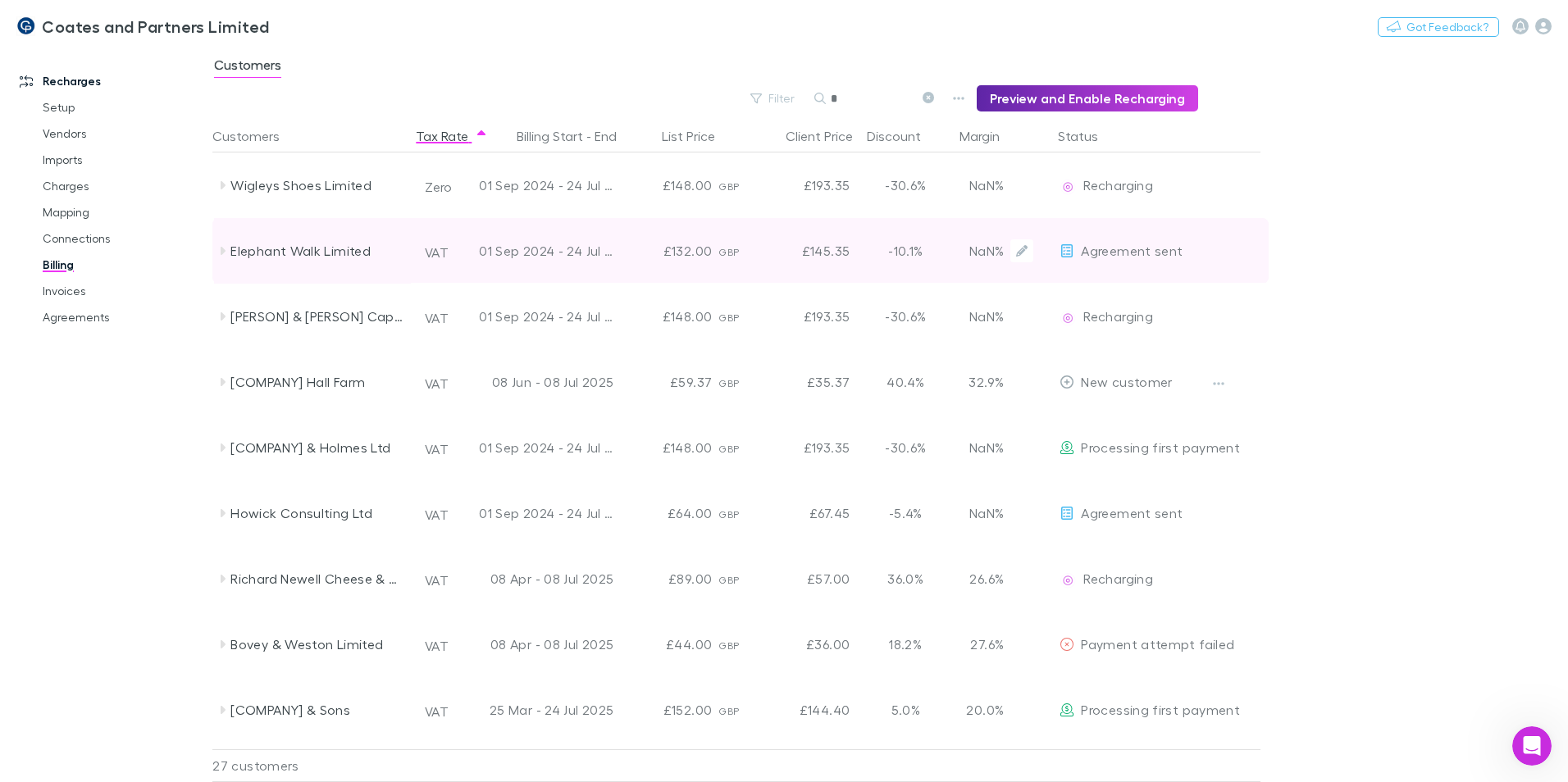 click on "Elephant Walk Limited" at bounding box center [317, 251] 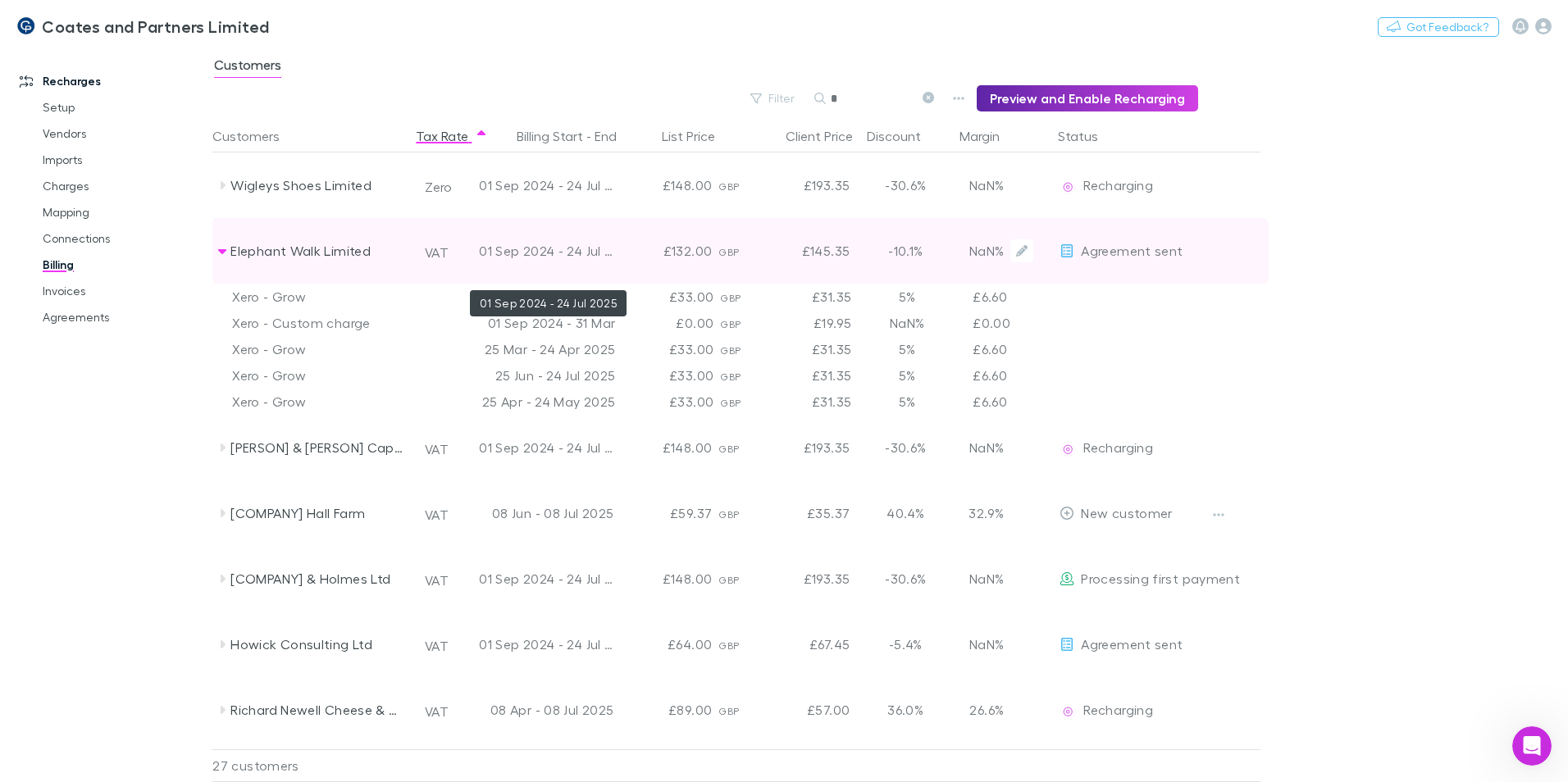 click on "01 Sep 2024 - 24 Jul 2025" at bounding box center (546, 251) 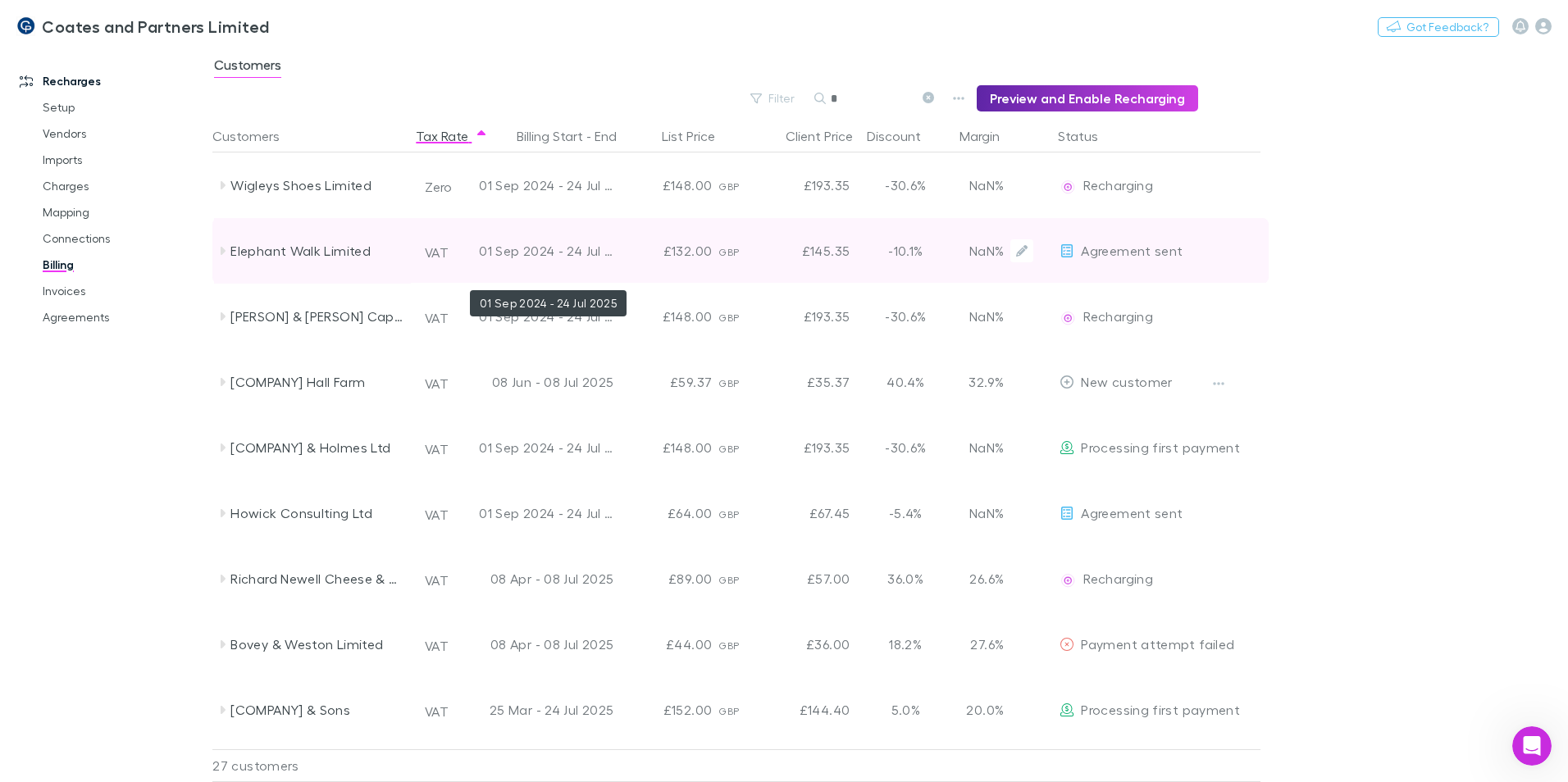 click on "01 Sep 2024 - 24 Jul 2025" at bounding box center (546, 251) 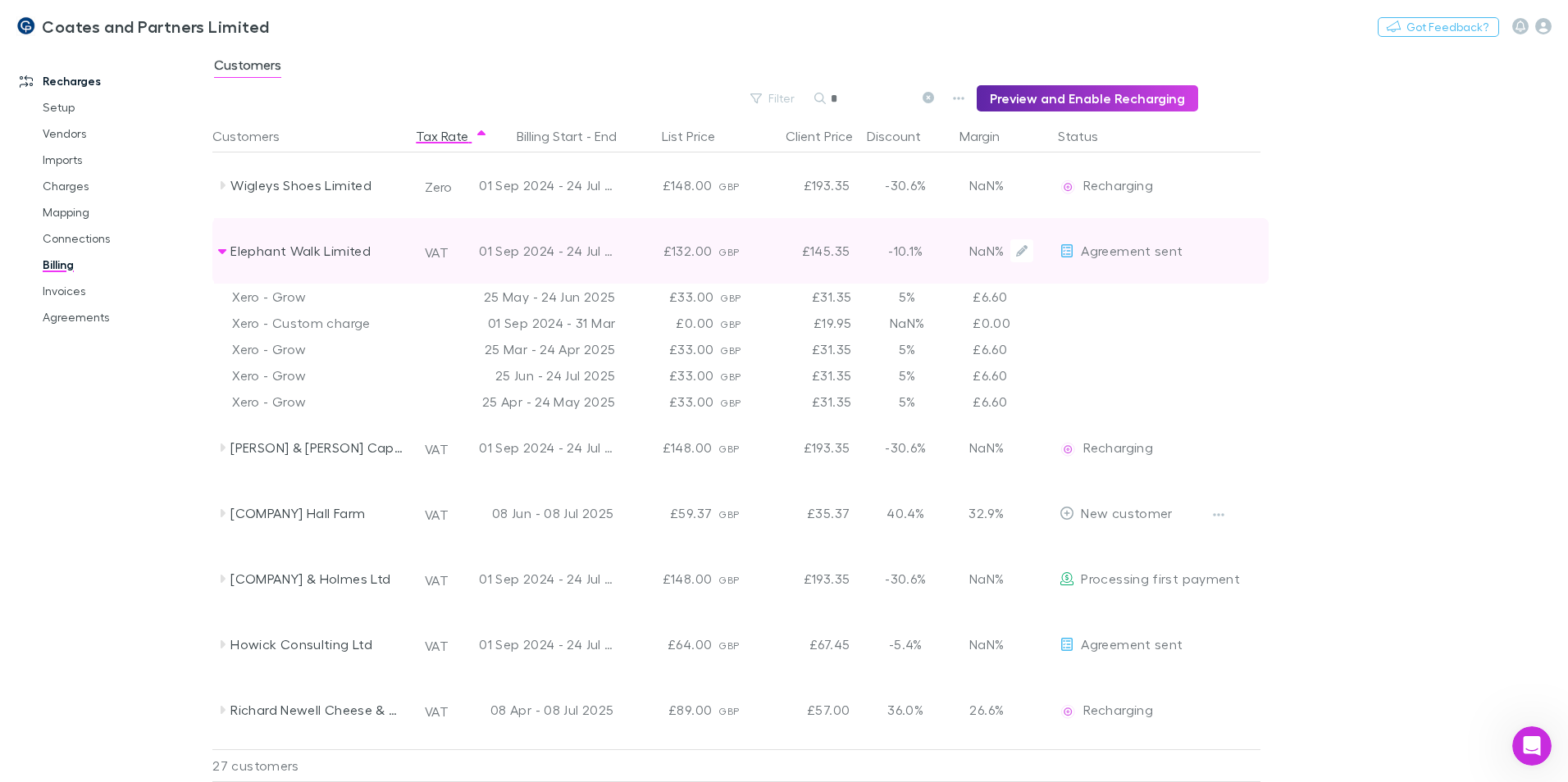 click on "Elephant Walk Limited" at bounding box center (317, 251) 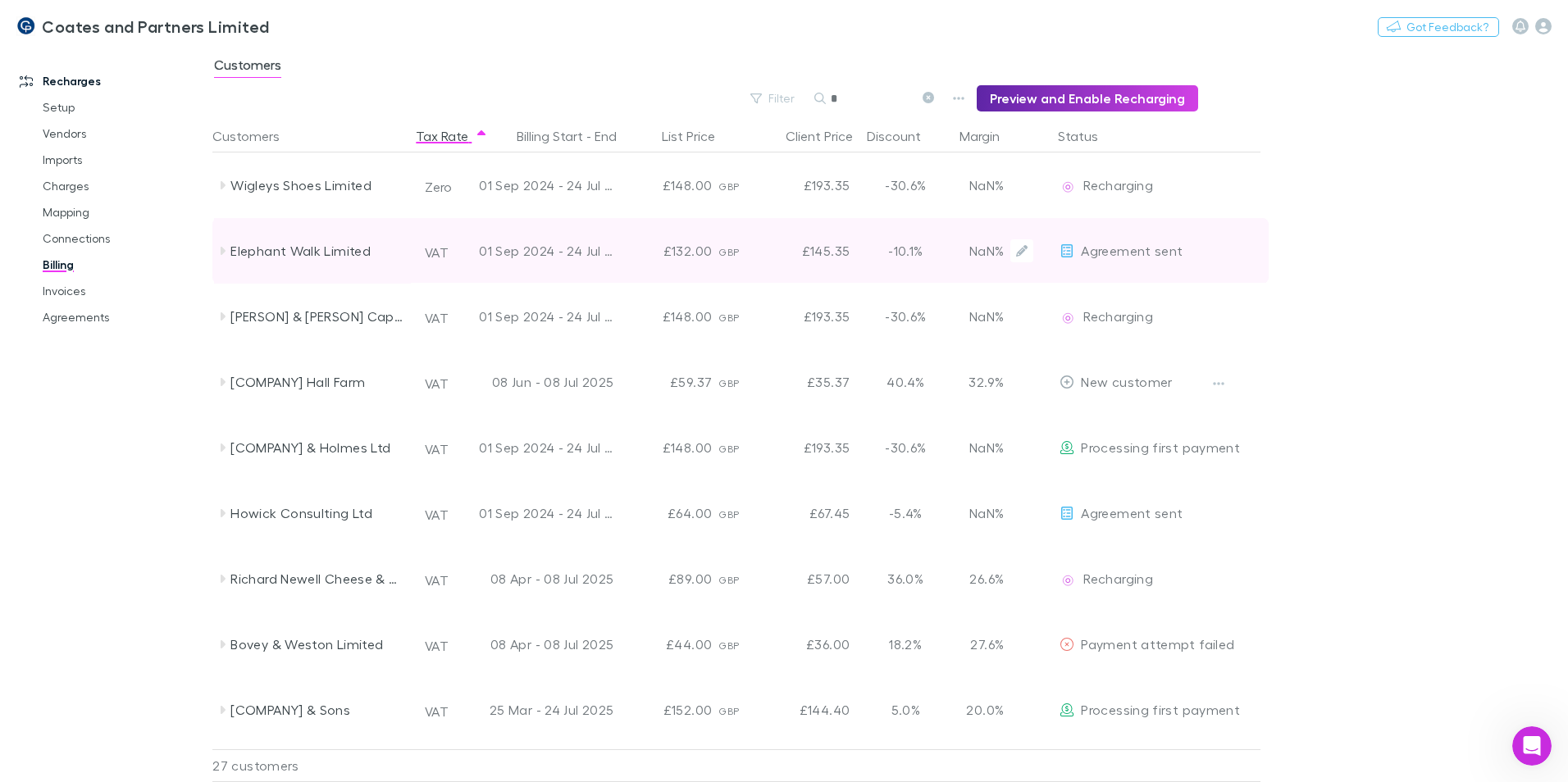 click on "Elephant Walk Limited" at bounding box center [317, 251] 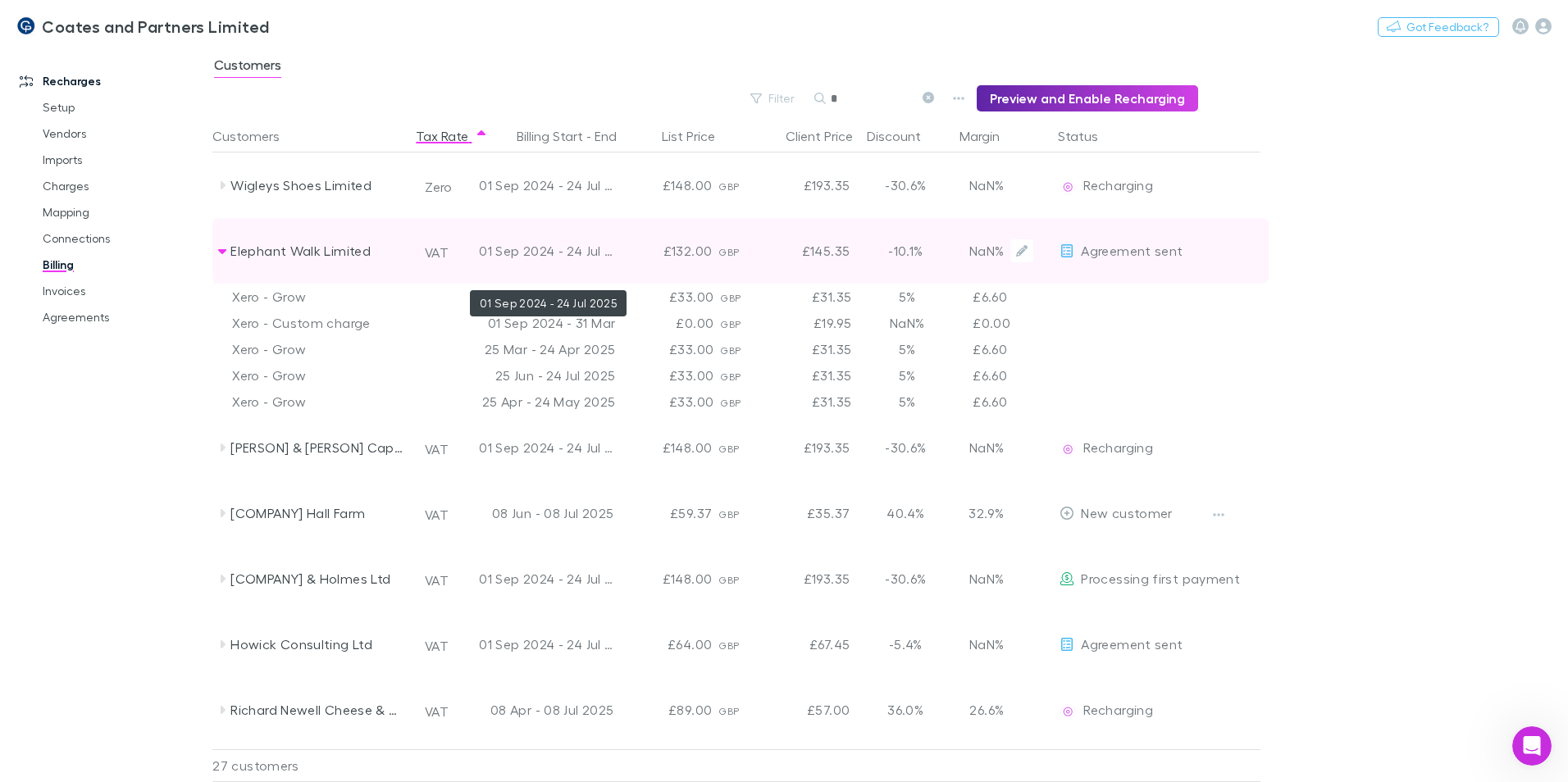 click on "01 Sep 2024 - 24 Jul 2025" at bounding box center (546, 251) 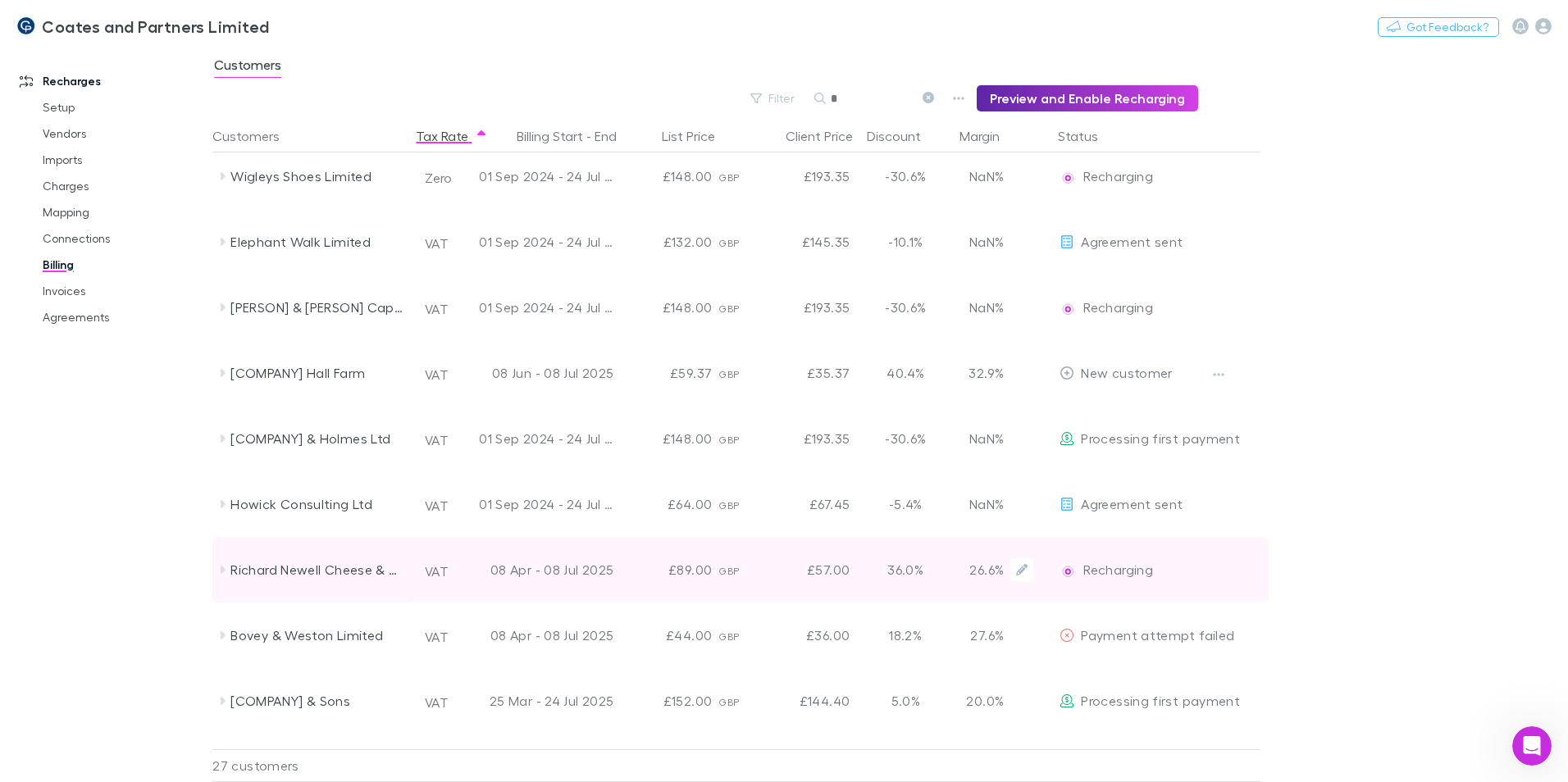 scroll, scrollTop: 0, scrollLeft: 0, axis: both 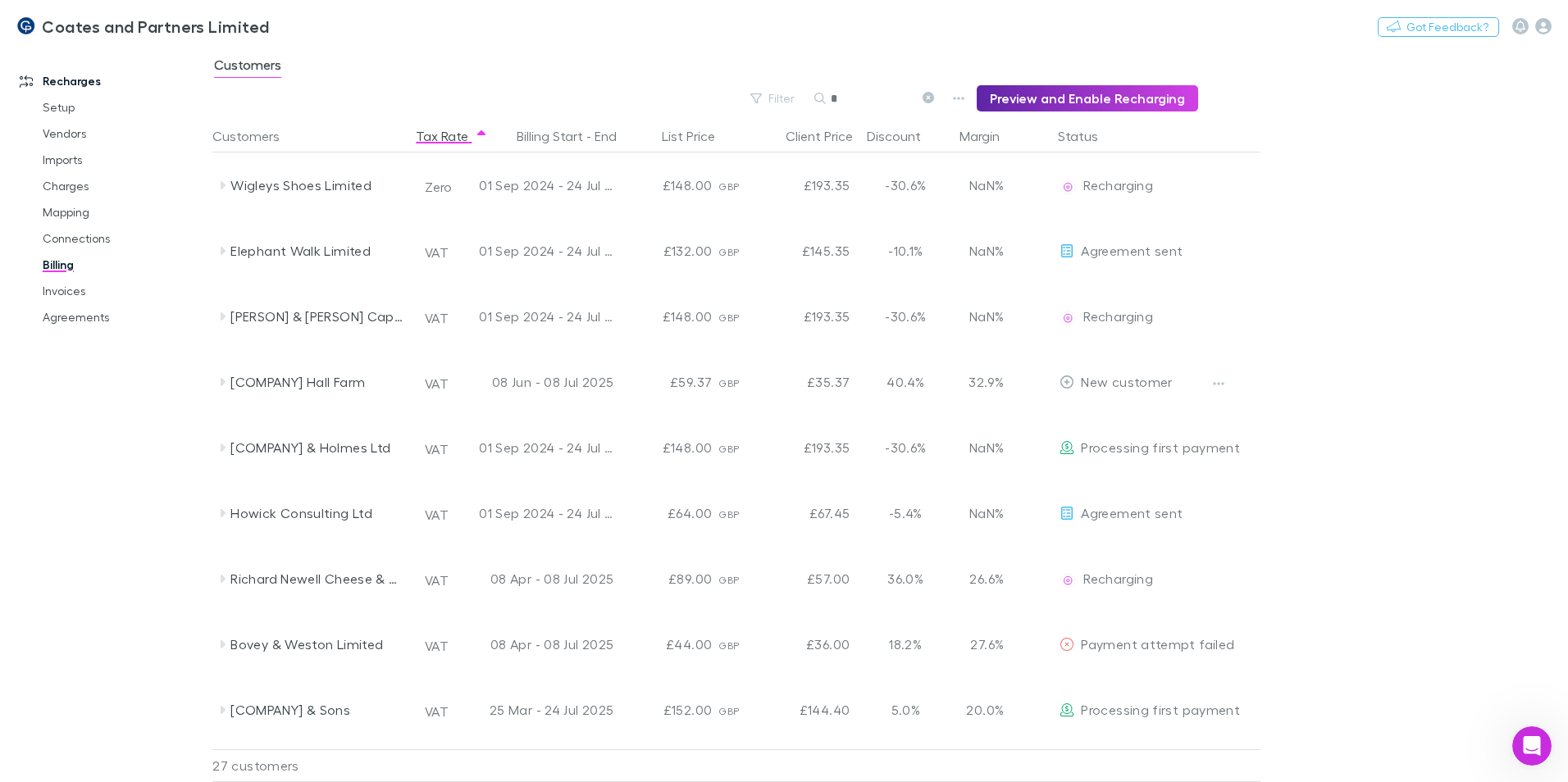 drag, startPoint x: 865, startPoint y: 97, endPoint x: 839, endPoint y: 100, distance: 26.1725 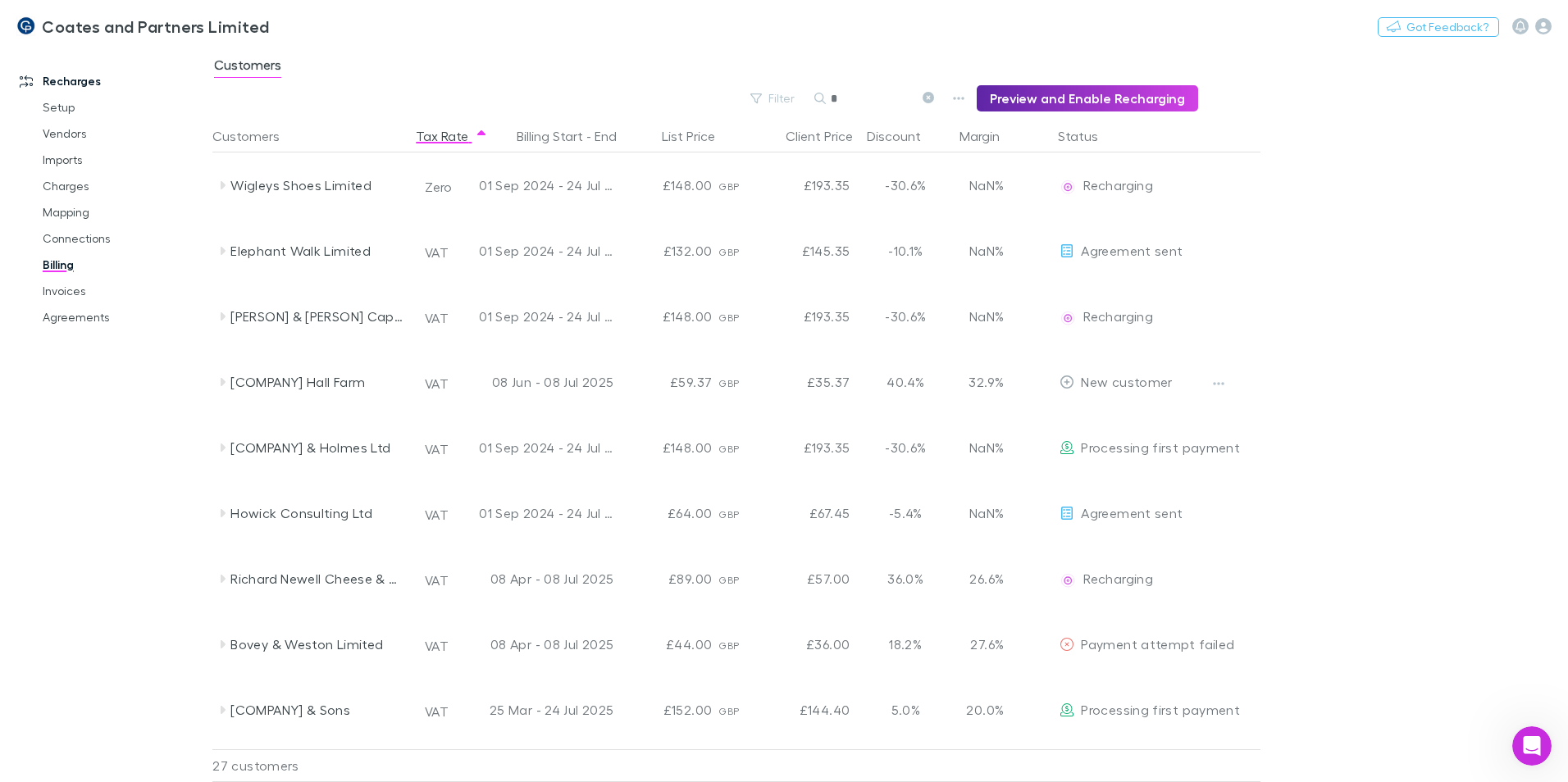 click on "*" at bounding box center [872, 98] 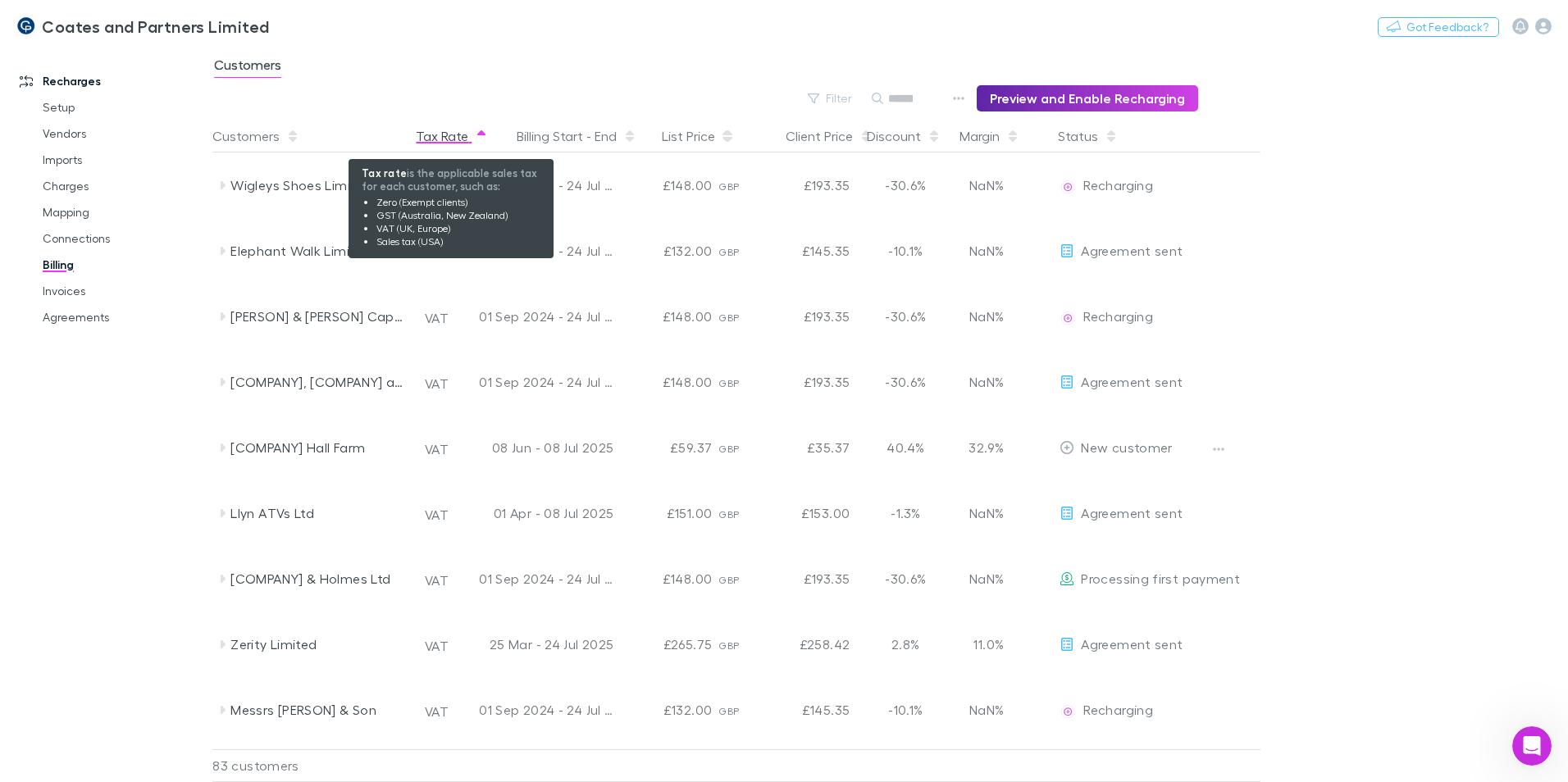 click on "Tax Rate" at bounding box center [452, 136] 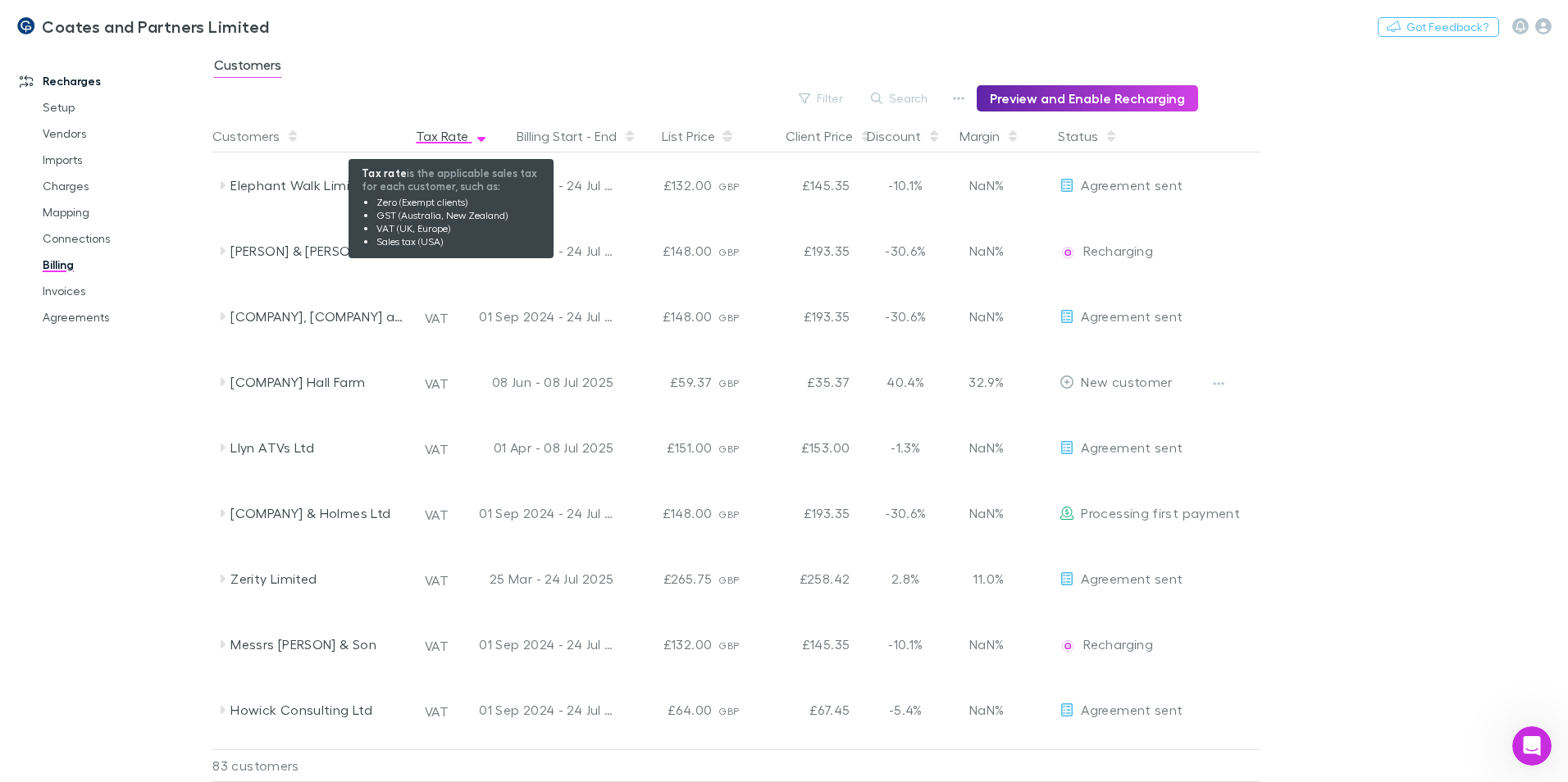 click on "Tax Rate" at bounding box center [452, 136] 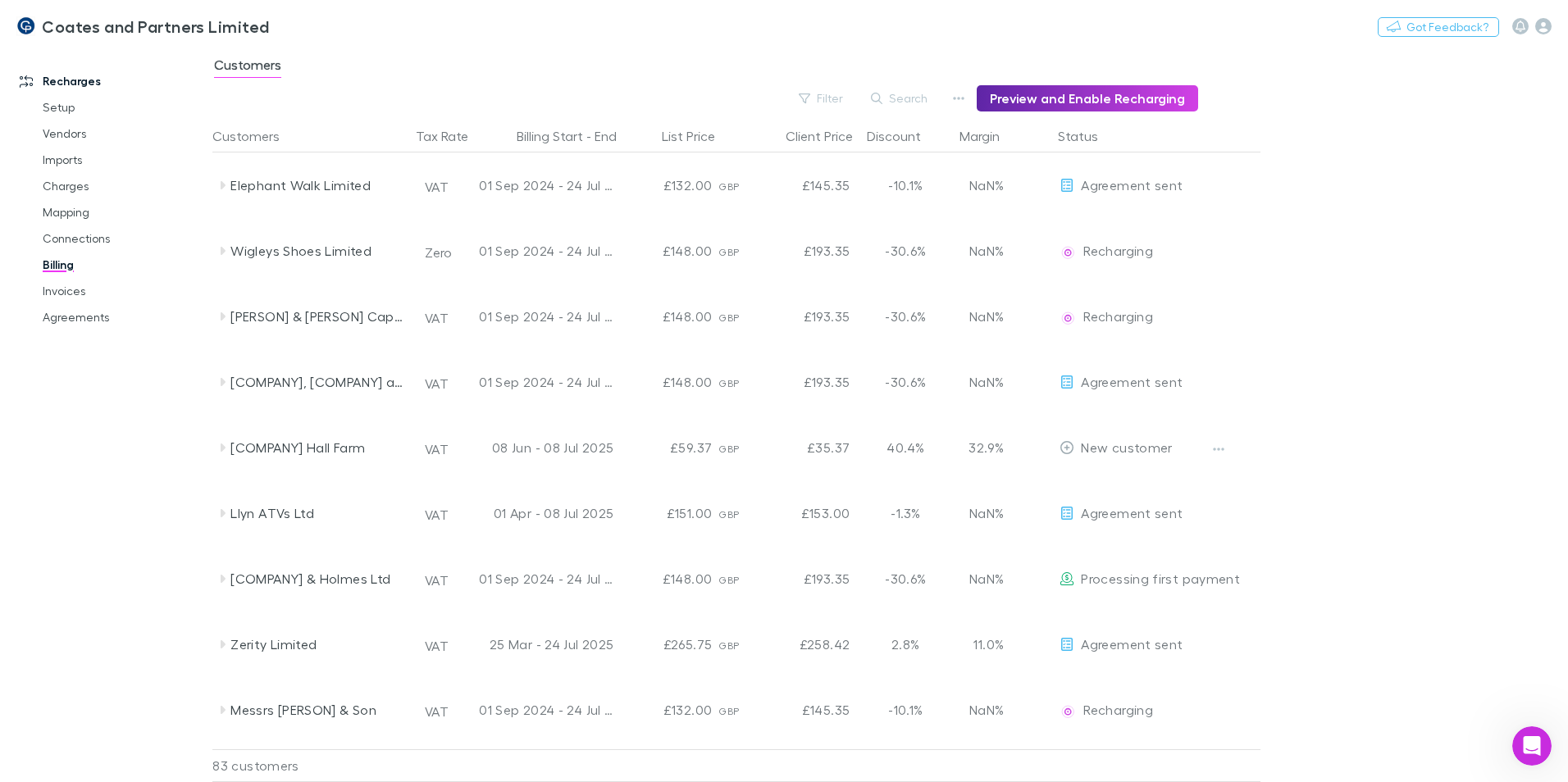 click on "Search" at bounding box center (900, 98) 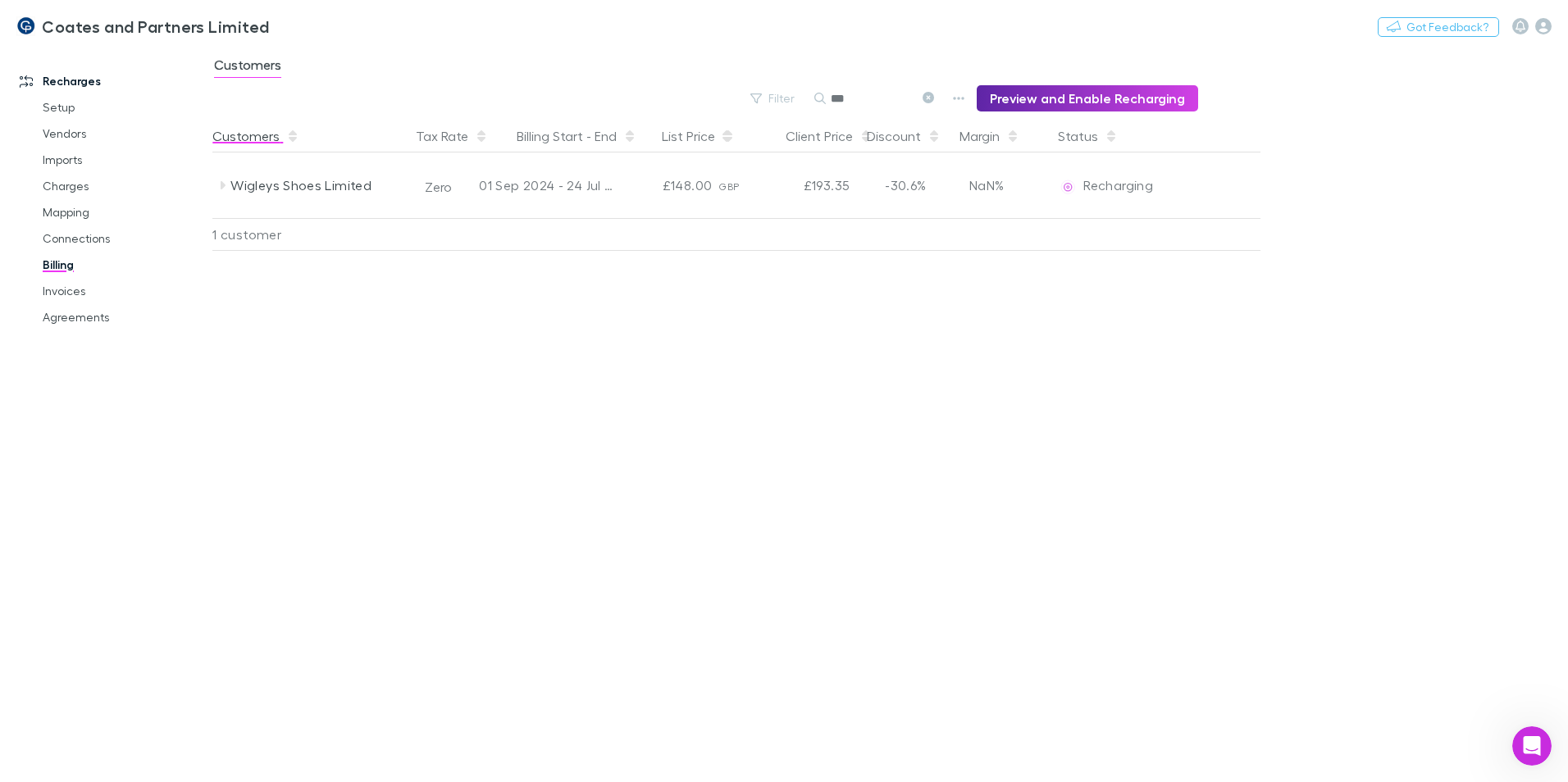 type on "***" 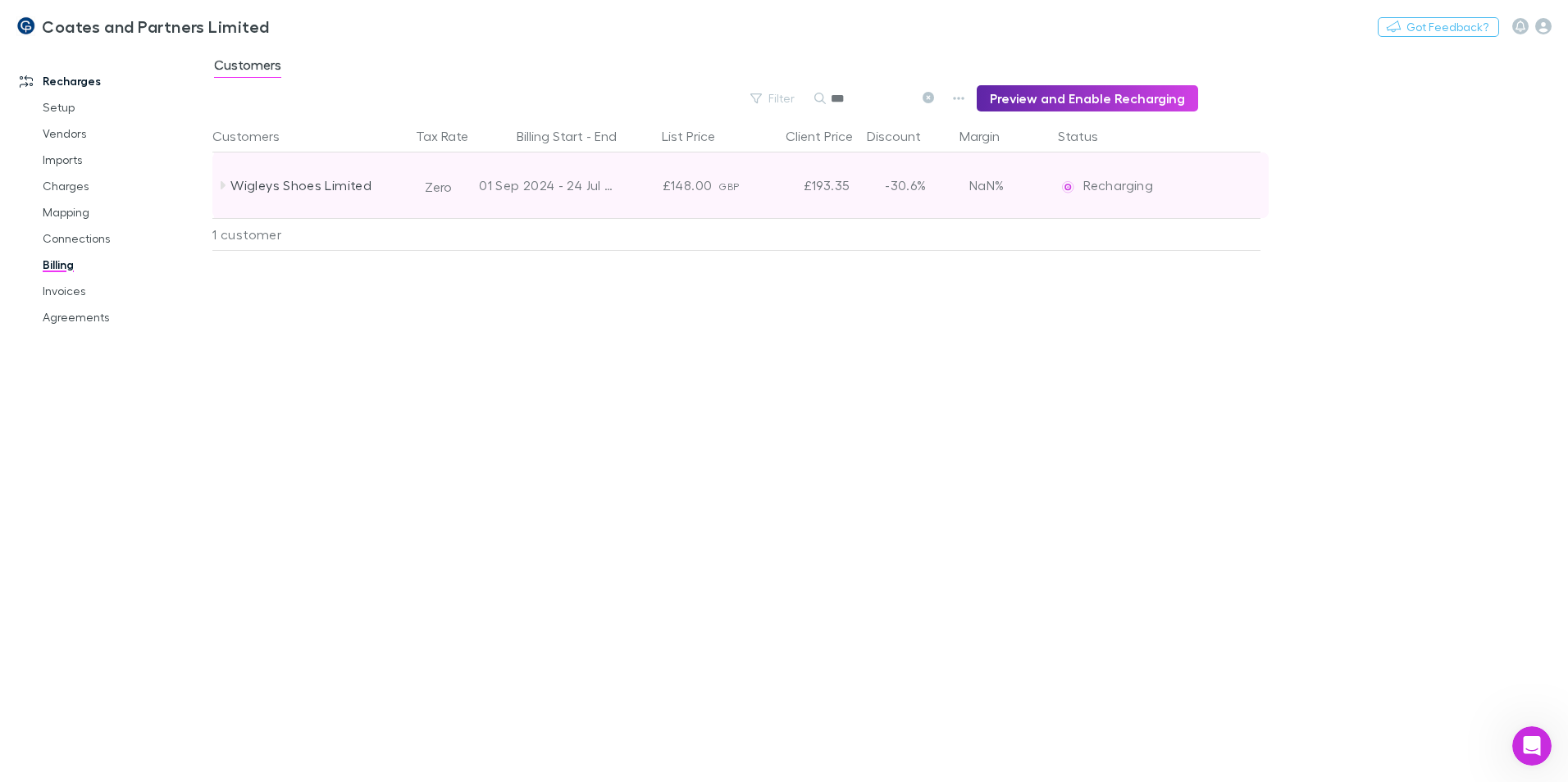 click 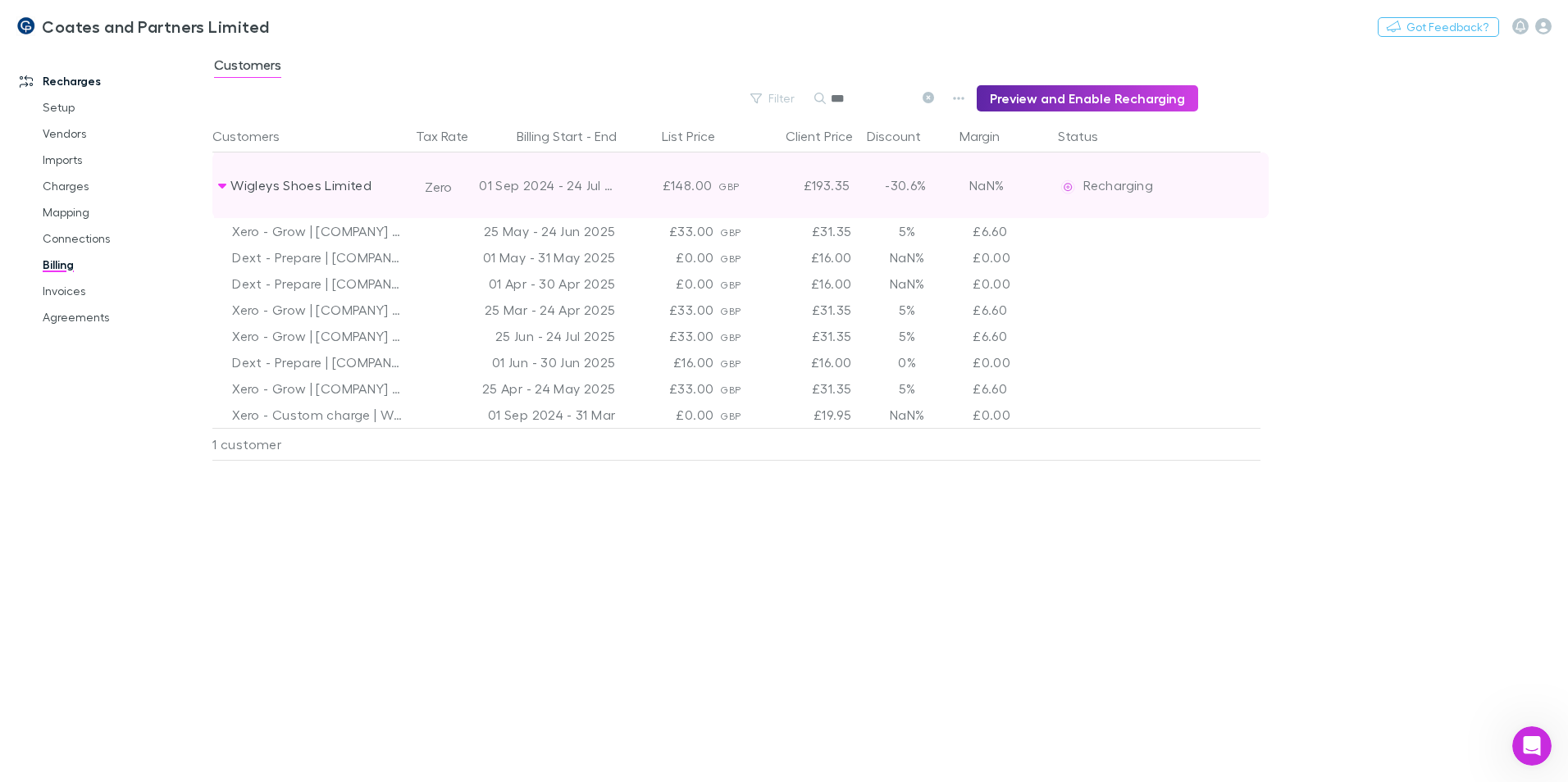 click 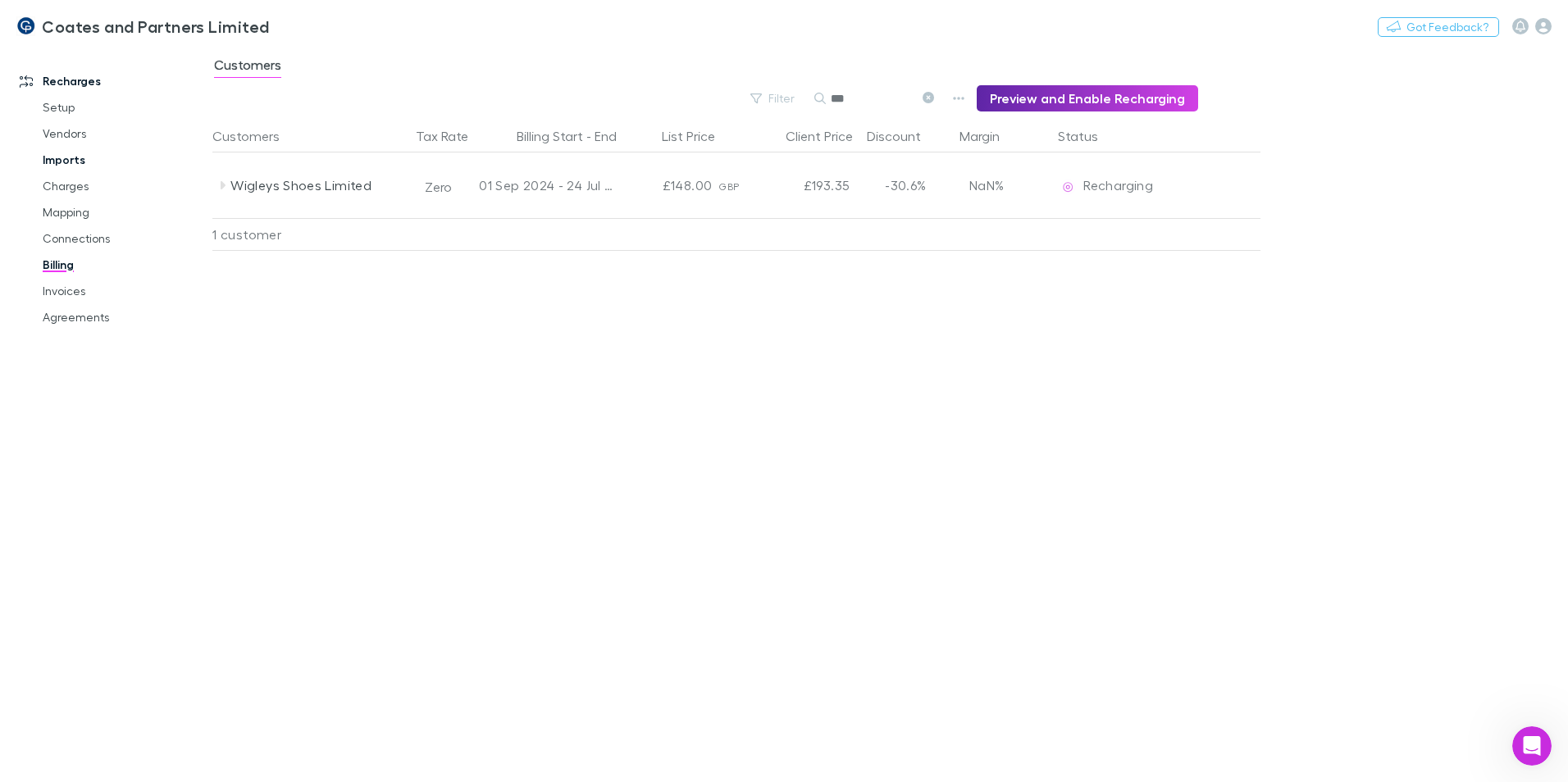 click on "Imports" at bounding box center [124, 160] 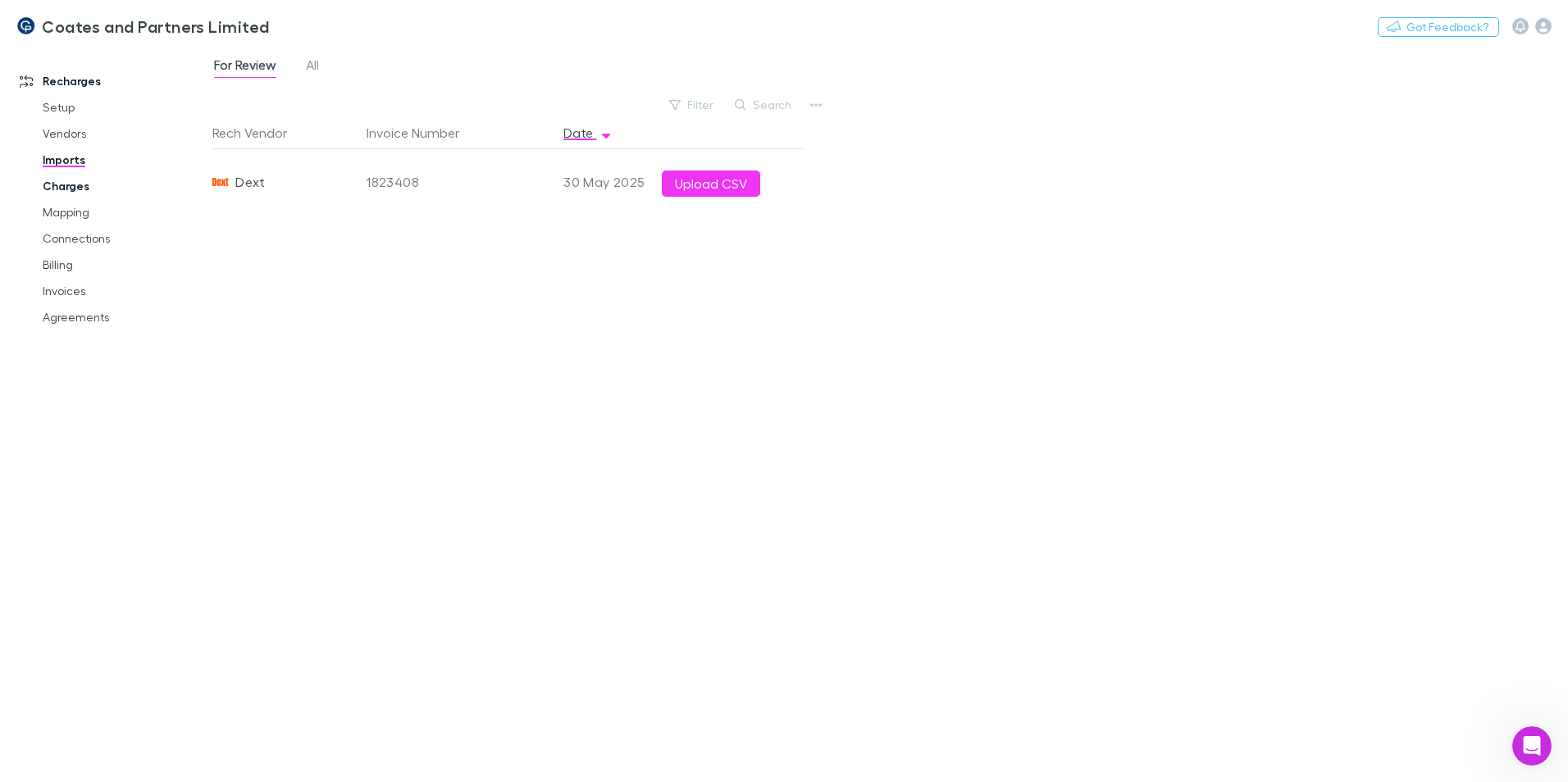 click on "Charges" at bounding box center [124, 186] 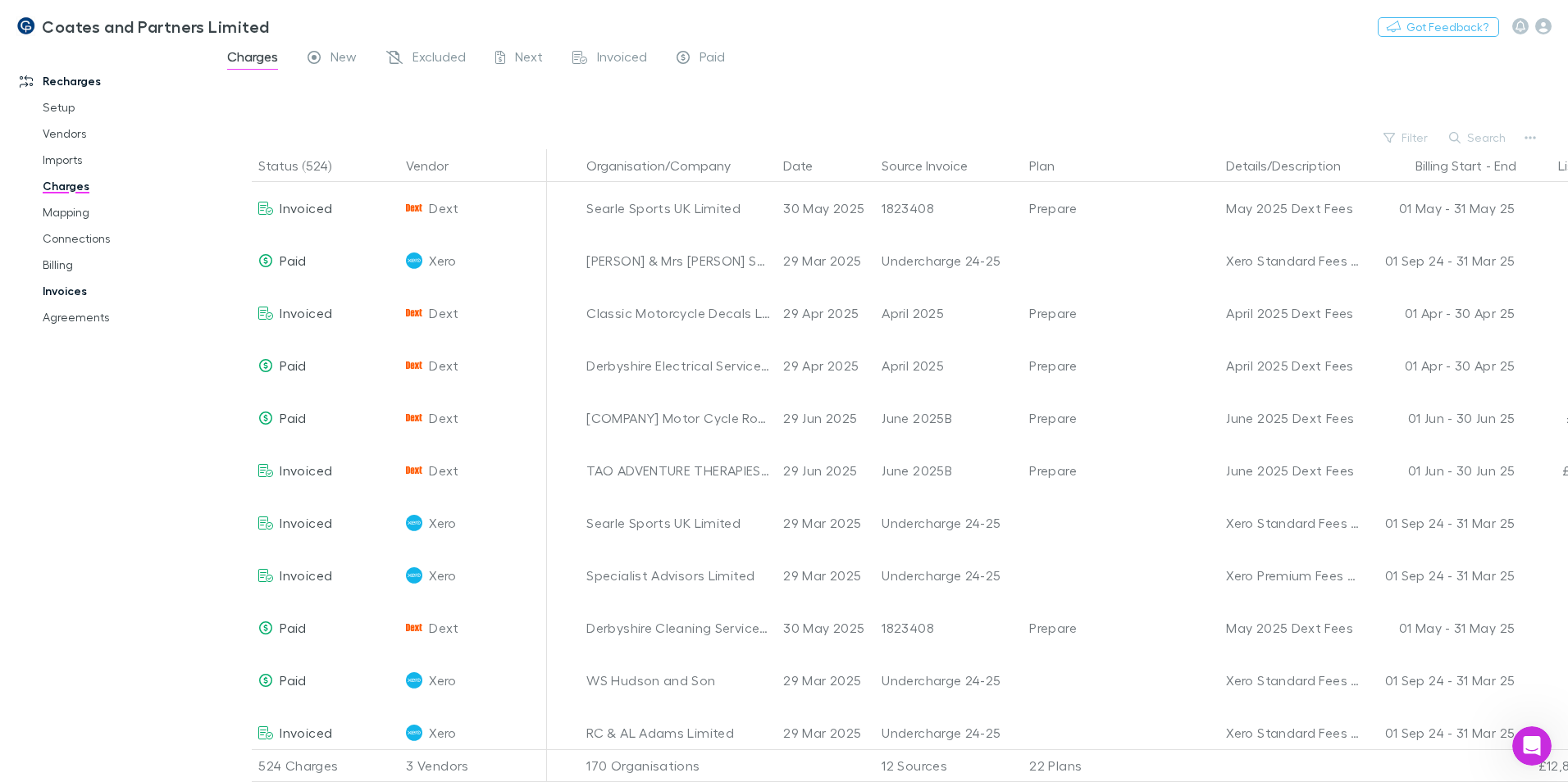 click on "Invoices" at bounding box center (124, 291) 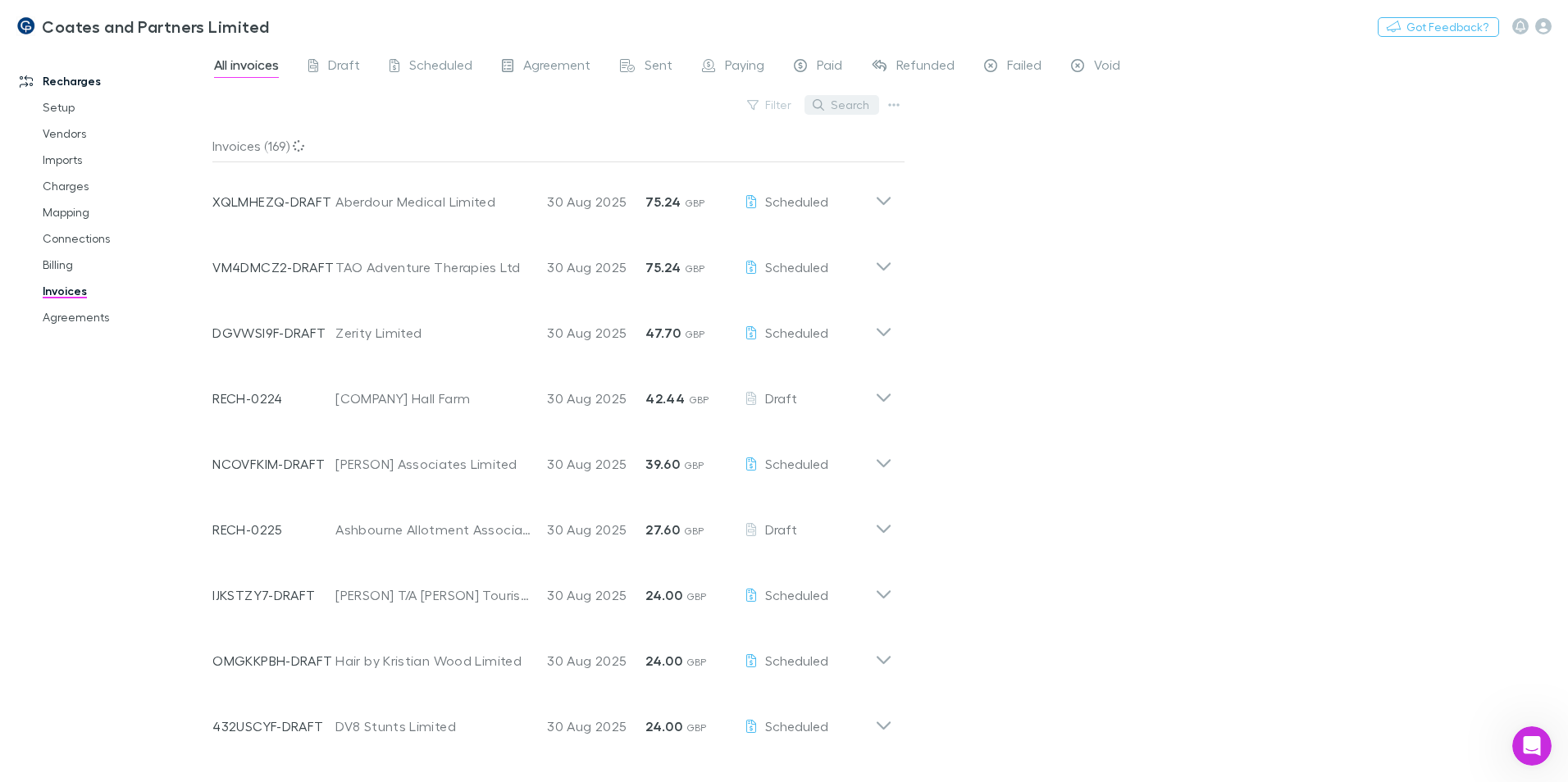 click on "Search" at bounding box center [841, 105] 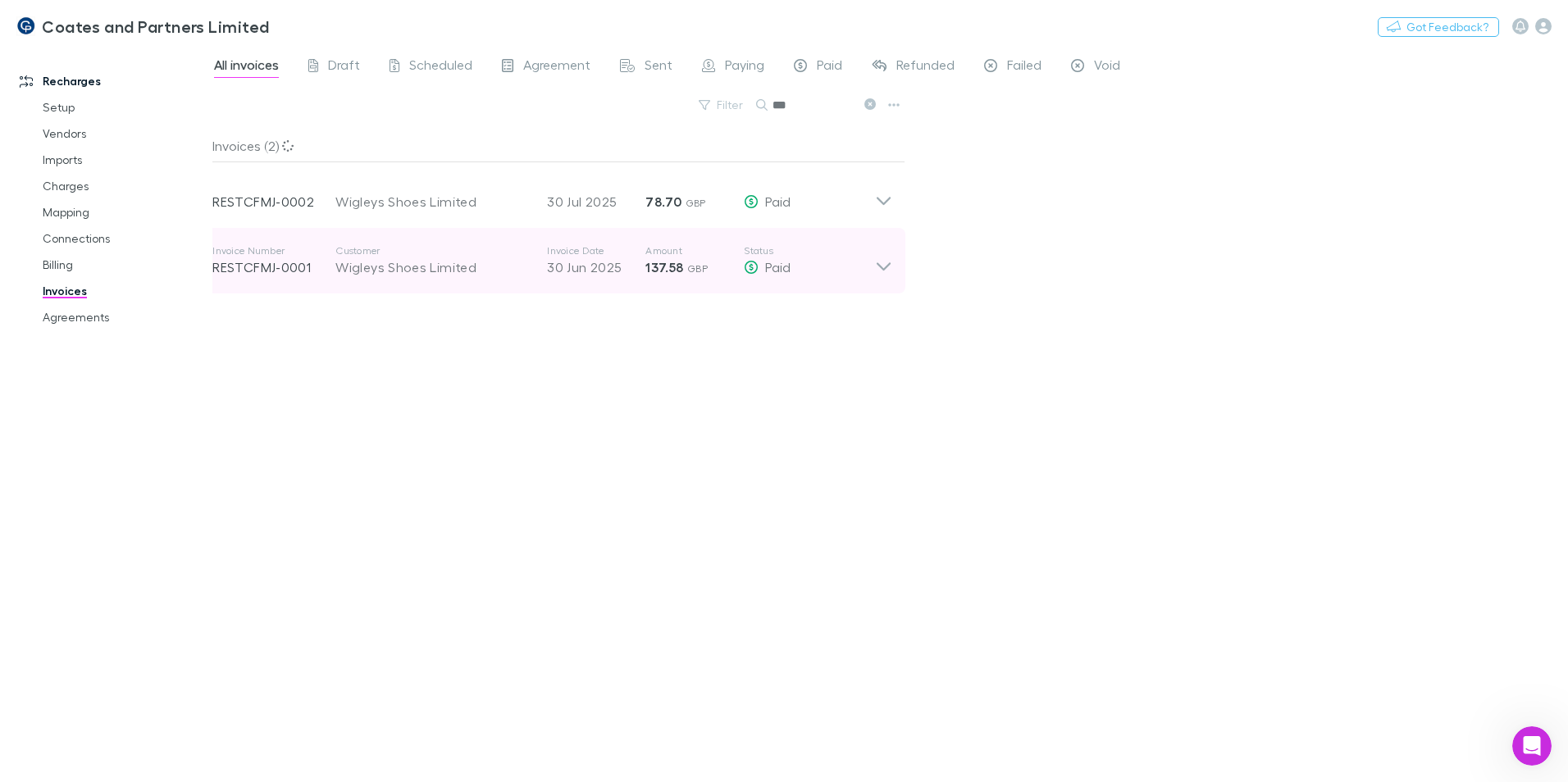 type on "***" 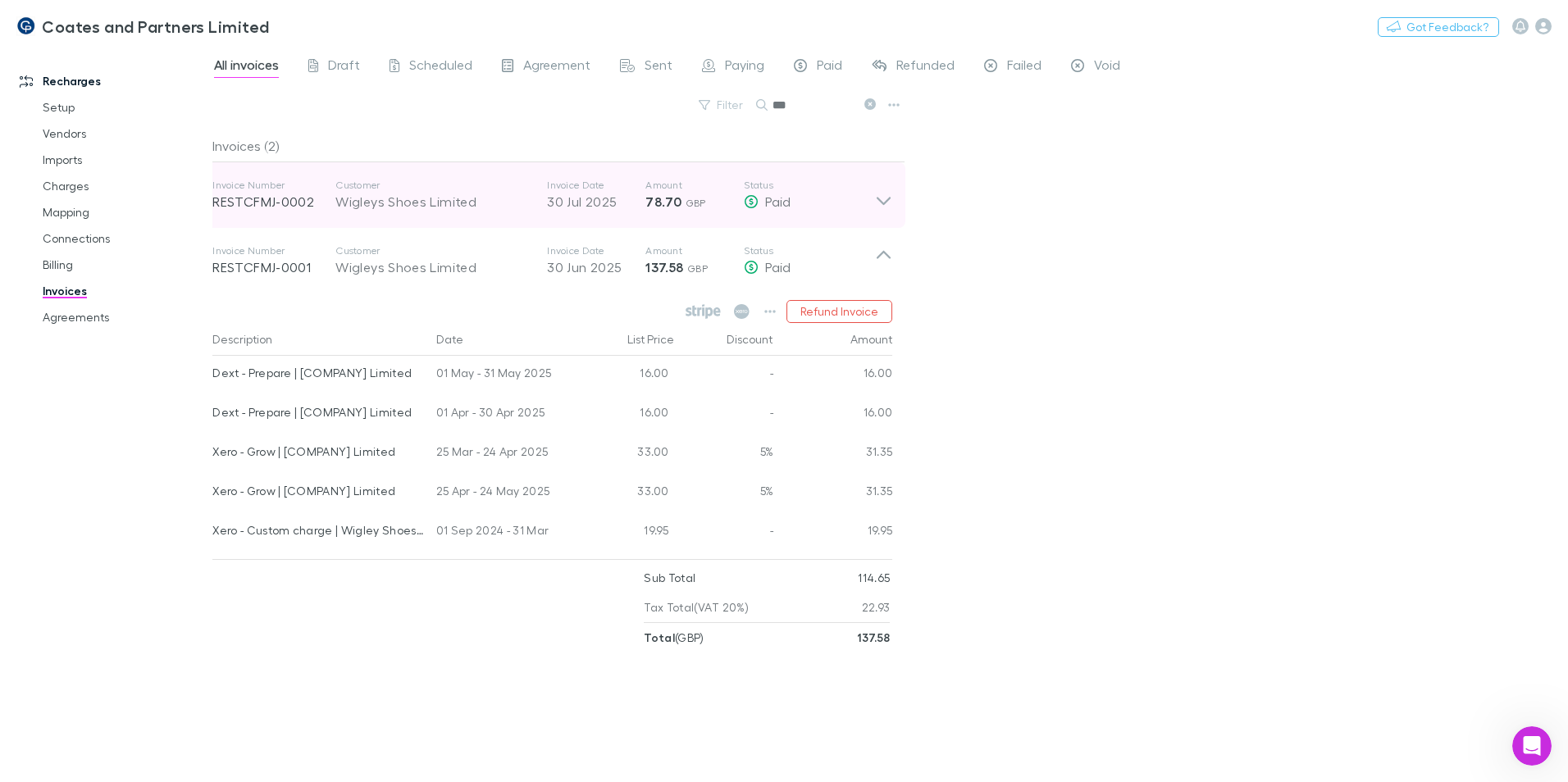 click 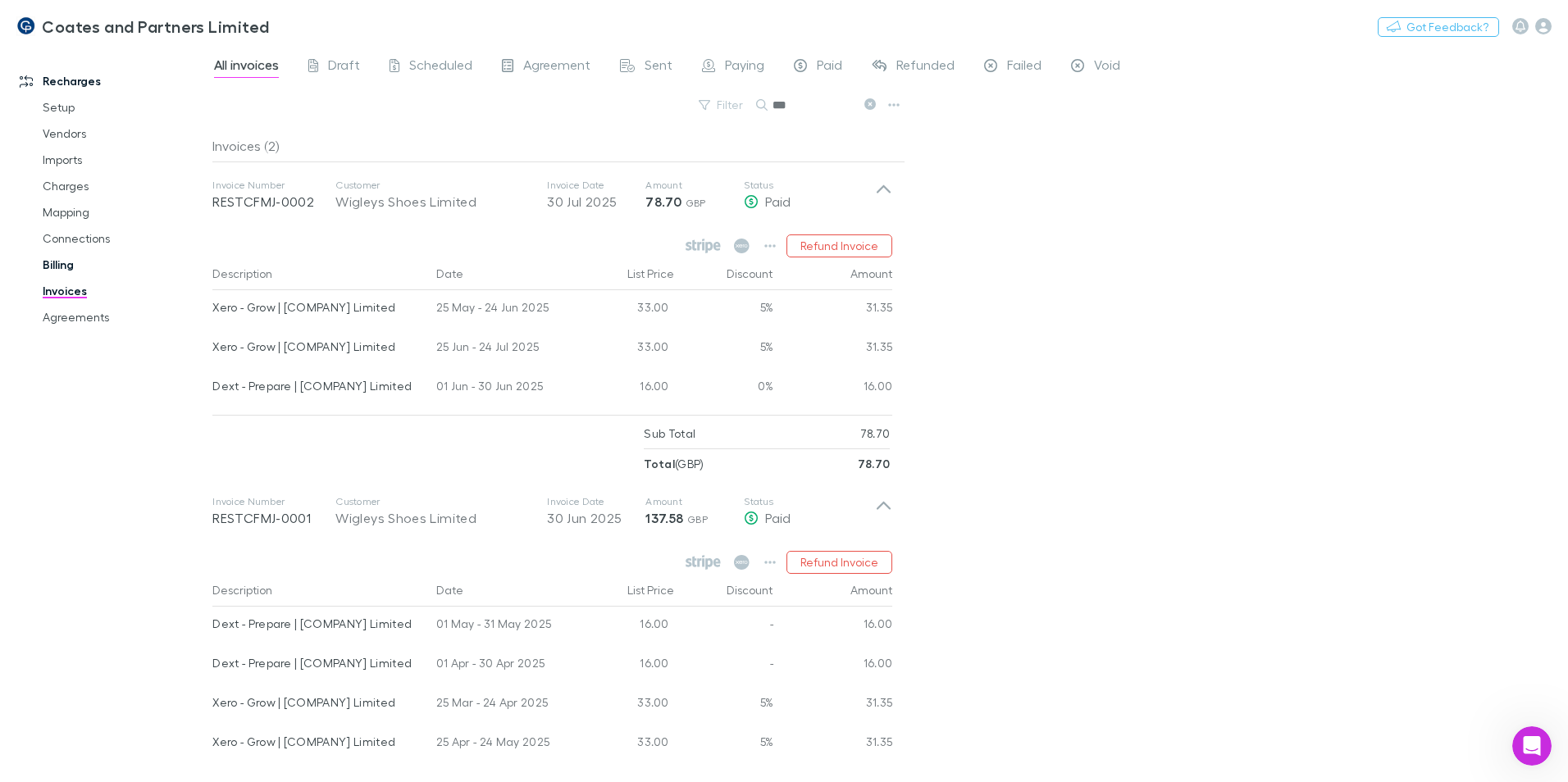 click on "Billing" at bounding box center (124, 265) 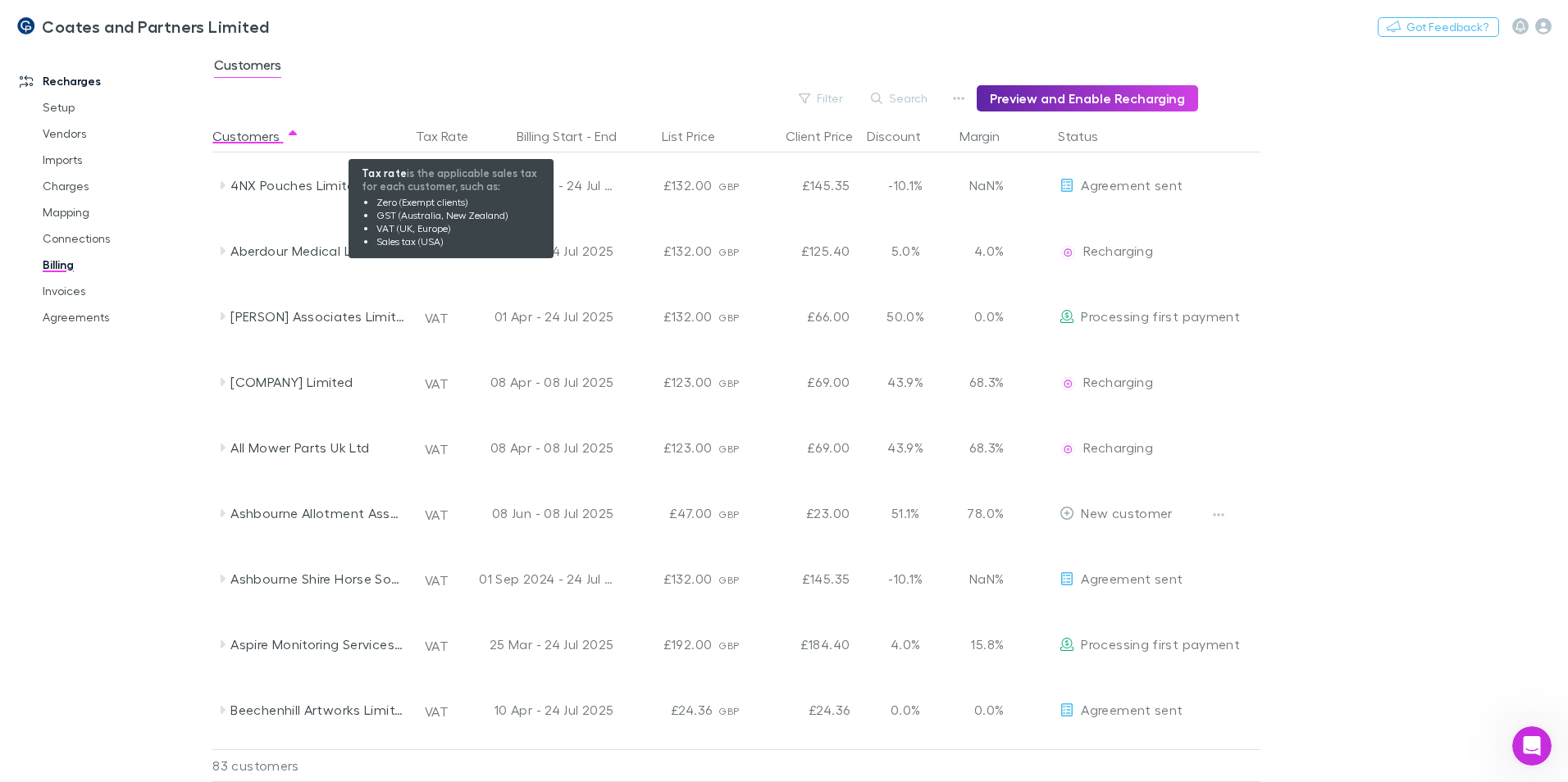 drag, startPoint x: 449, startPoint y: 135, endPoint x: 471, endPoint y: 237, distance: 104.34558 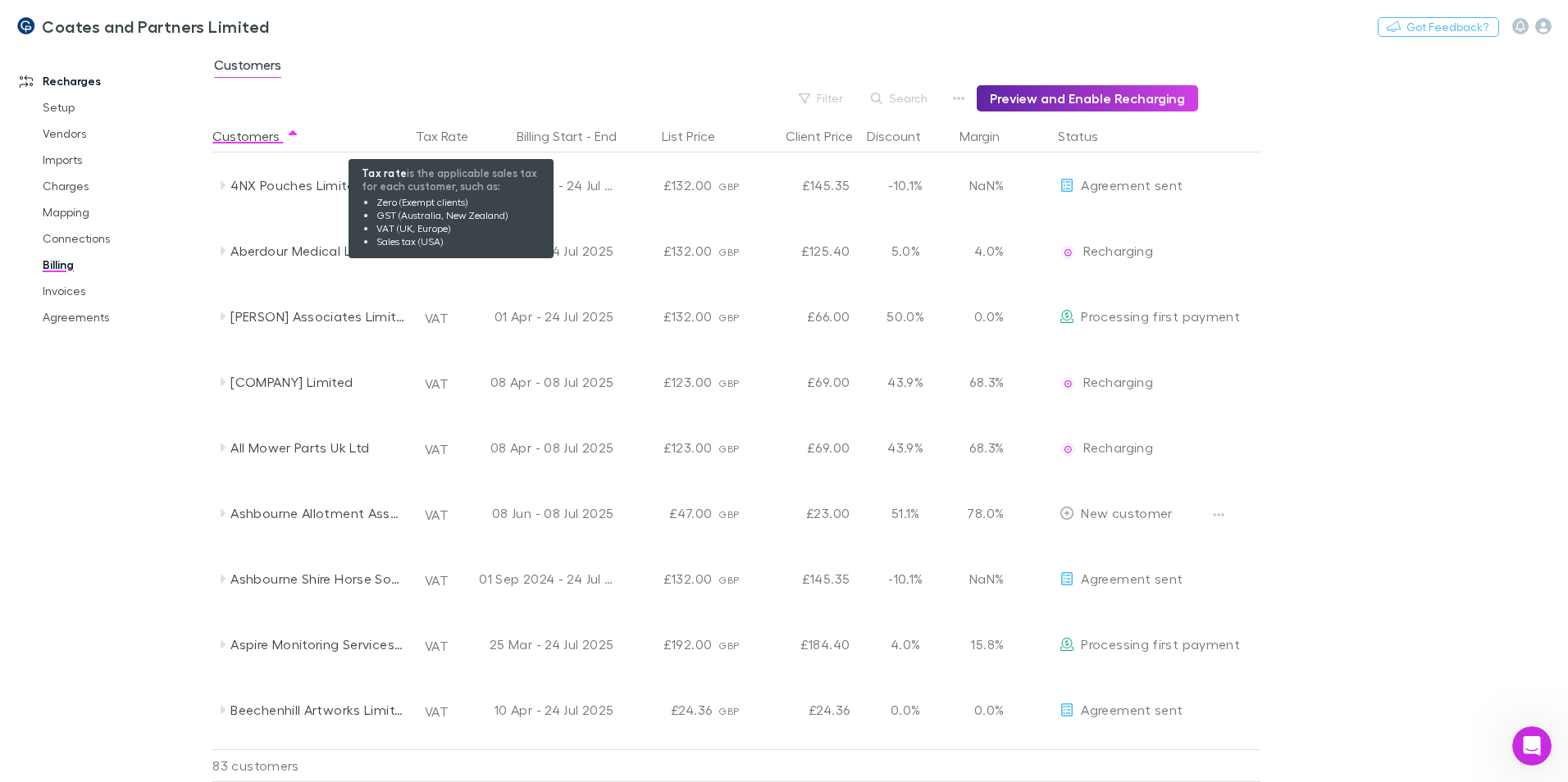click on "Tax Rate" at bounding box center [452, 136] 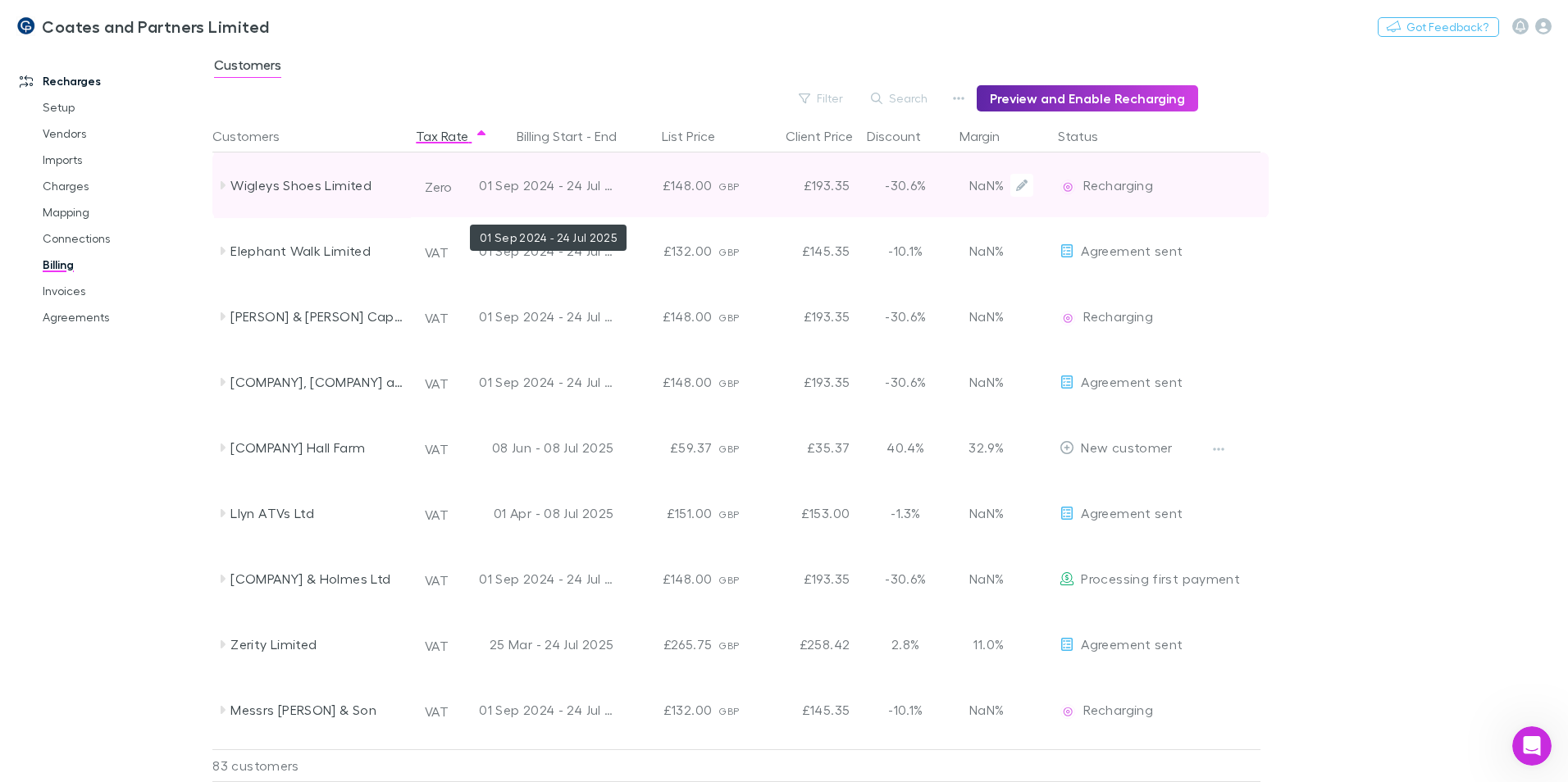 click on "01 Sep 2024 - 24 Jul 2025" at bounding box center (546, 185) 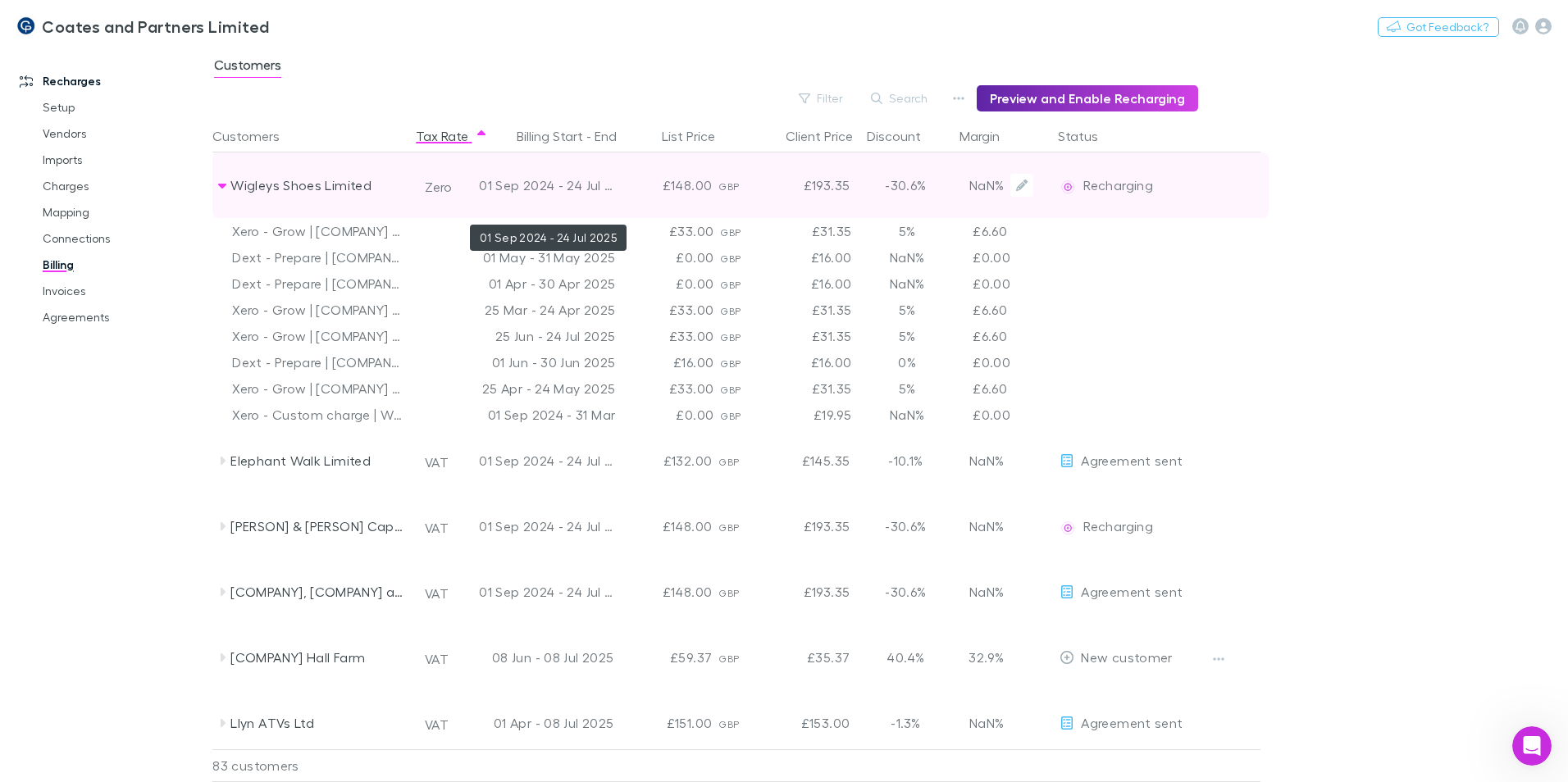 click on "01 Sep 2024 - 24 Jul 2025" at bounding box center (546, 185) 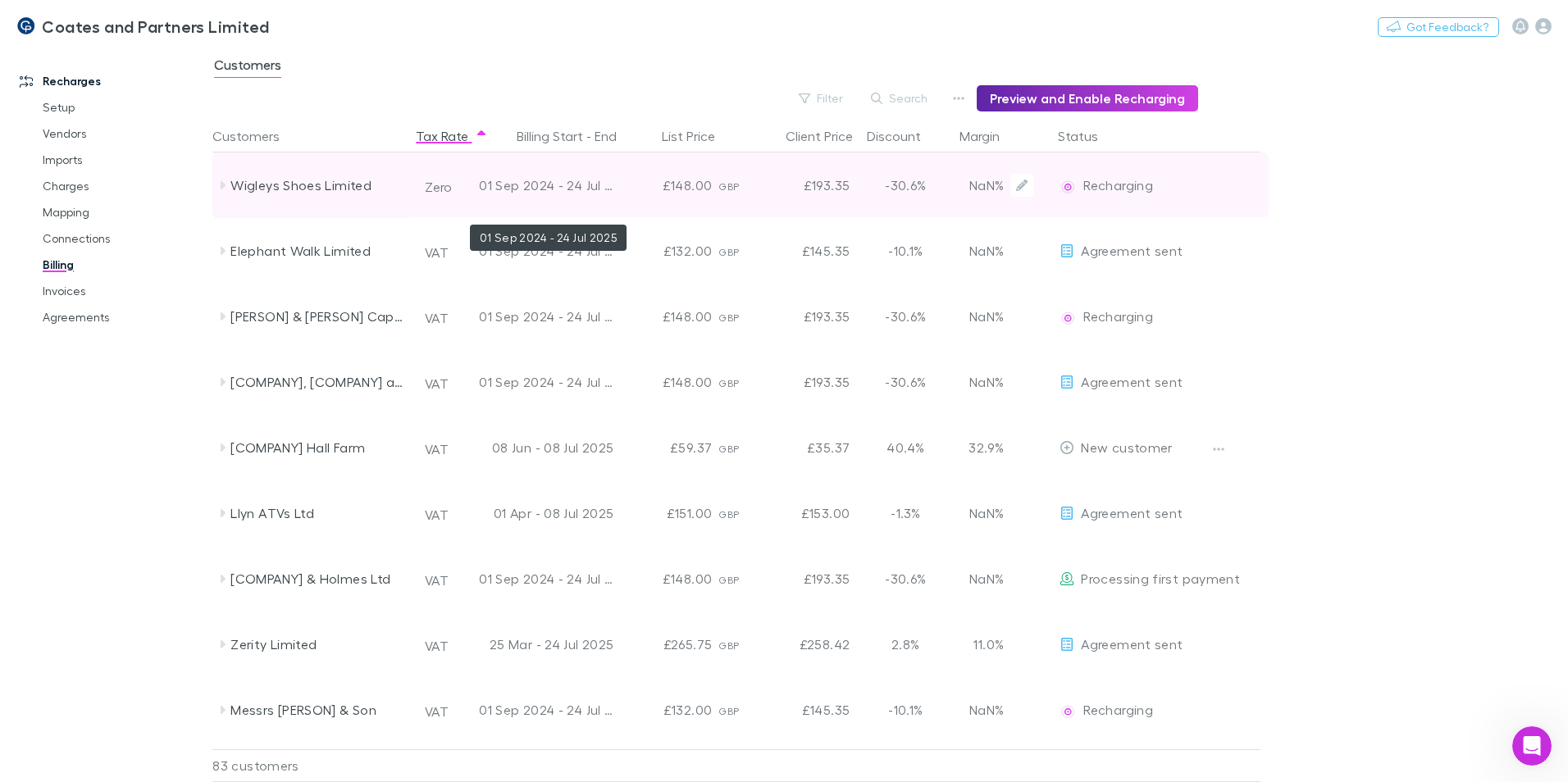 click on "01 Sep 2024 - 24 Jul 2025" at bounding box center [546, 185] 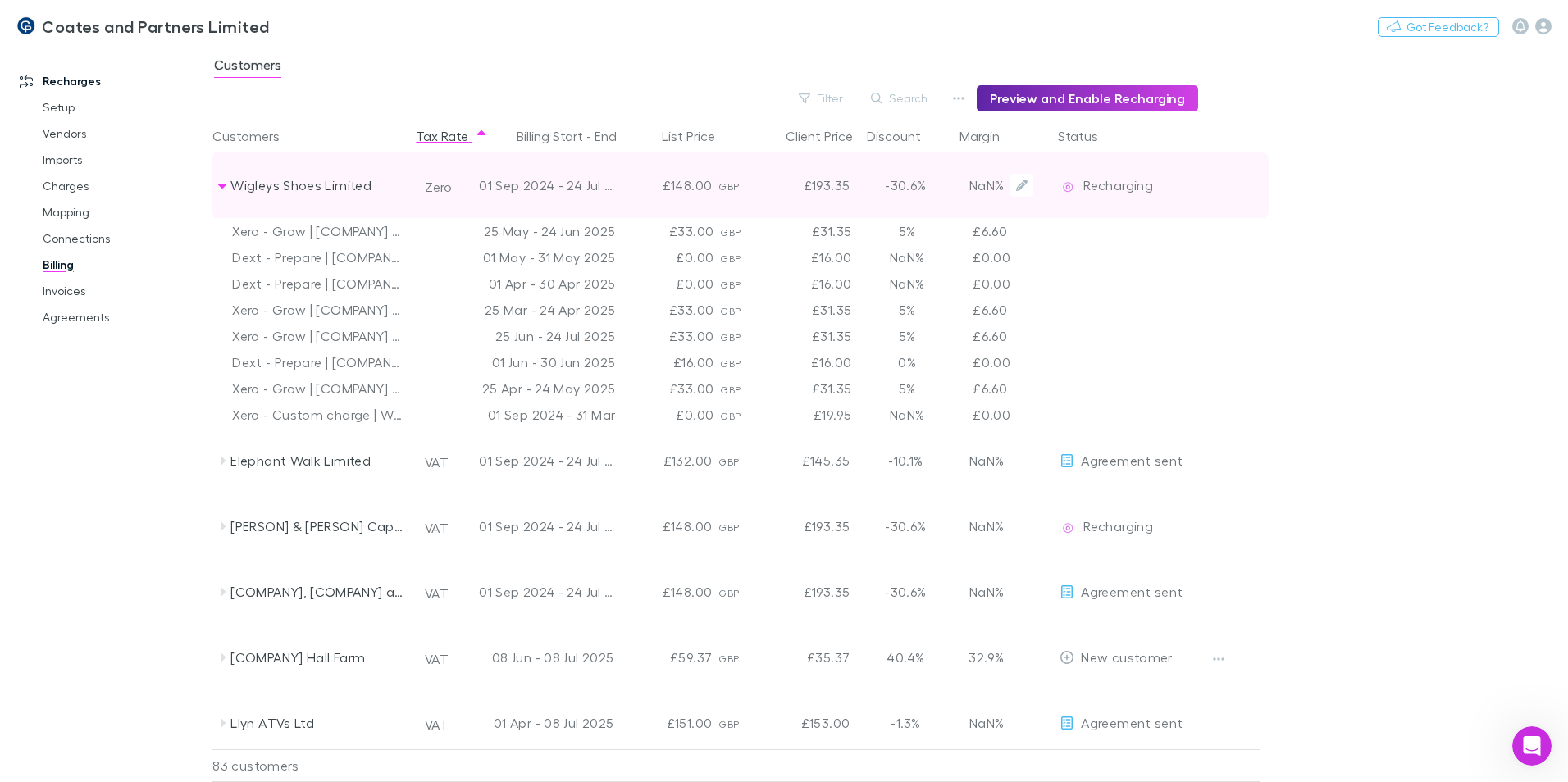 click on "Wigleys Shoes Limited" at bounding box center [312, 185] 